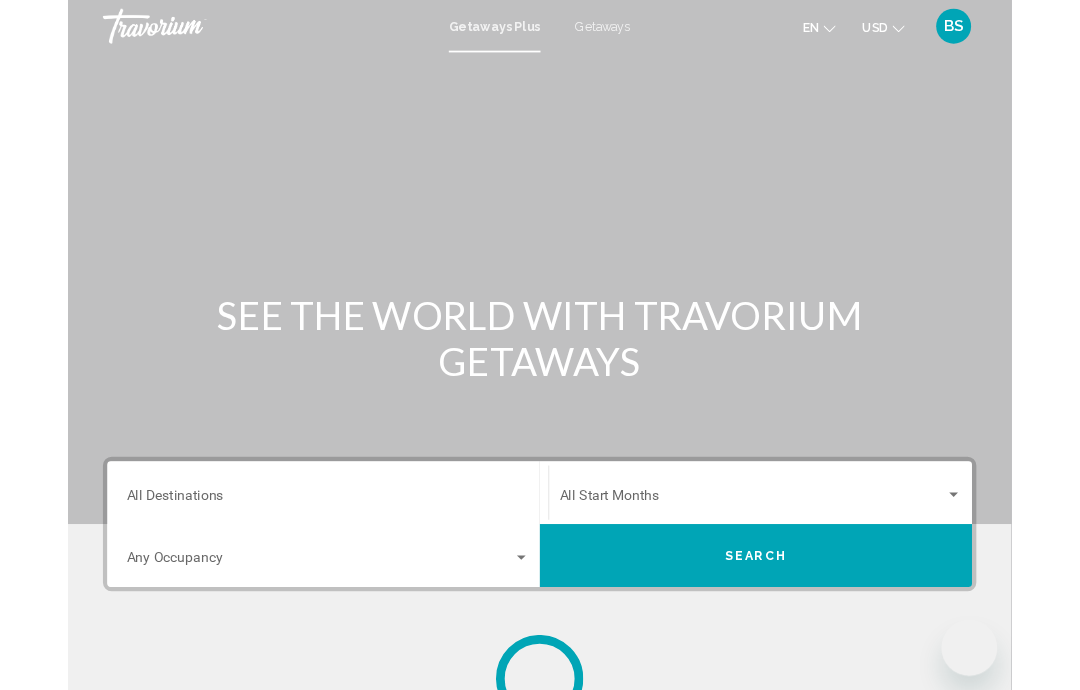 scroll, scrollTop: 0, scrollLeft: 0, axis: both 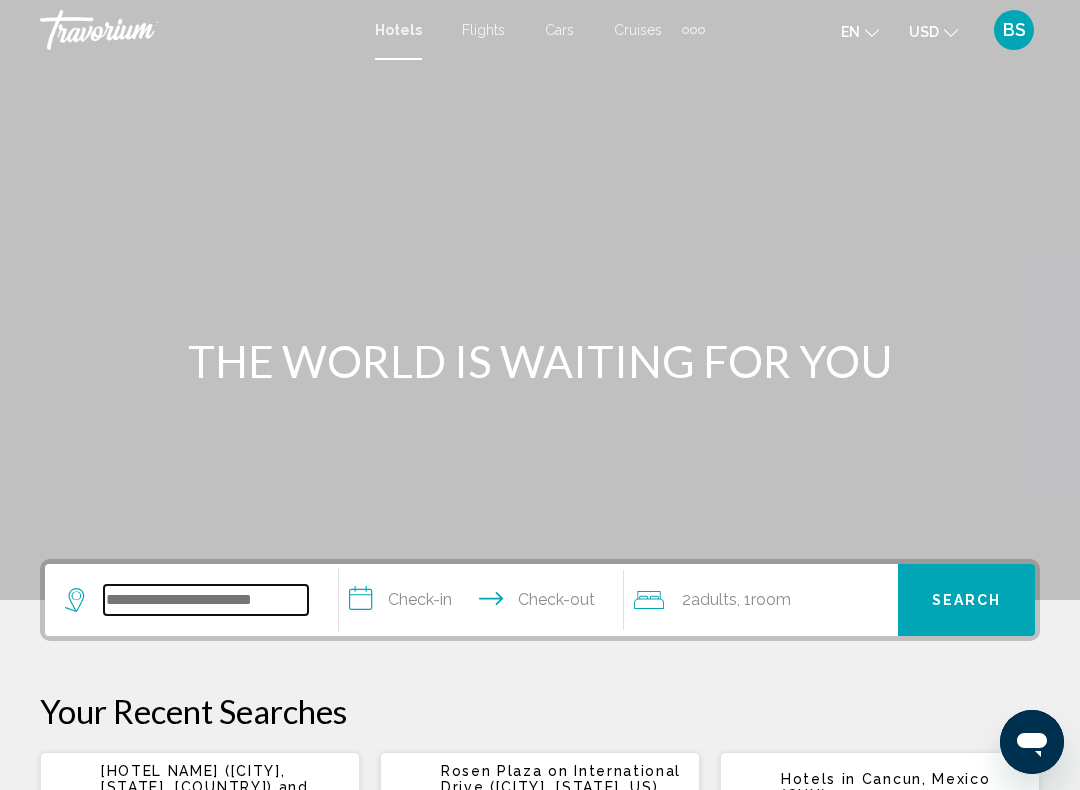 click at bounding box center [206, 600] 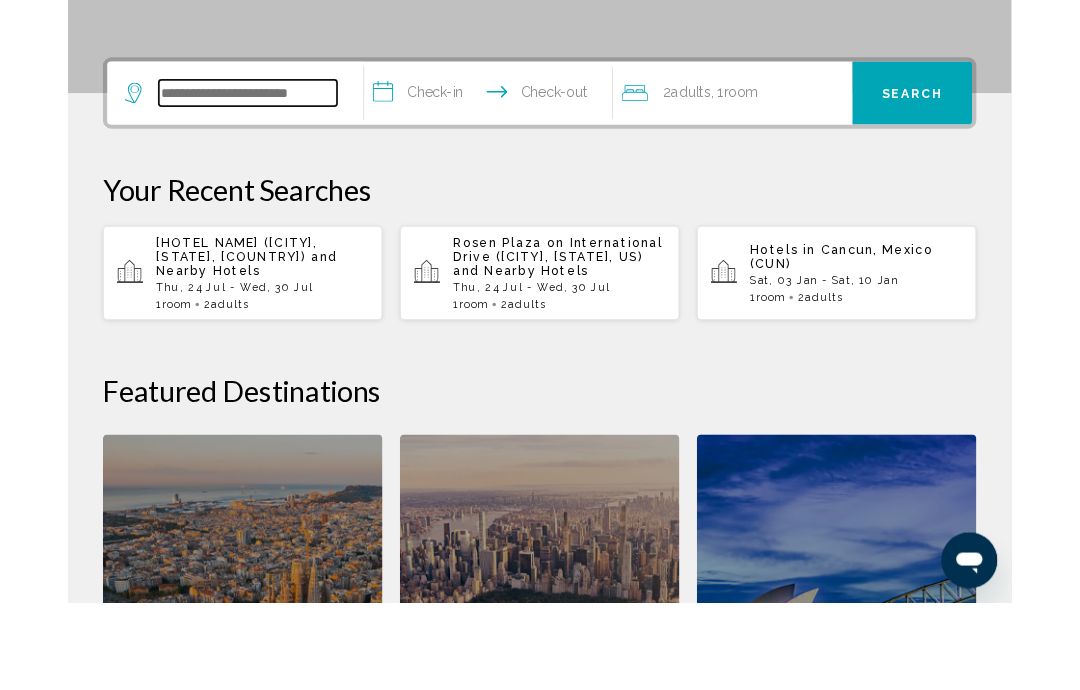 scroll, scrollTop: 394, scrollLeft: 0, axis: vertical 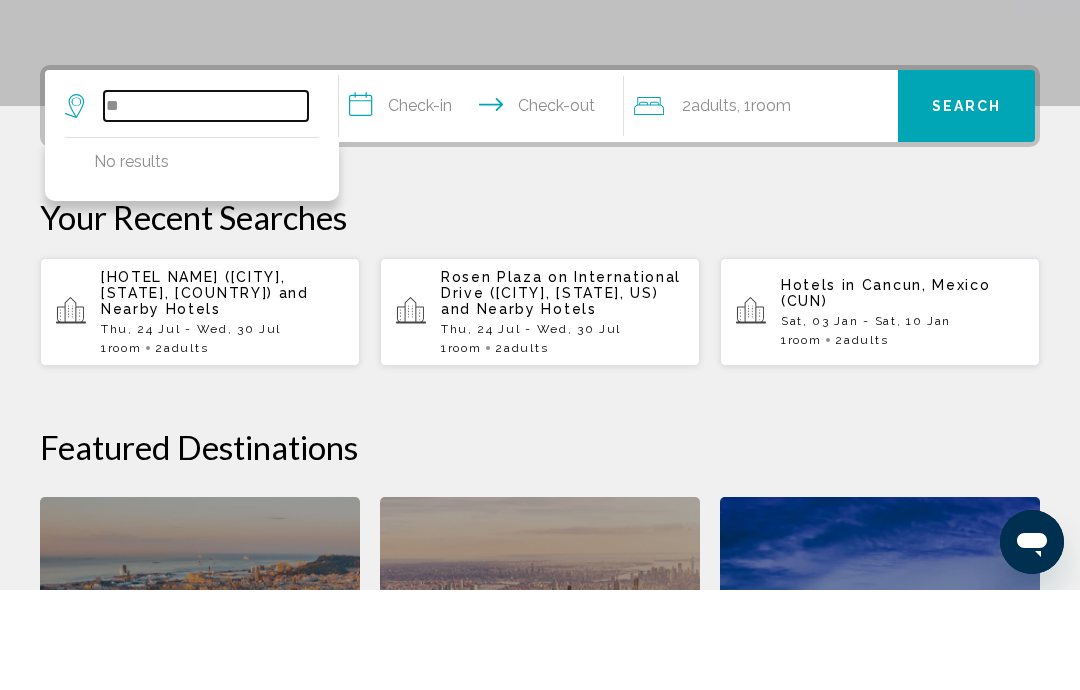 type on "*" 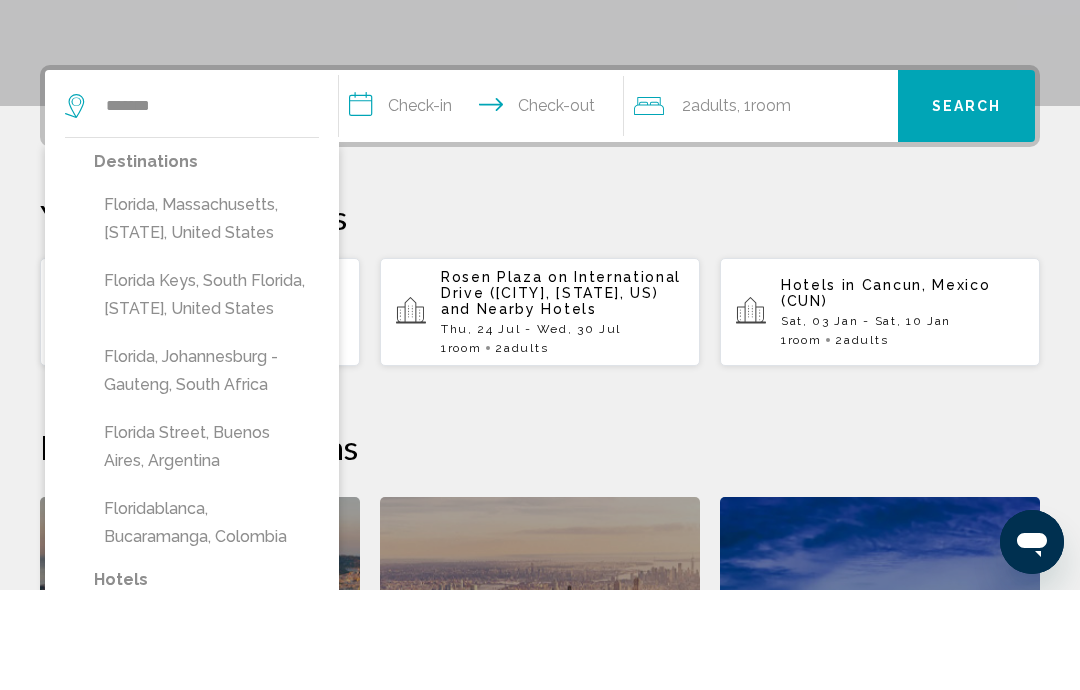 click on "Florida Keys, South Florida, [STATE], United States" at bounding box center [206, 395] 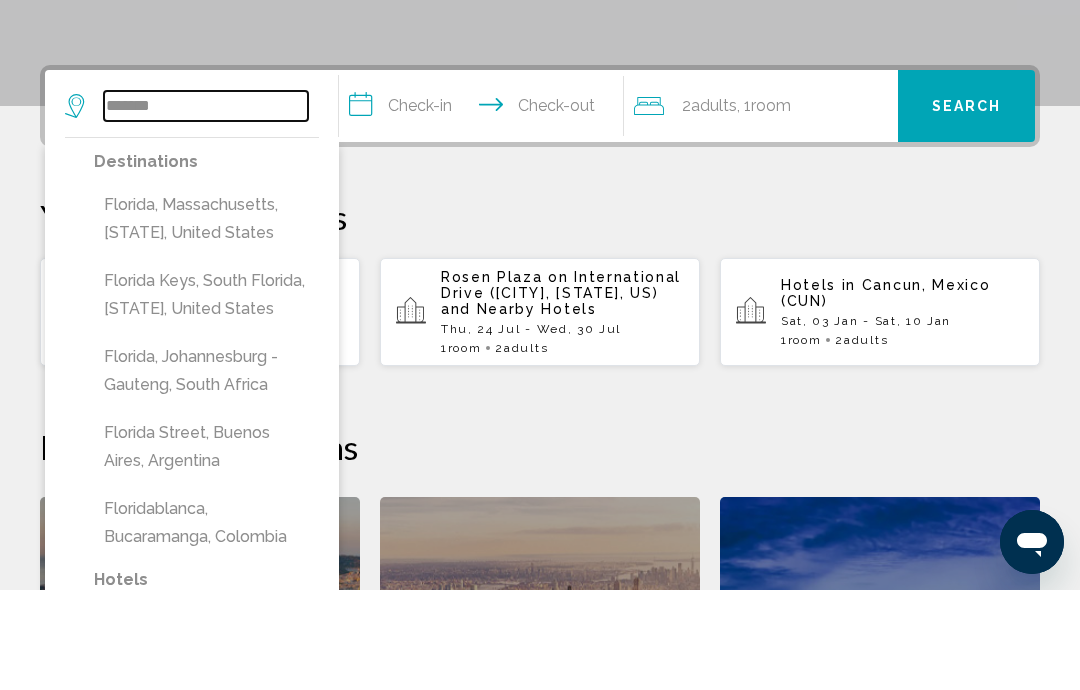 type on "**********" 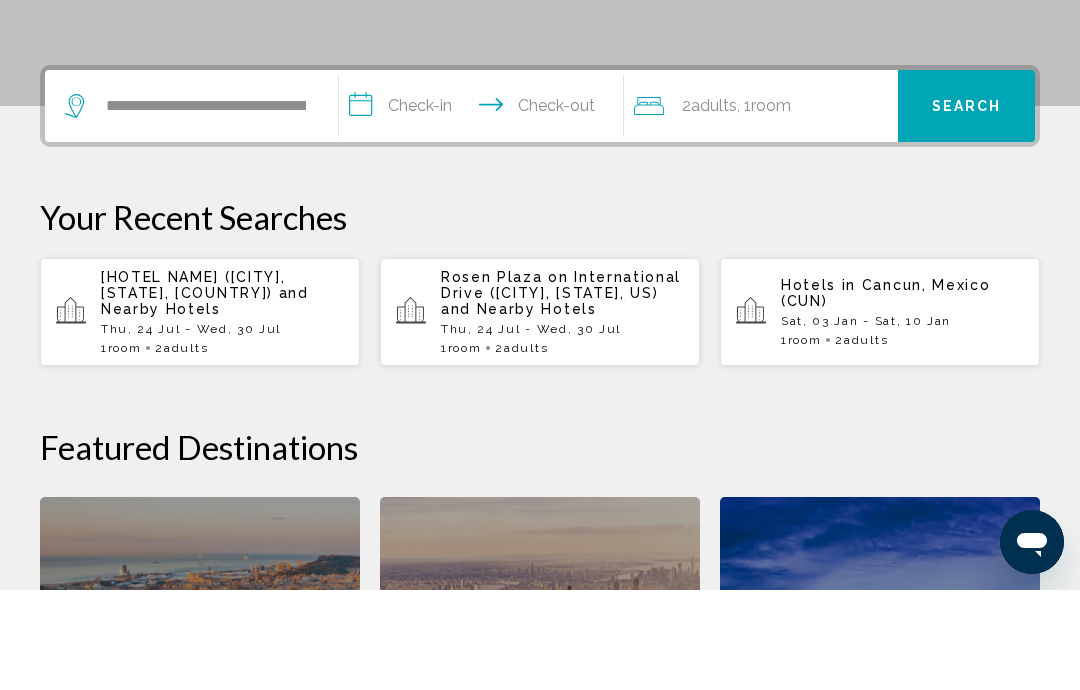 click on "**********" at bounding box center [485, 209] 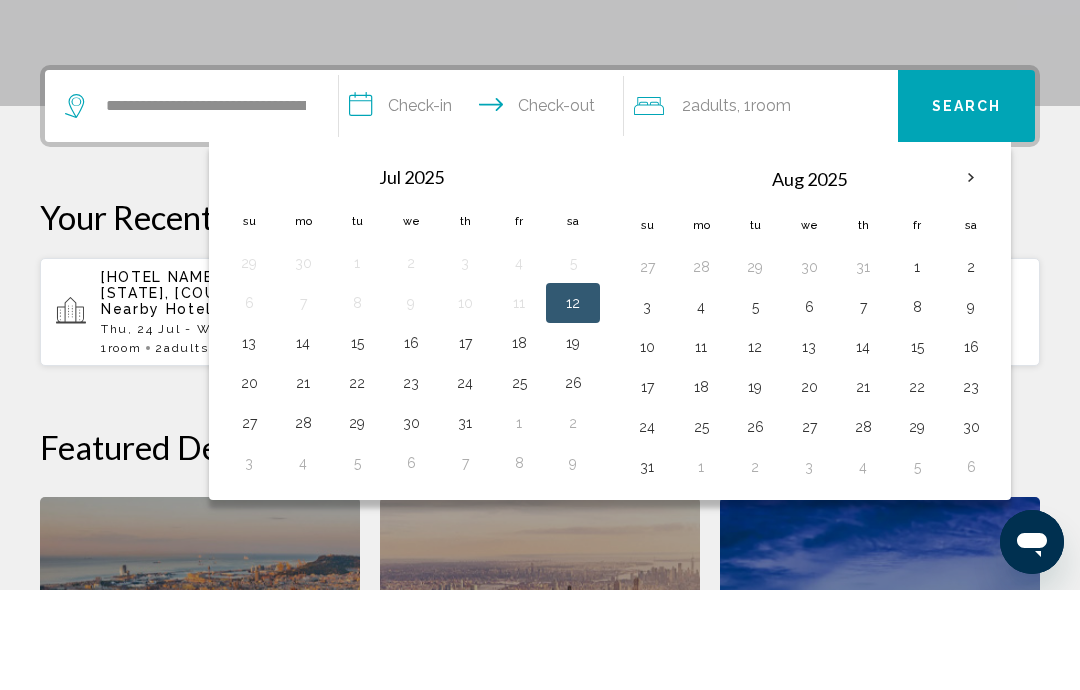 scroll, scrollTop: 494, scrollLeft: 0, axis: vertical 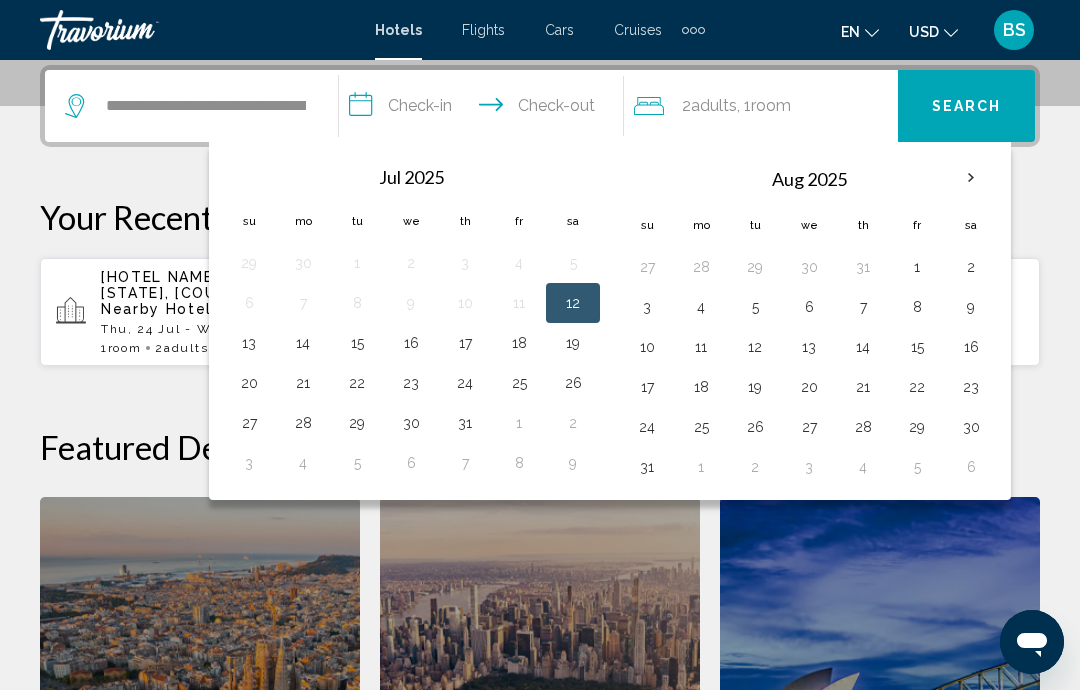 click at bounding box center (971, 178) 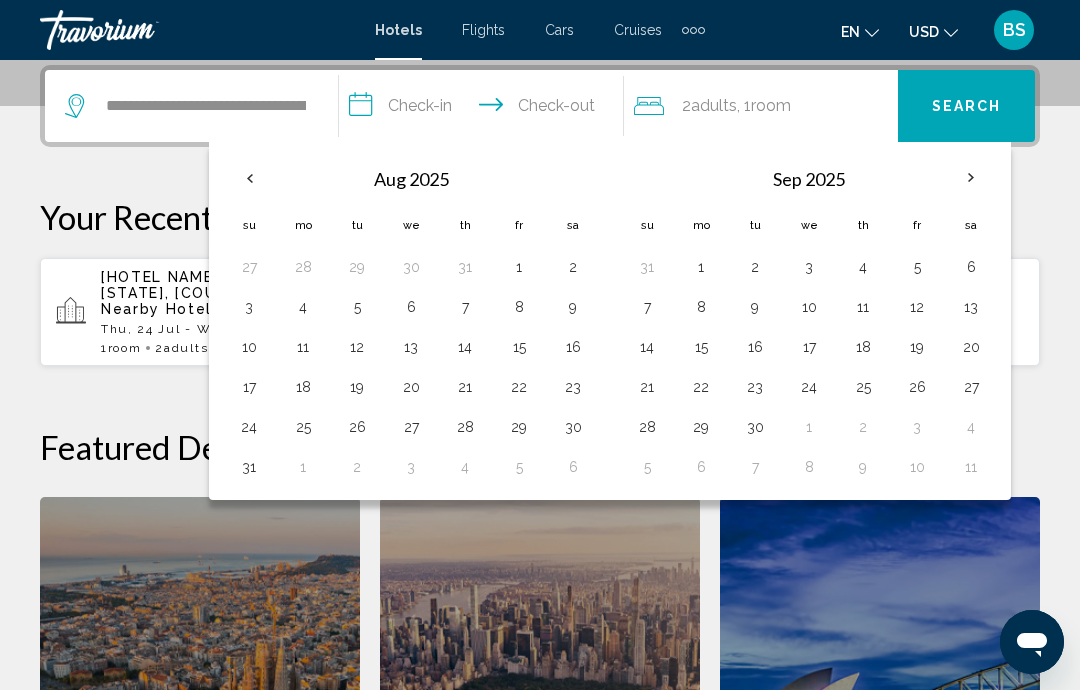 click at bounding box center (971, 178) 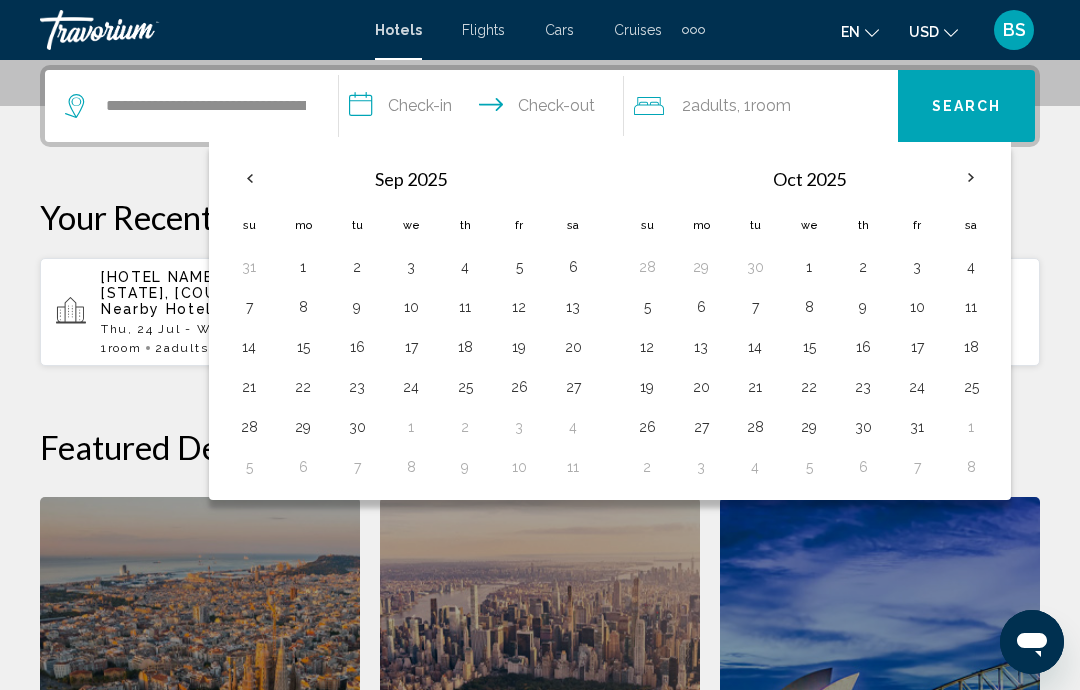 click at bounding box center [971, 178] 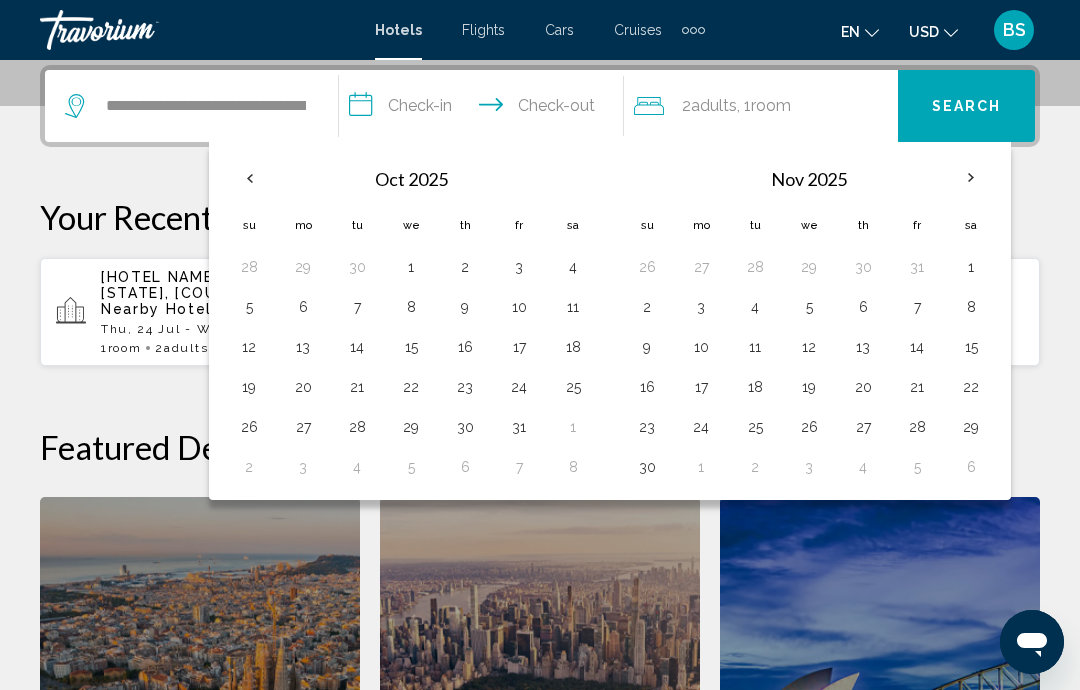 click at bounding box center [971, 178] 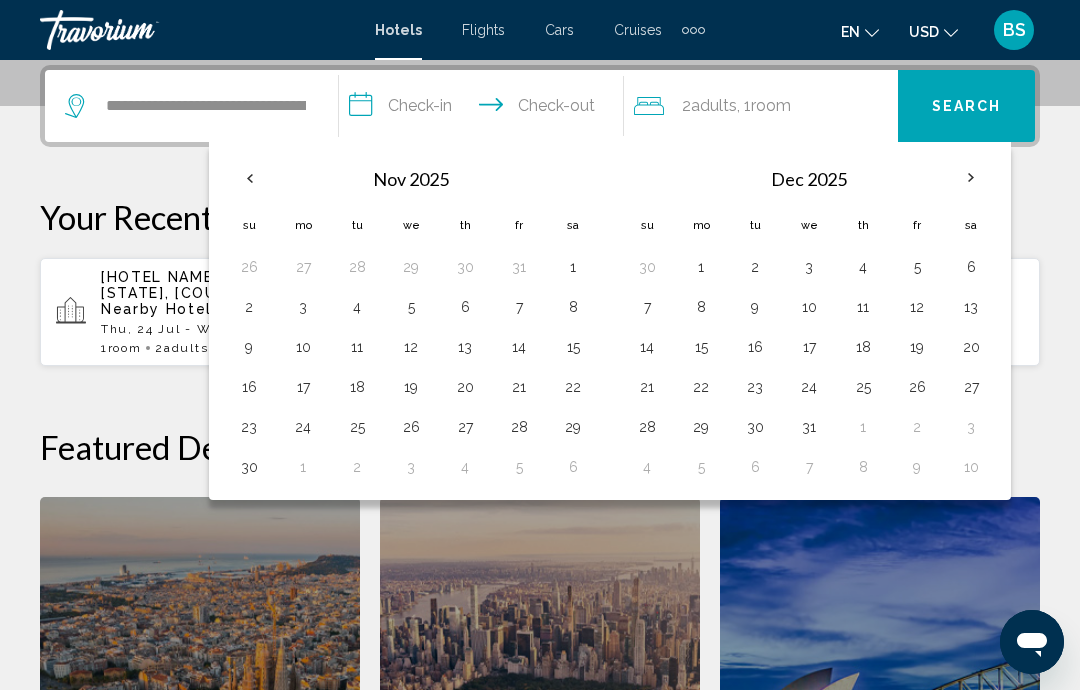 click at bounding box center [971, 178] 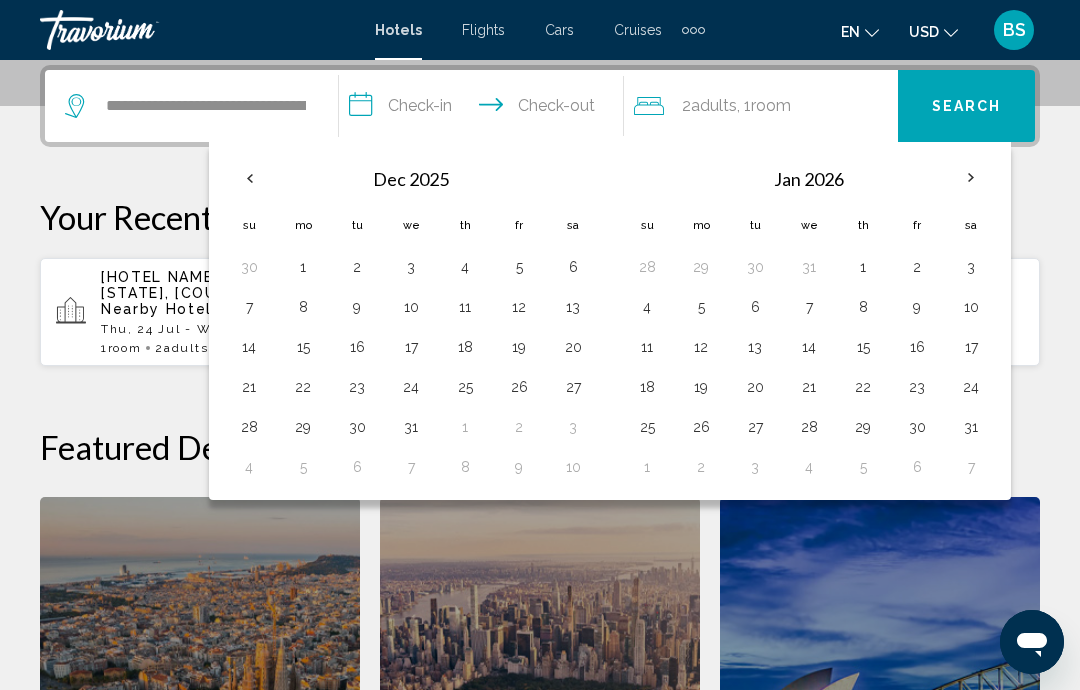 click on "10" at bounding box center (971, 307) 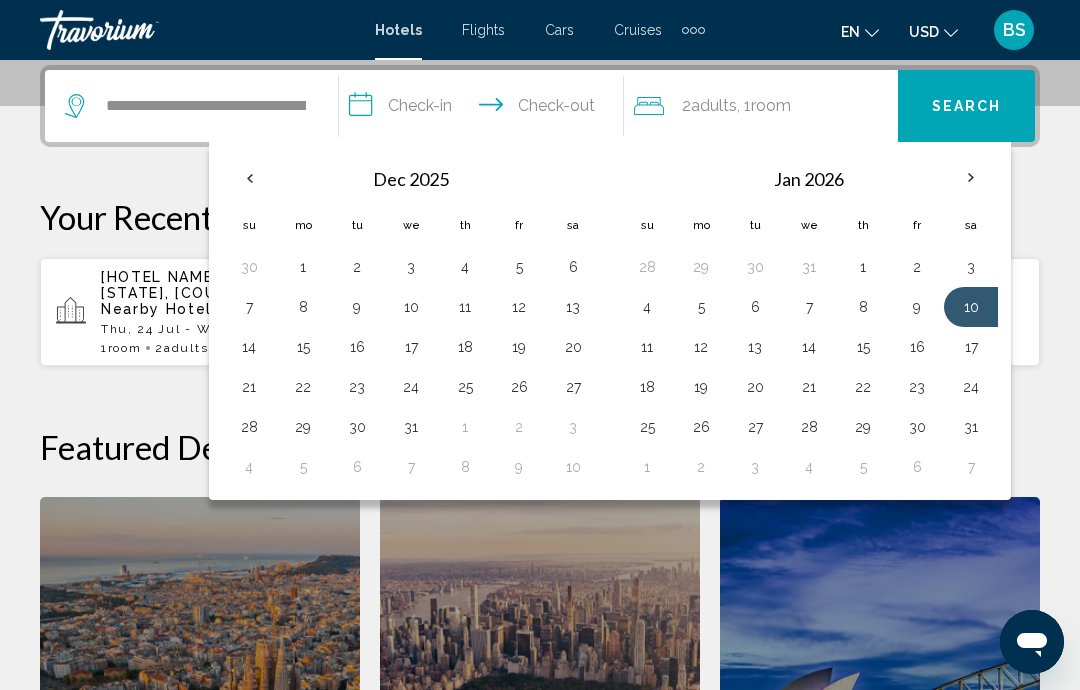 click on "17" at bounding box center [971, 347] 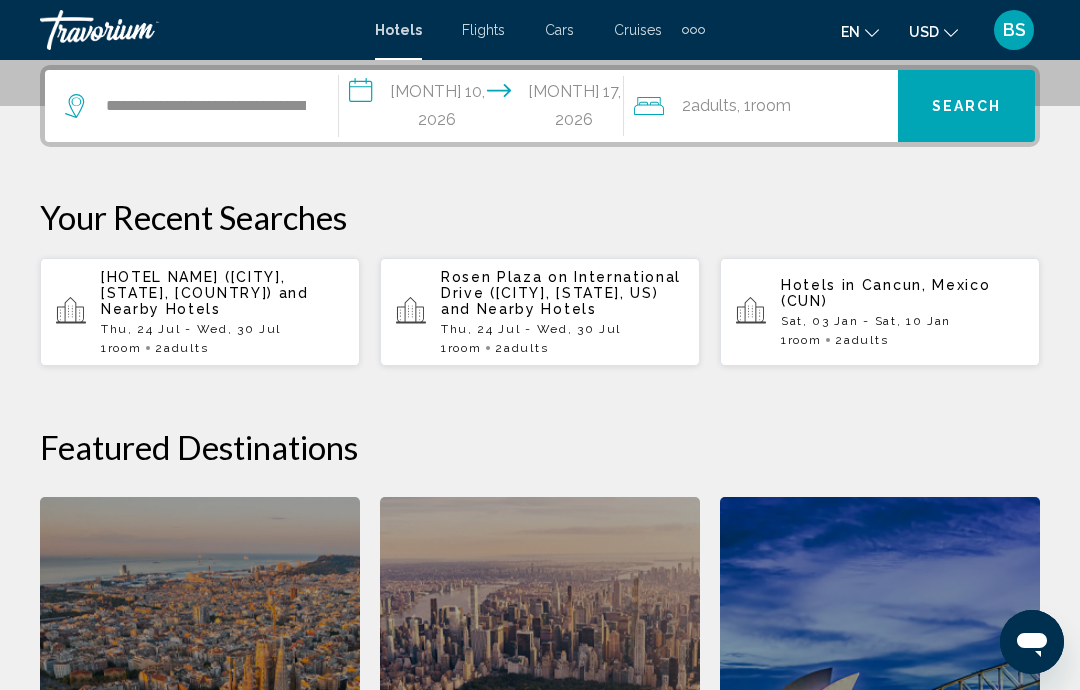 click on "Room" 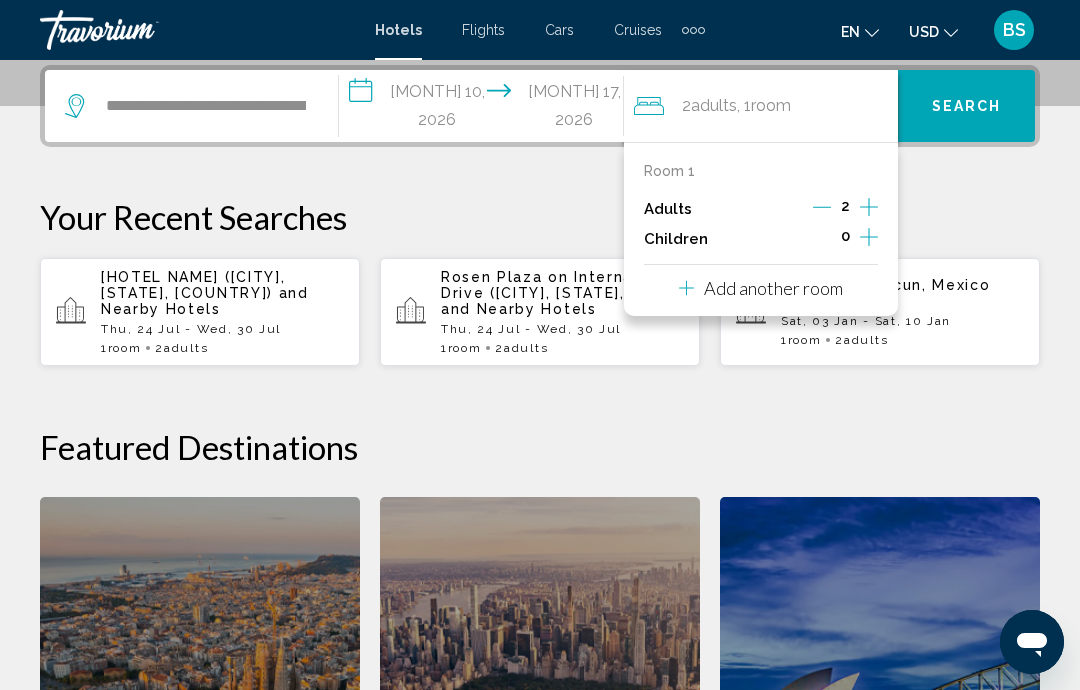 click 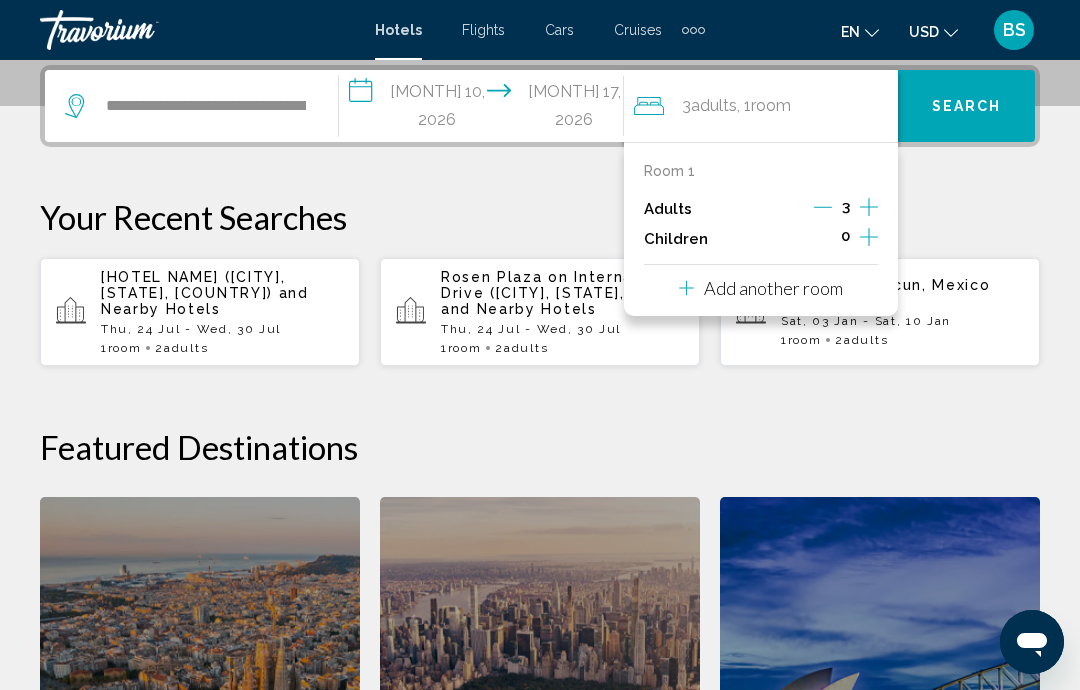 click 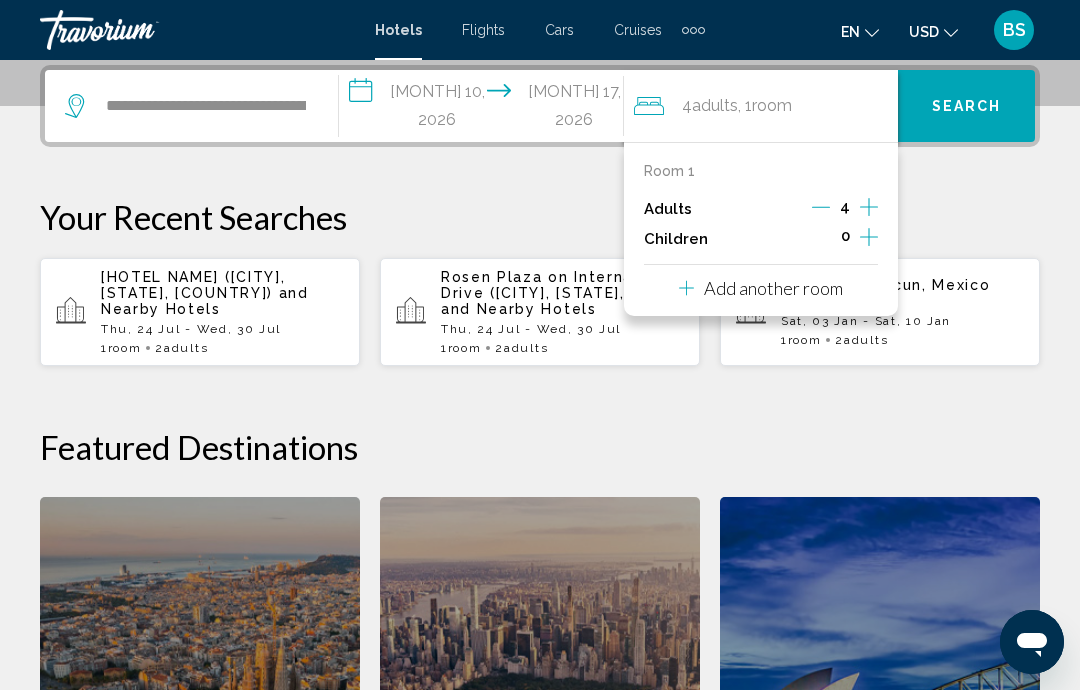 click on "Search" at bounding box center [966, 106] 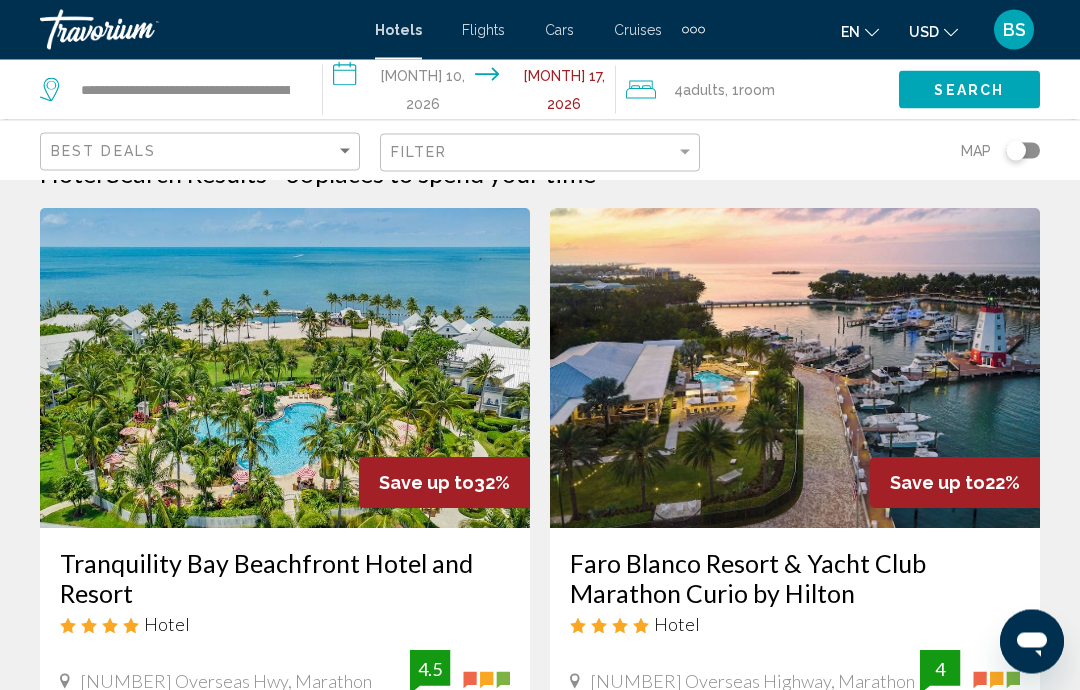 scroll, scrollTop: 46, scrollLeft: 0, axis: vertical 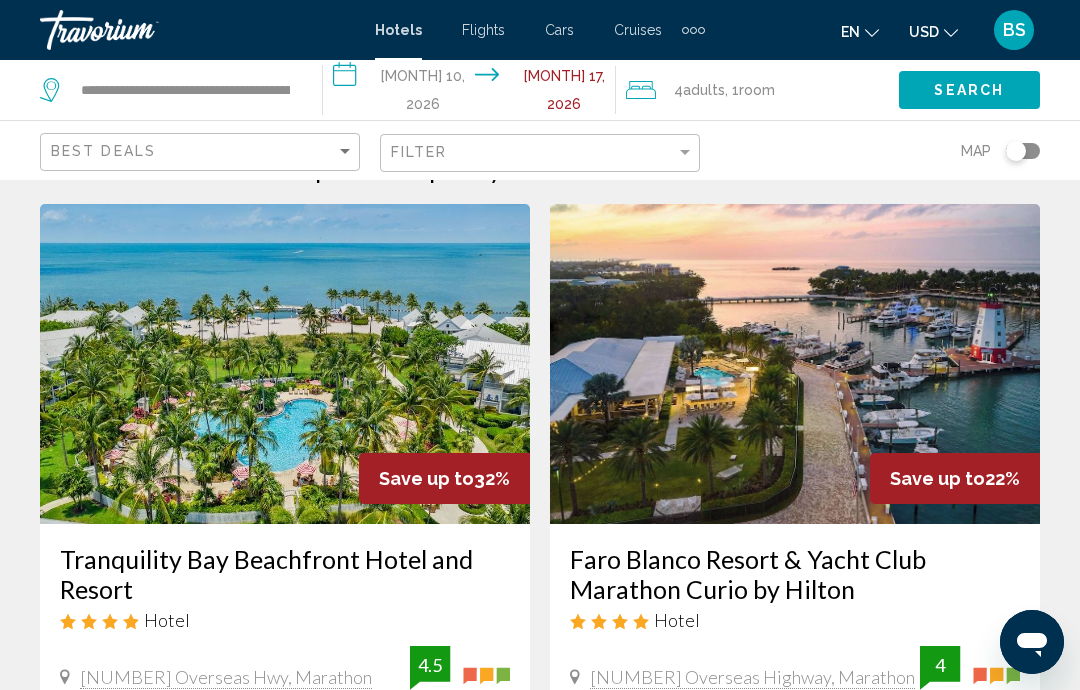 click on "Tranquility Bay Beachfront Hotel and Resort" at bounding box center (285, 574) 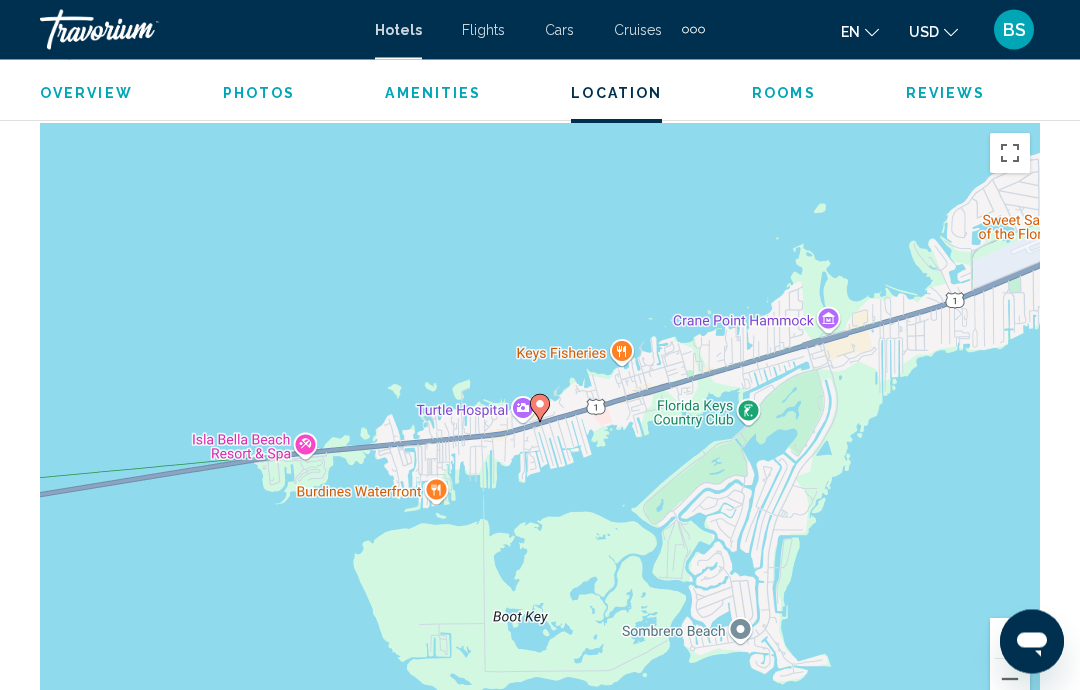 scroll, scrollTop: 2211, scrollLeft: 0, axis: vertical 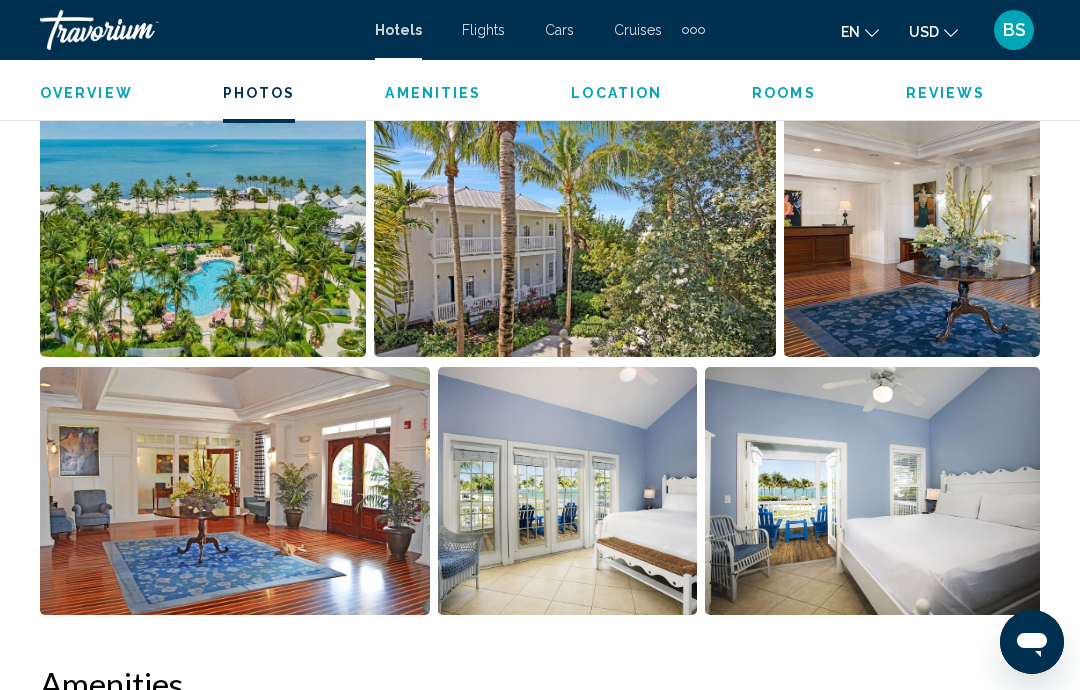 click at bounding box center (203, 233) 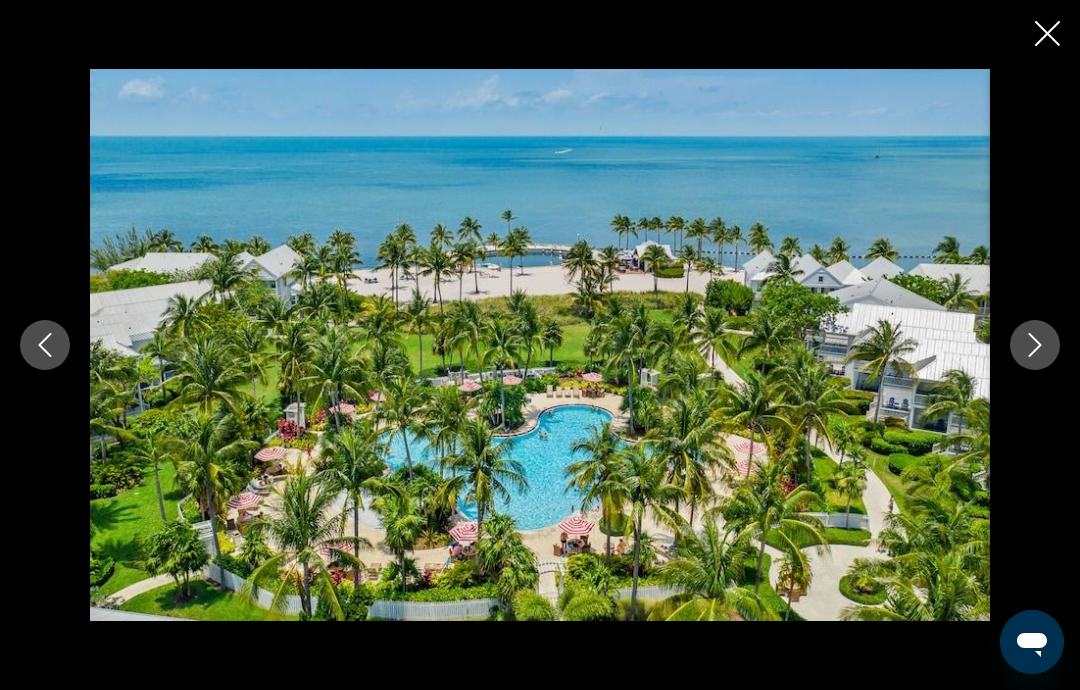click 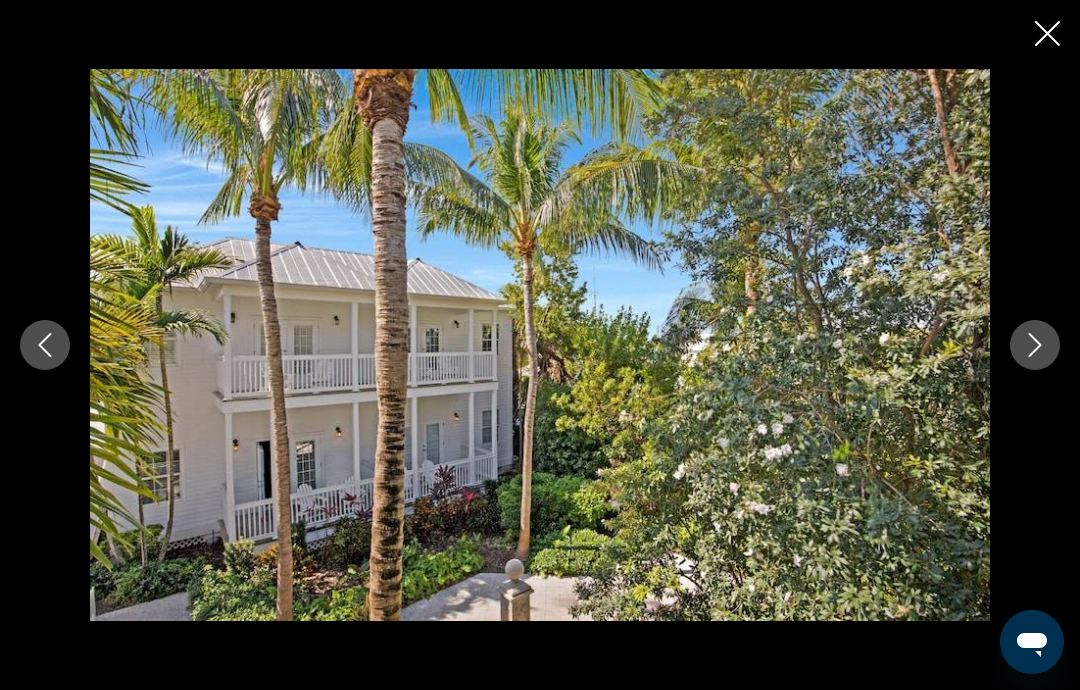 click at bounding box center [1035, 345] 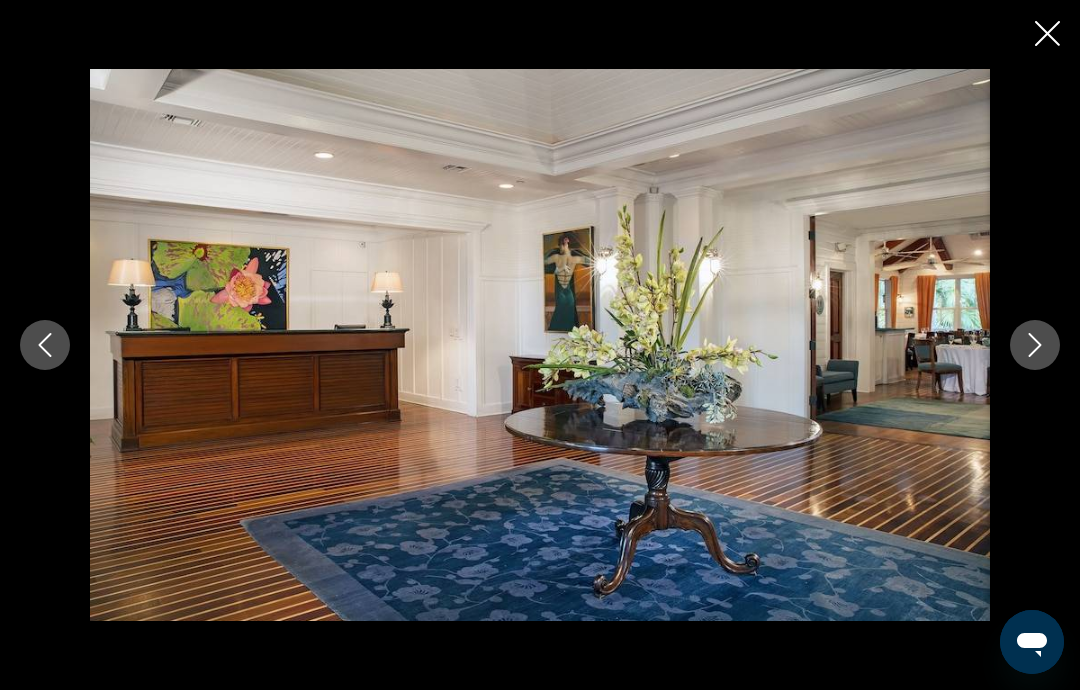 click 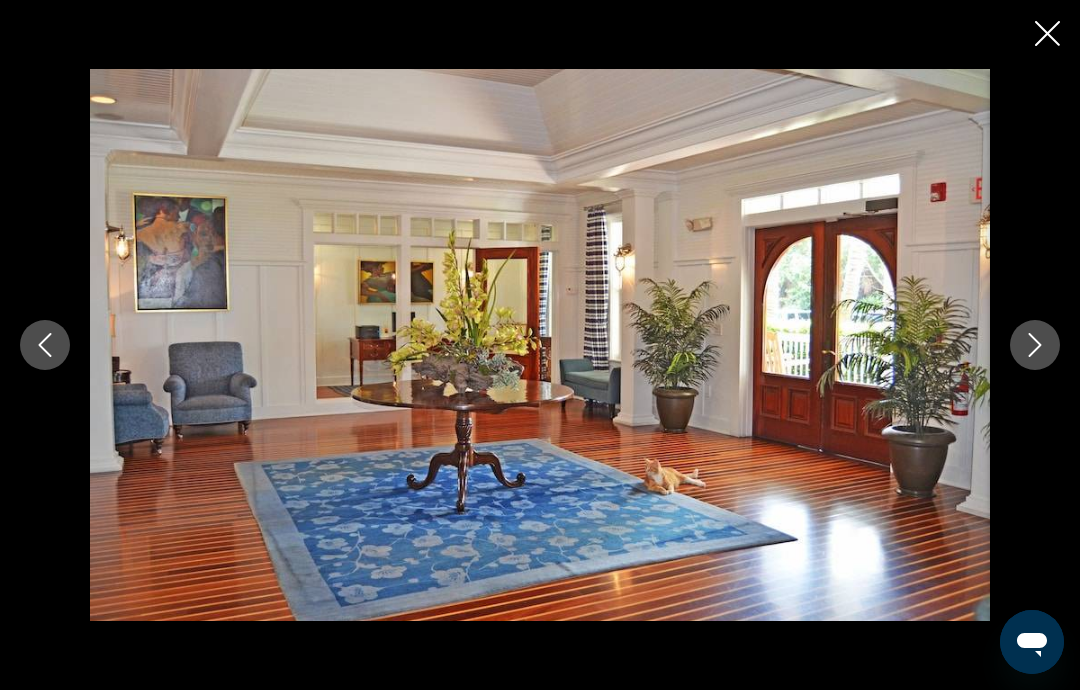 click at bounding box center [1035, 345] 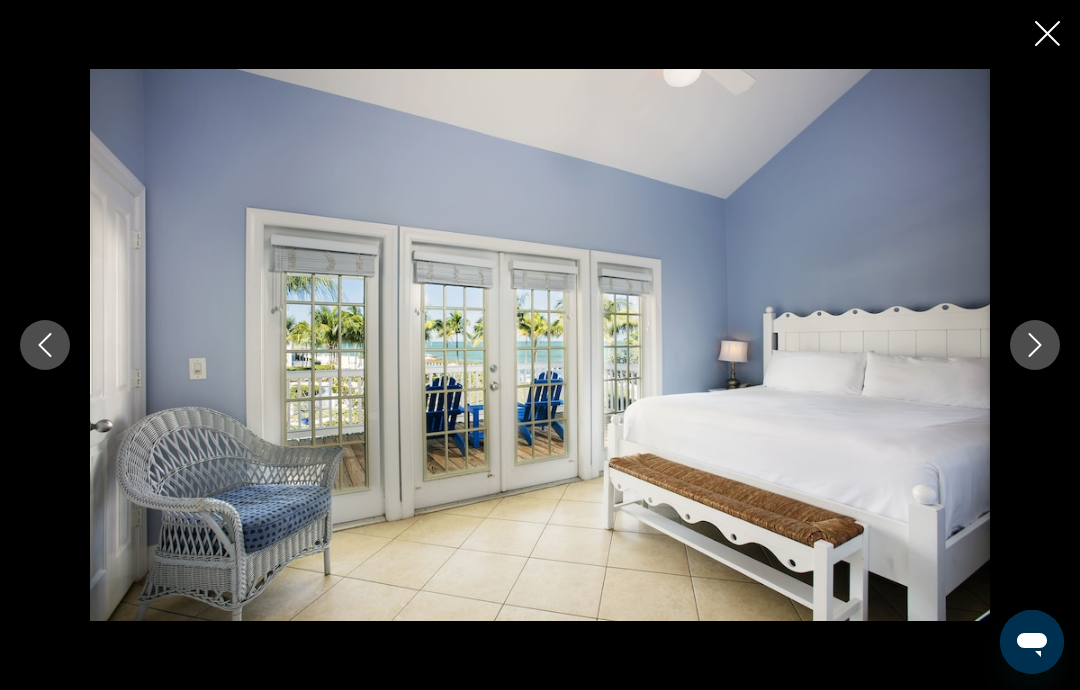 click 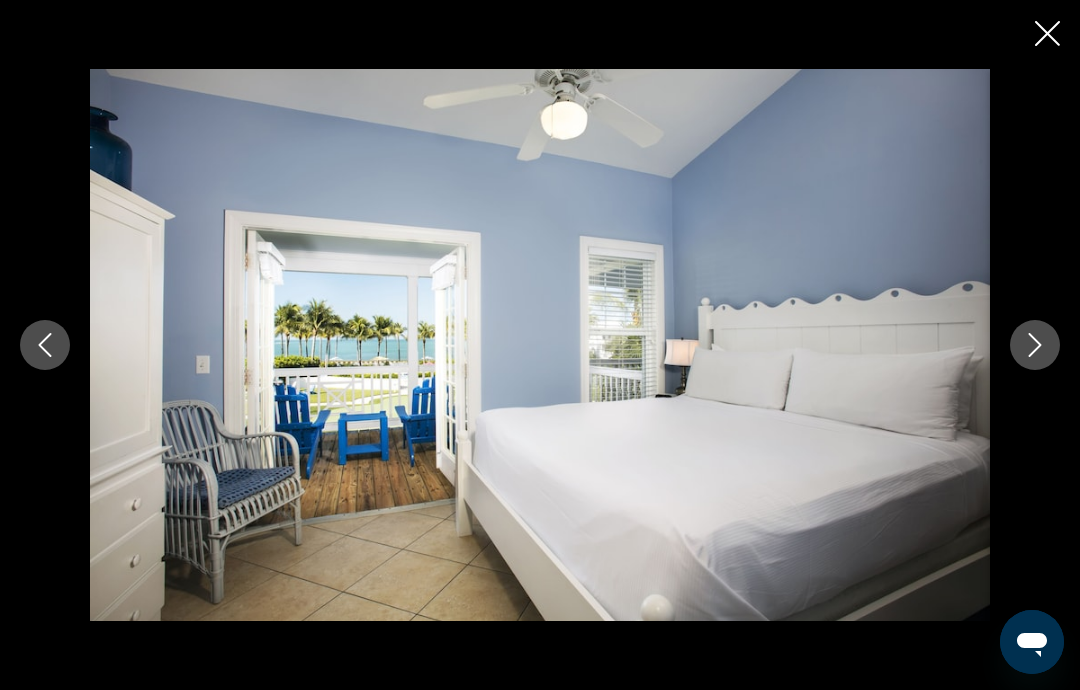 click at bounding box center (1035, 345) 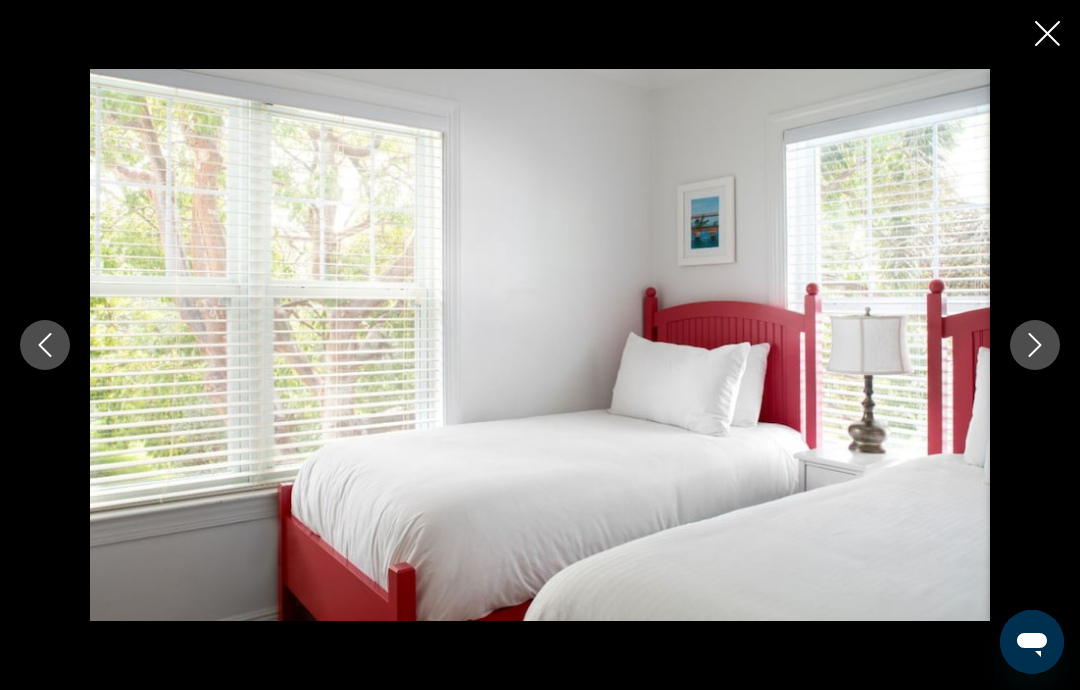 click 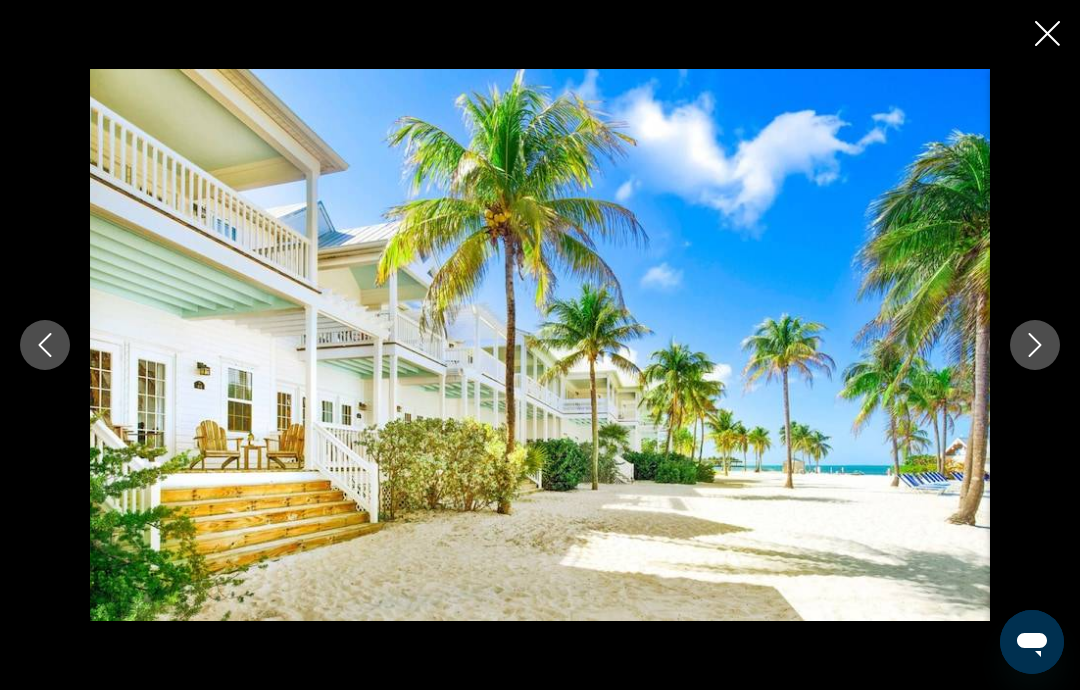 click 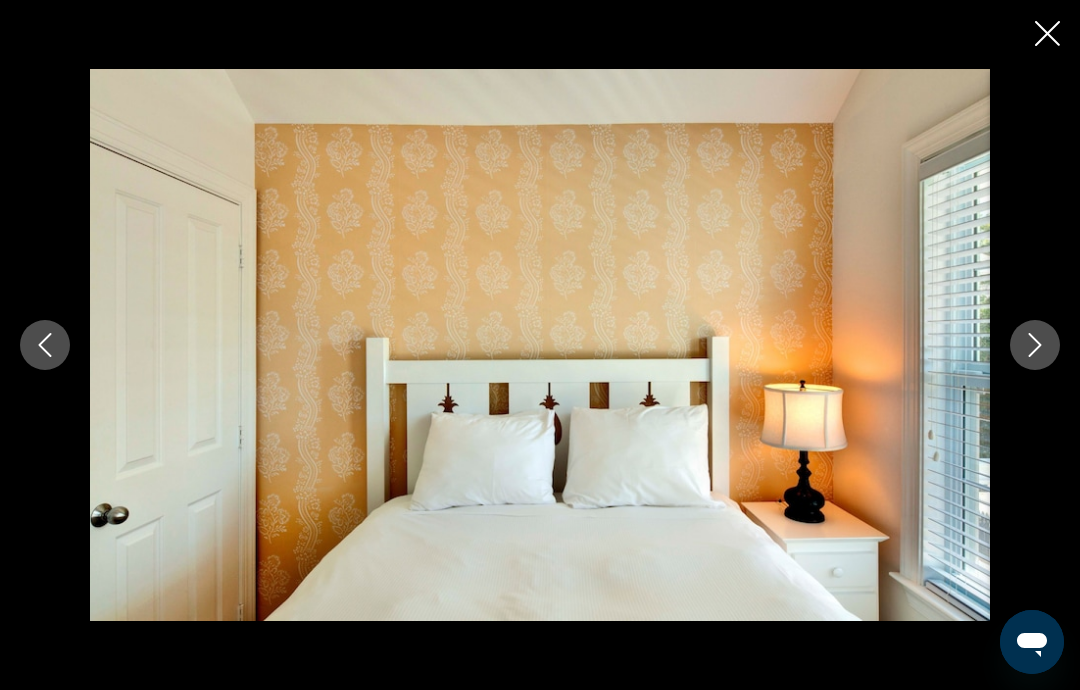 click 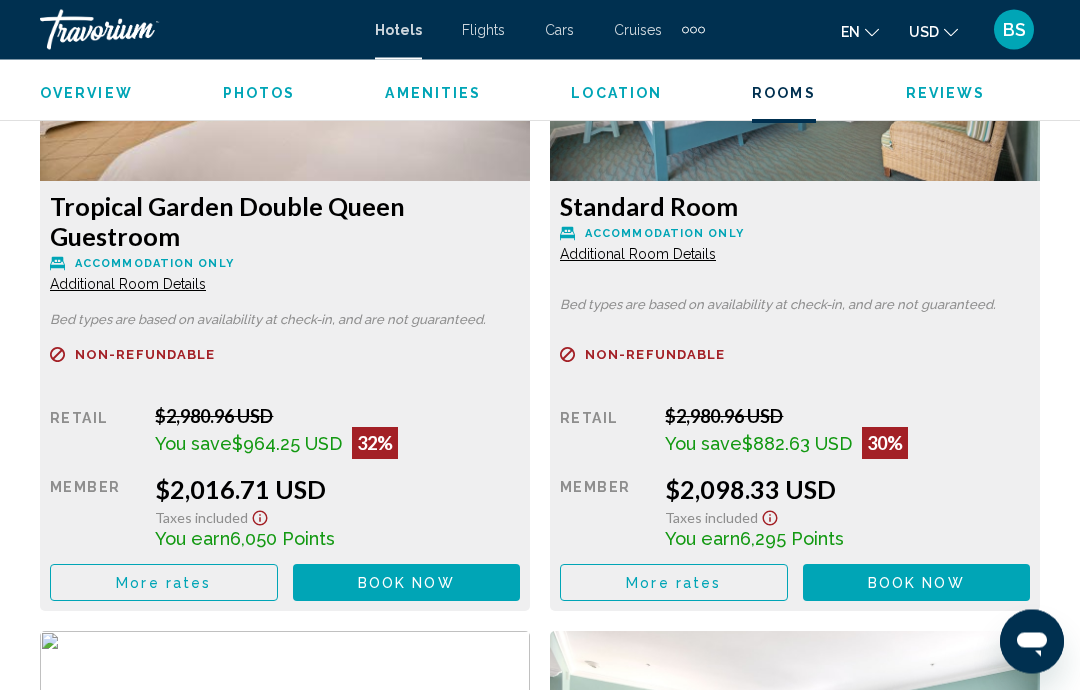 scroll, scrollTop: 3222, scrollLeft: 0, axis: vertical 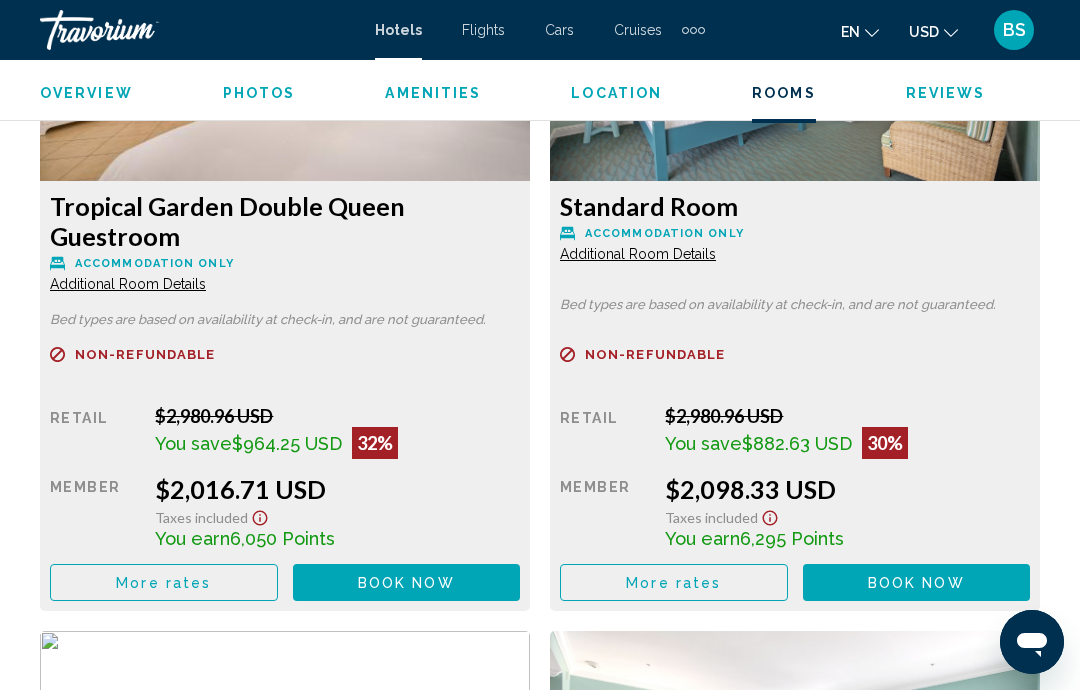 click on "Additional Room Details" at bounding box center [128, 284] 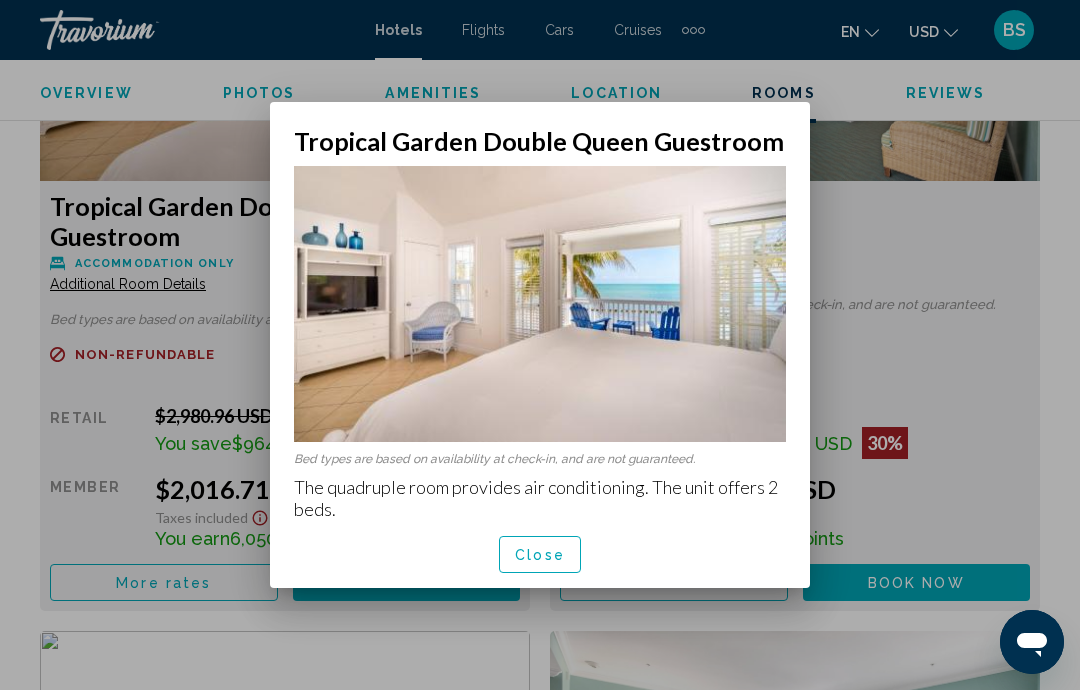 scroll, scrollTop: 0, scrollLeft: 0, axis: both 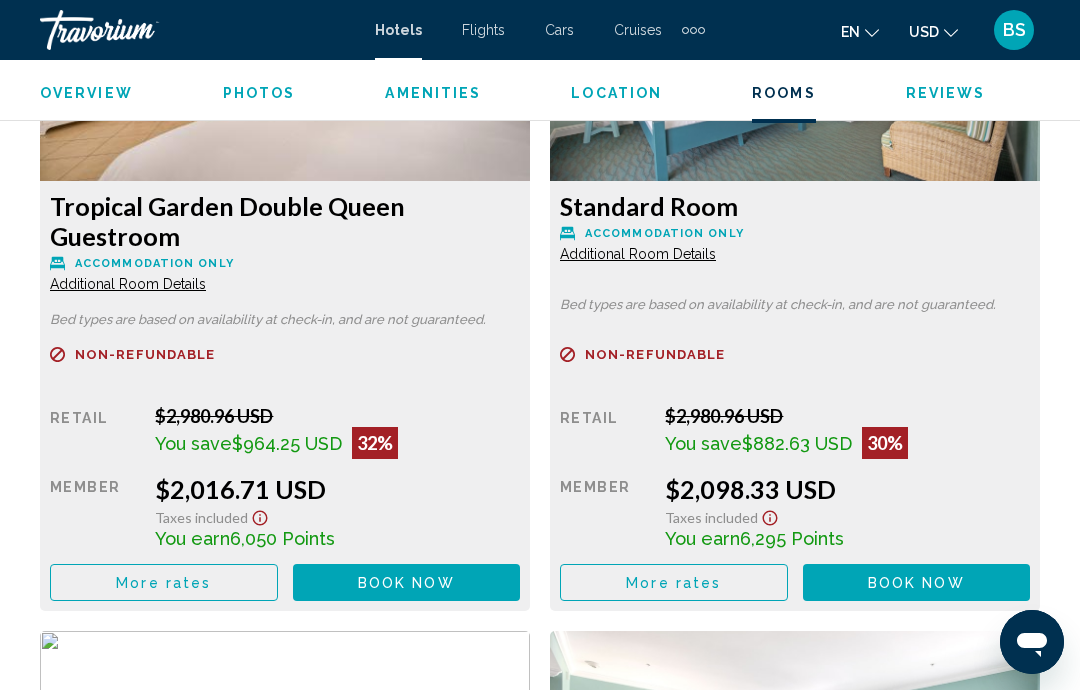click on "Additional Room Details" at bounding box center (128, 284) 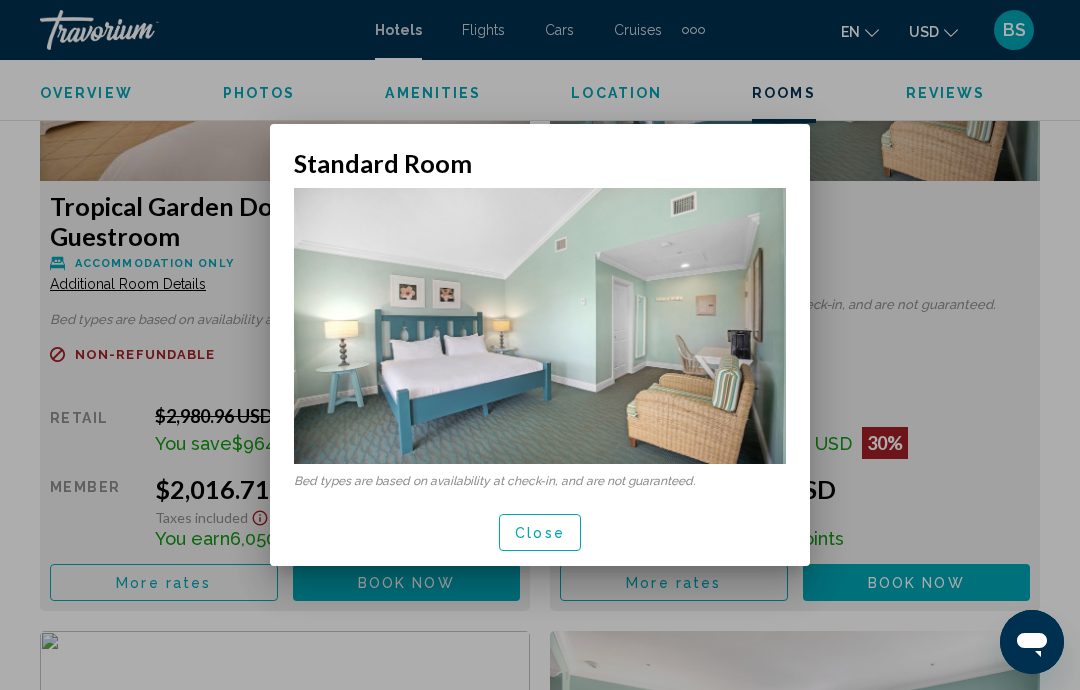 click on "Close" at bounding box center [540, 532] 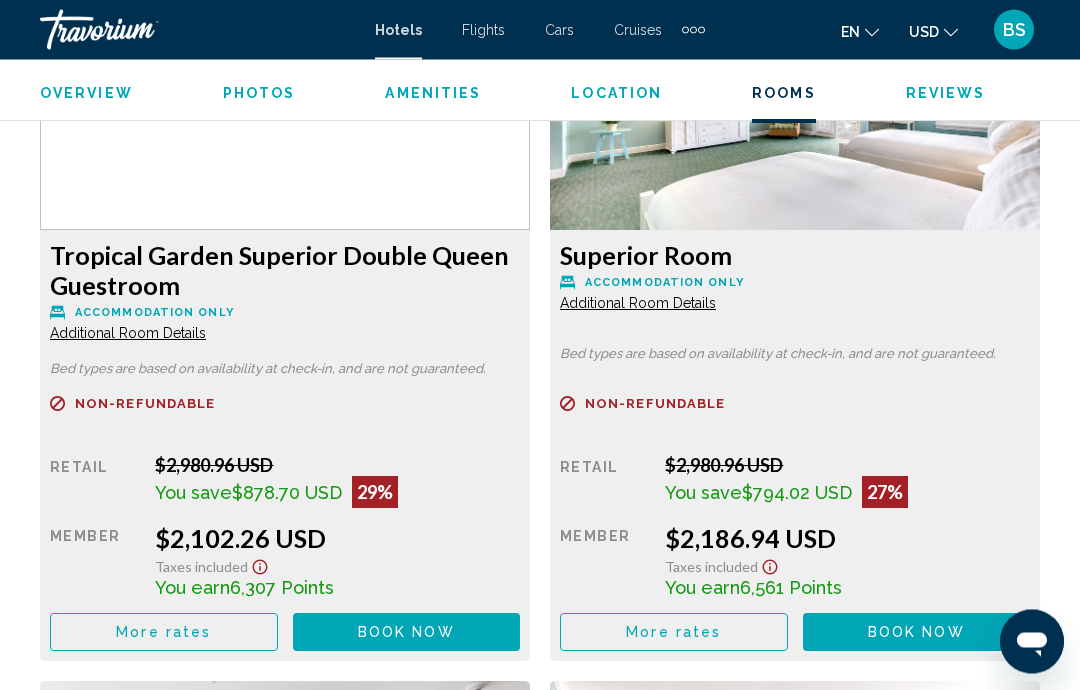 scroll, scrollTop: 3873, scrollLeft: 0, axis: vertical 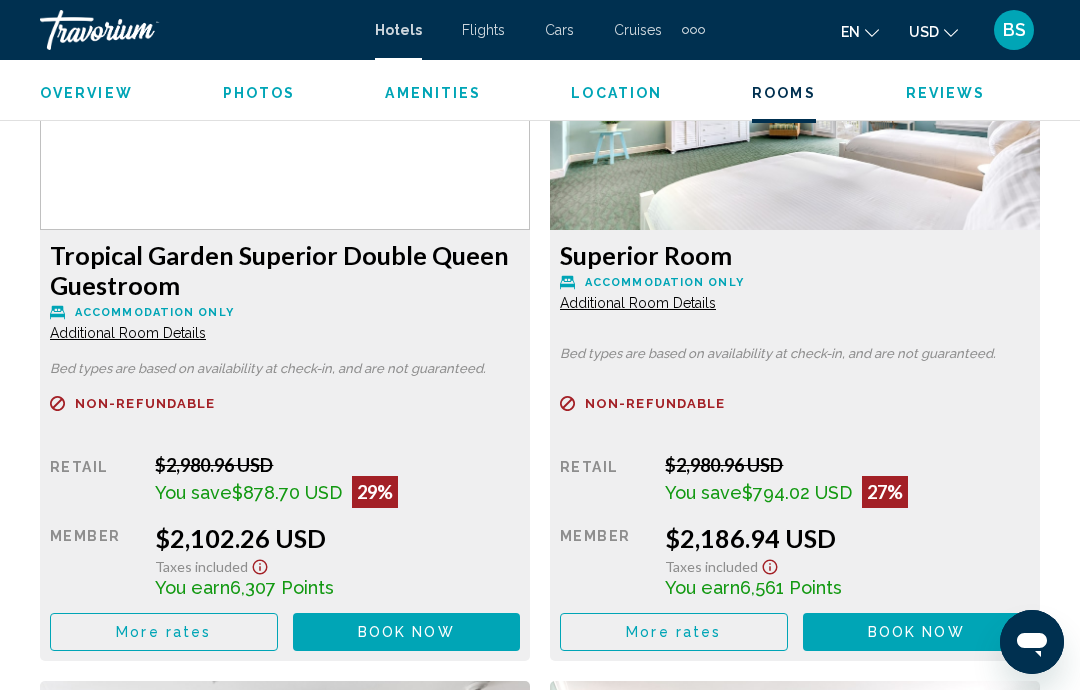 click on "Additional Room Details" at bounding box center (128, -367) 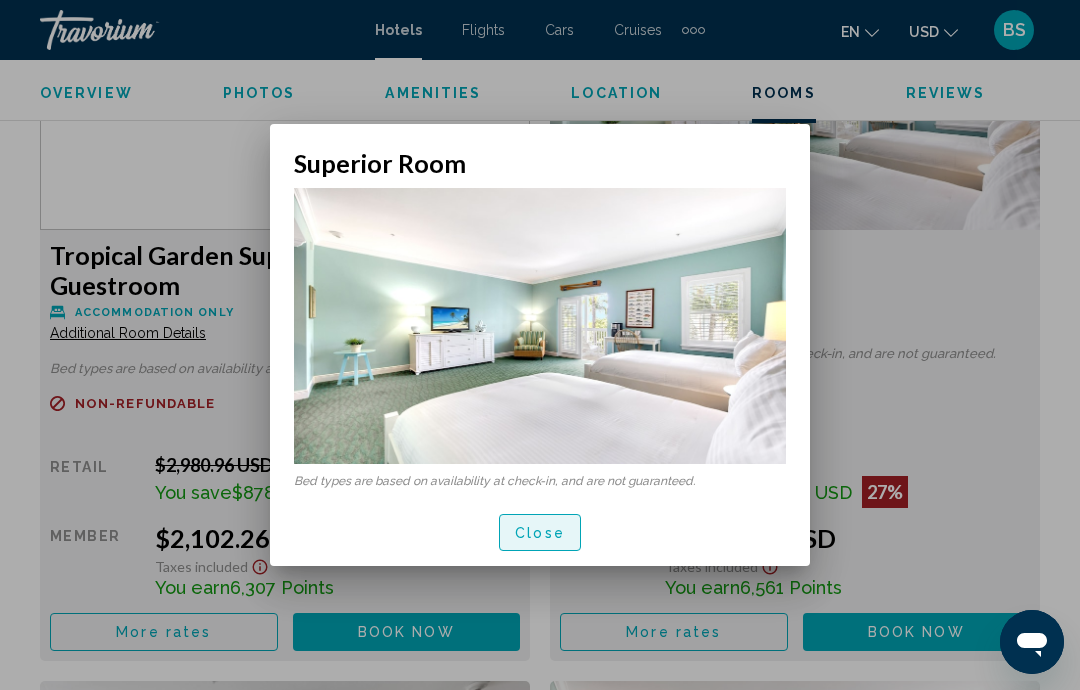 click on "Close" at bounding box center [540, 533] 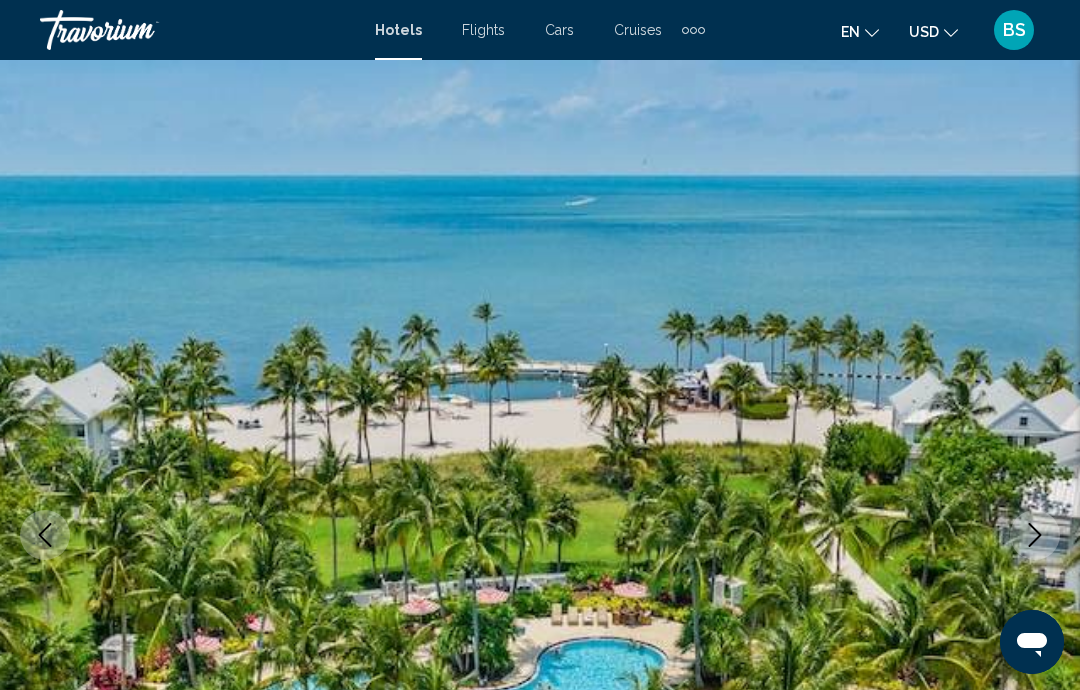 scroll, scrollTop: 3873, scrollLeft: 0, axis: vertical 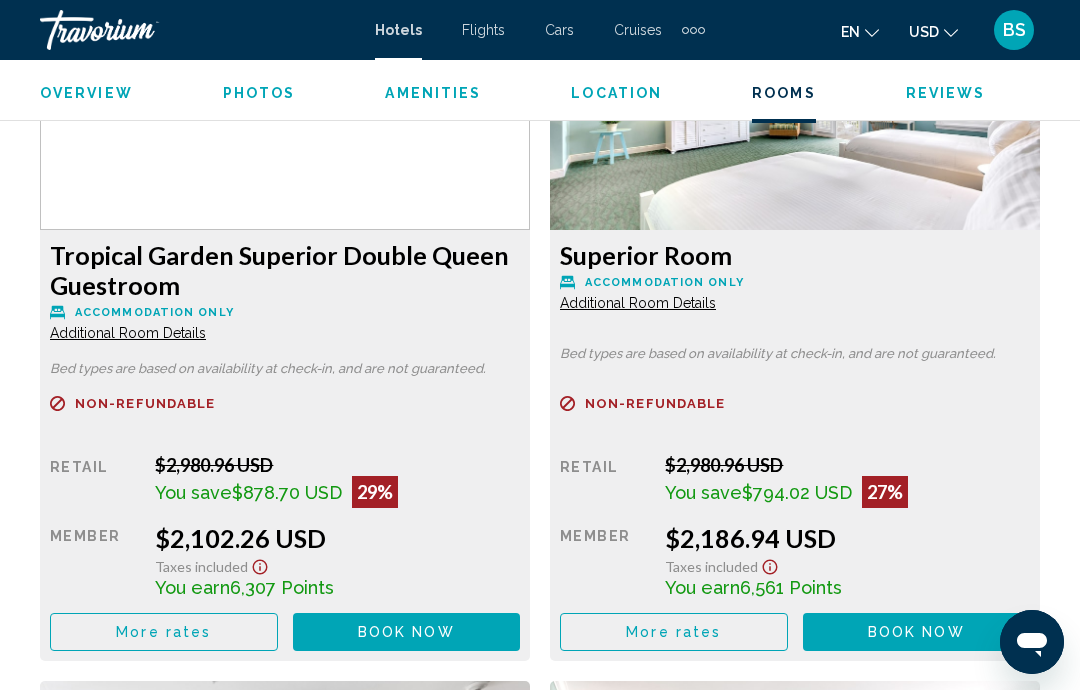 click on "Superior Room
Accommodation Only Additional Room Details Bed types are based on availability at check-in, and are not guaranteed.
Refundable
Non-refundable
Non-refundable     Retail  $2,980.96 USD  You save  $794.02 USD  27%  when you redeem    Member  $2,186.94 USD  Taxes included
You earn  6,561  Points  More rates Book now No longer available" at bounding box center [285, -255] 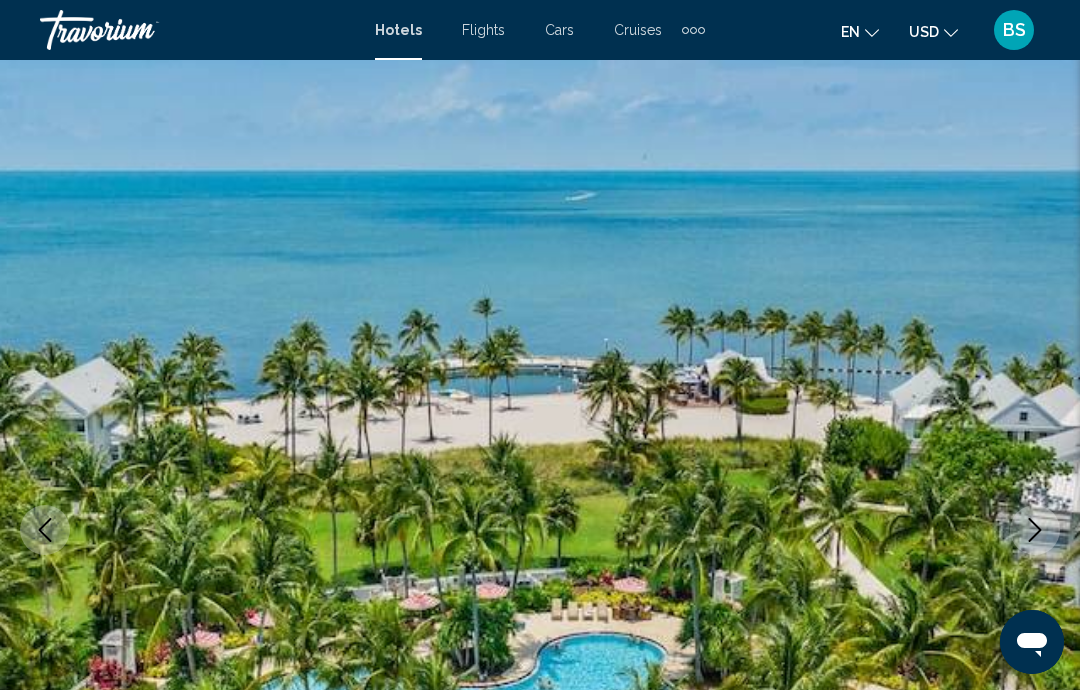 scroll, scrollTop: 0, scrollLeft: 0, axis: both 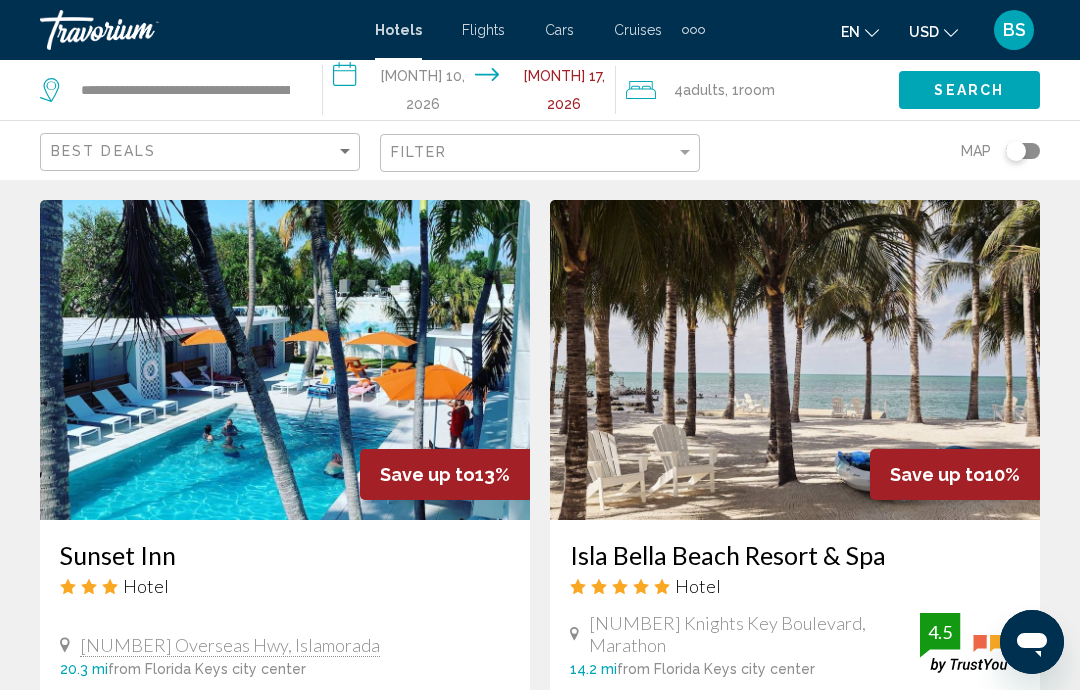 click on "Sunset Inn" at bounding box center (285, 555) 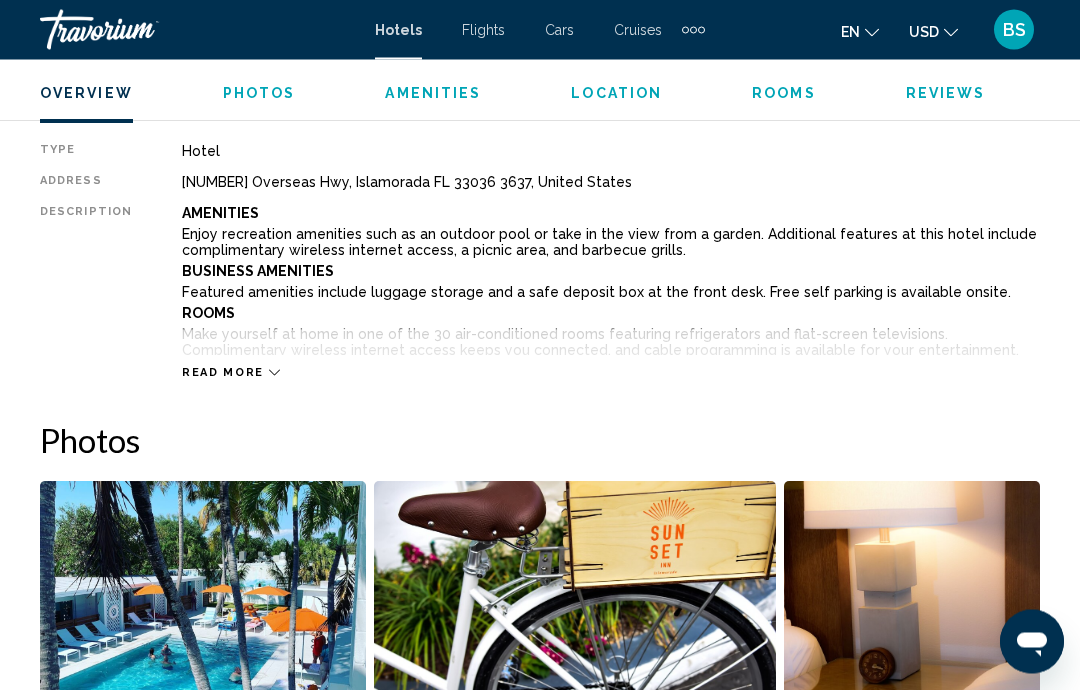scroll, scrollTop: 1028, scrollLeft: 0, axis: vertical 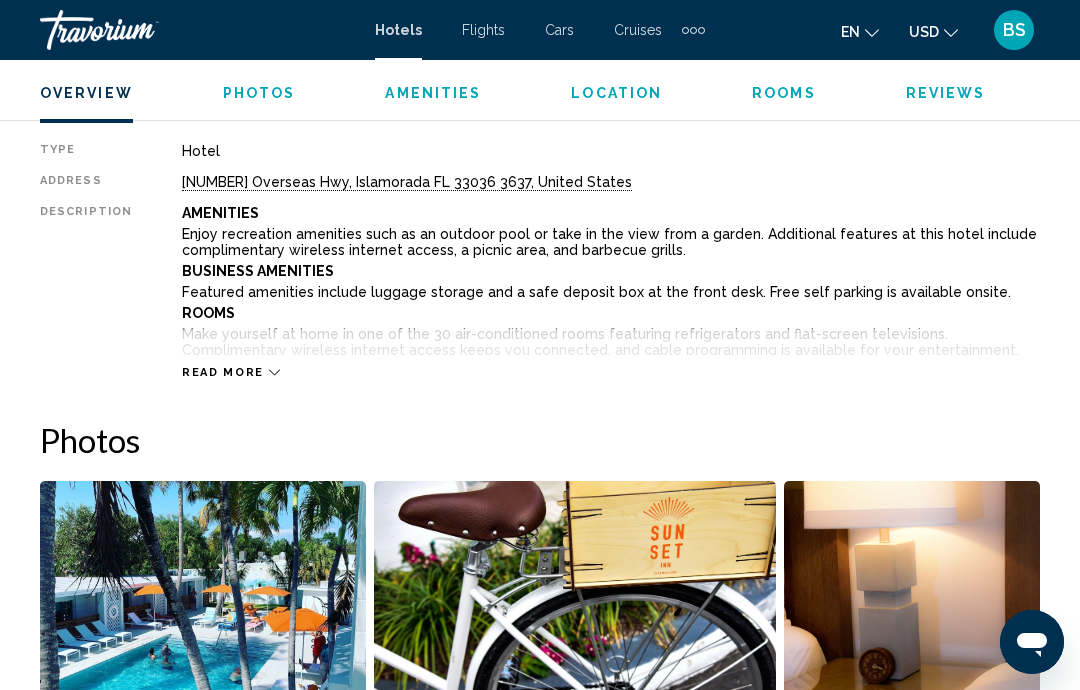 click 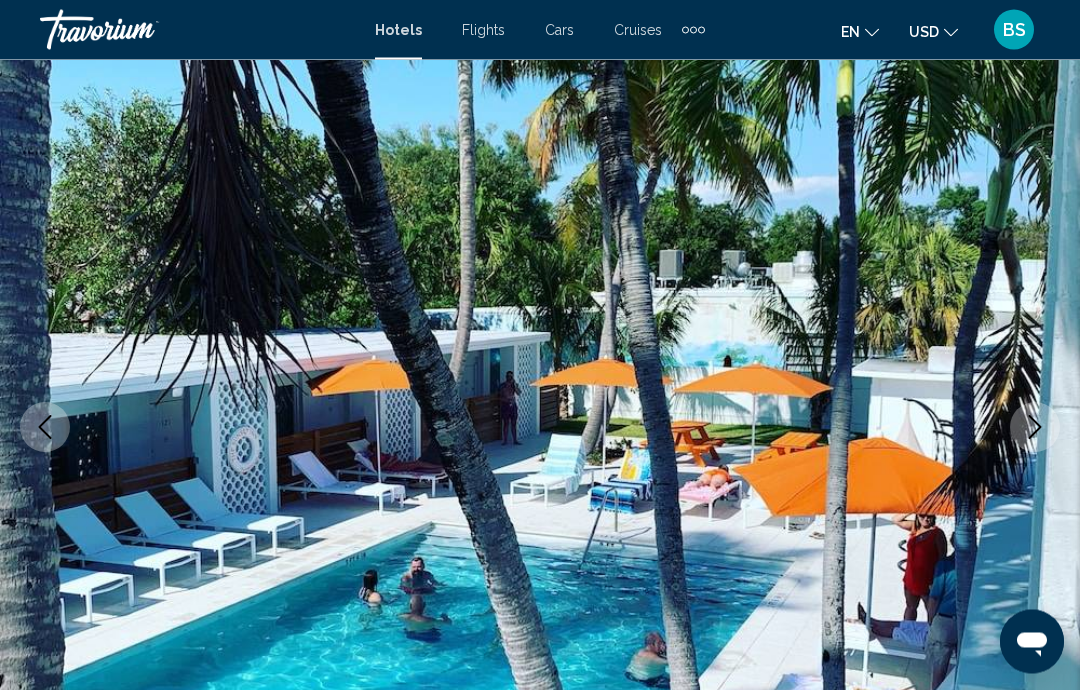 scroll, scrollTop: 0, scrollLeft: 0, axis: both 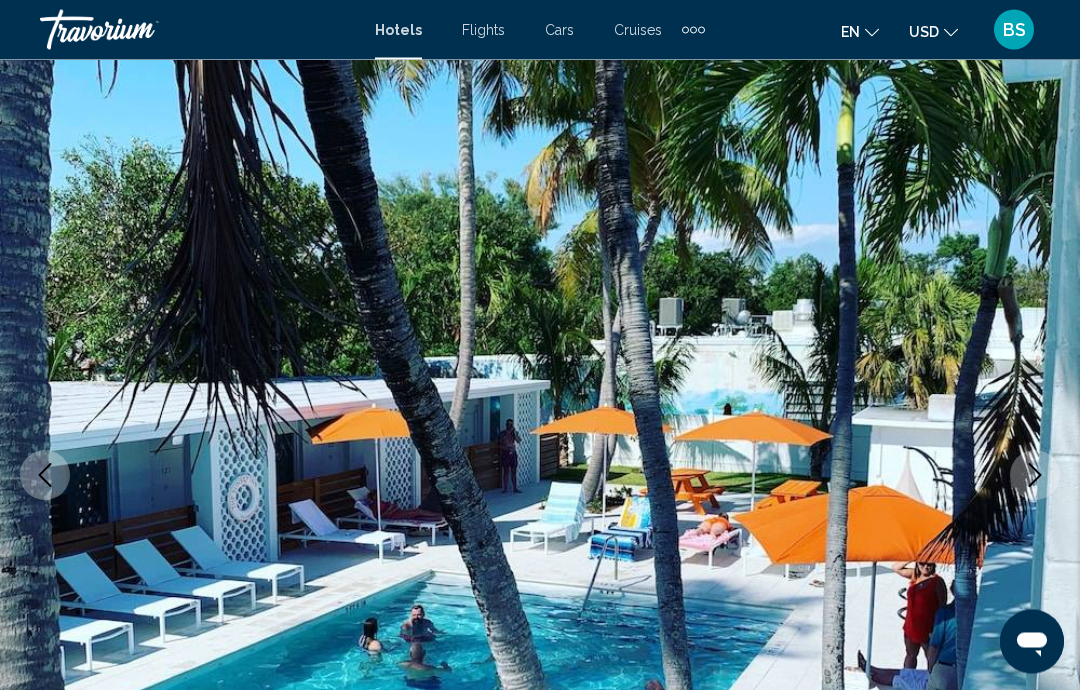 click at bounding box center [1035, 476] 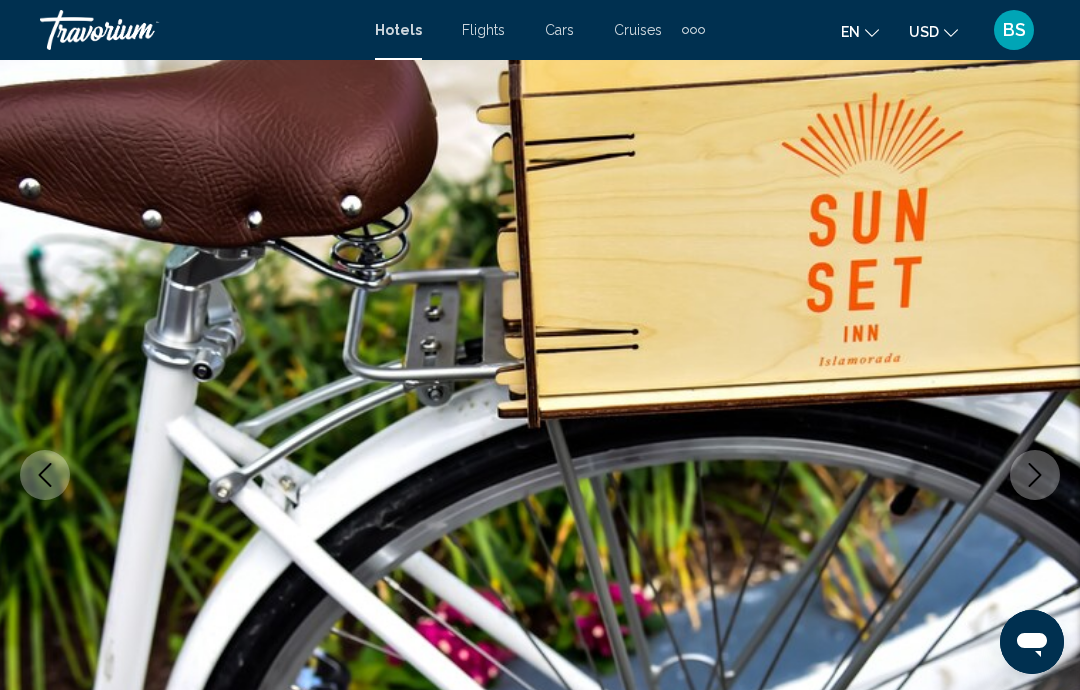 click 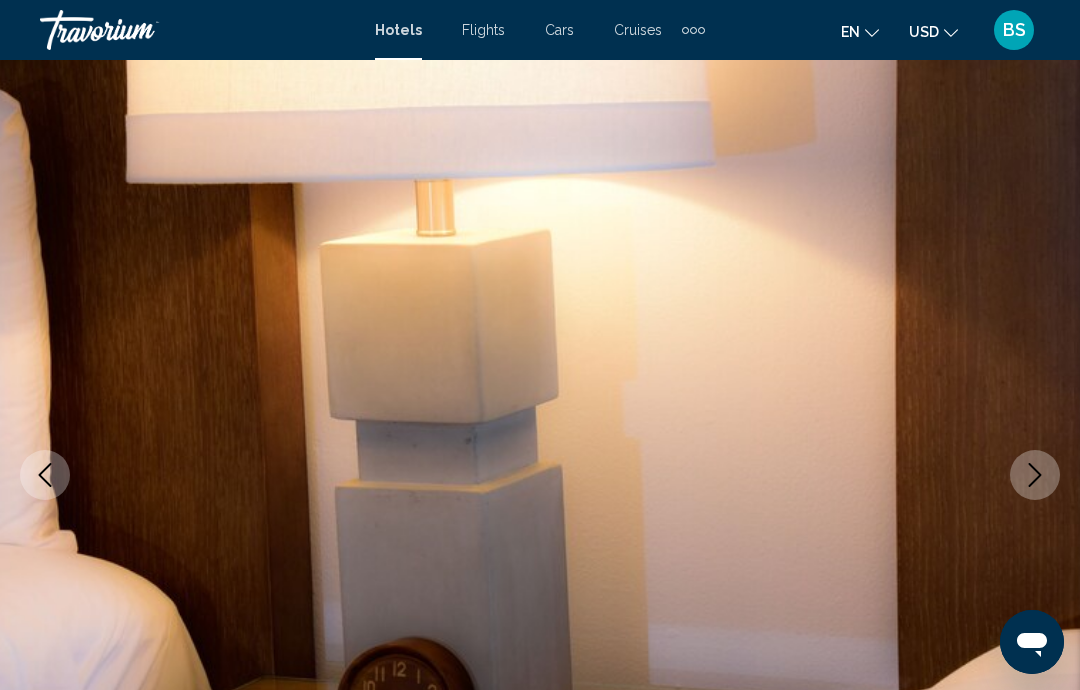 click 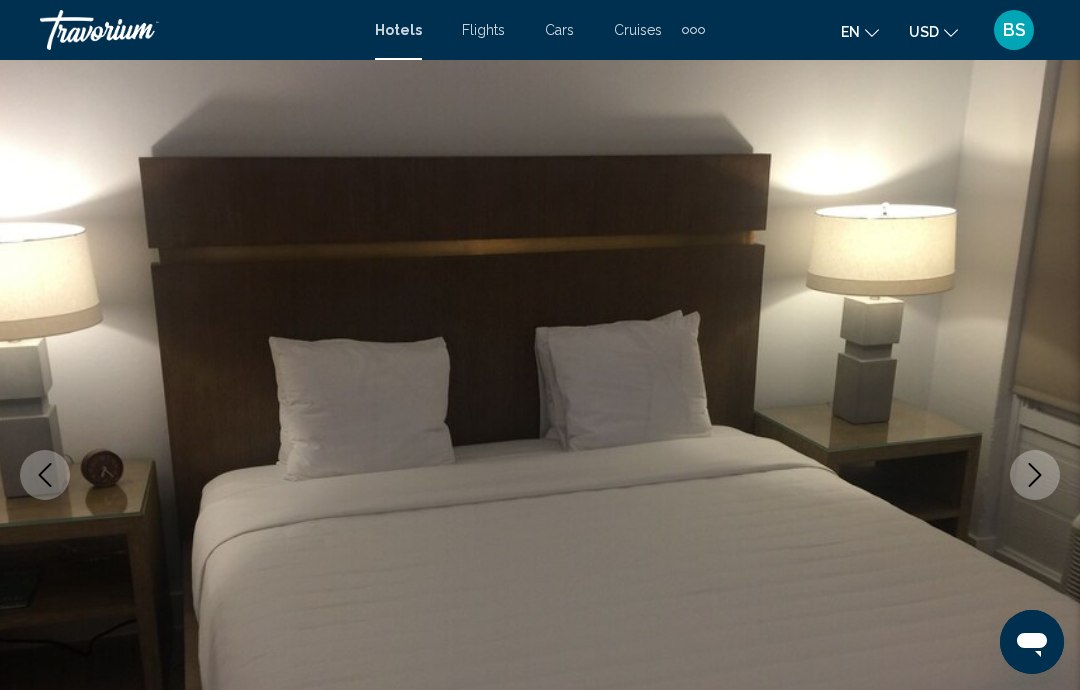 click at bounding box center (1035, 475) 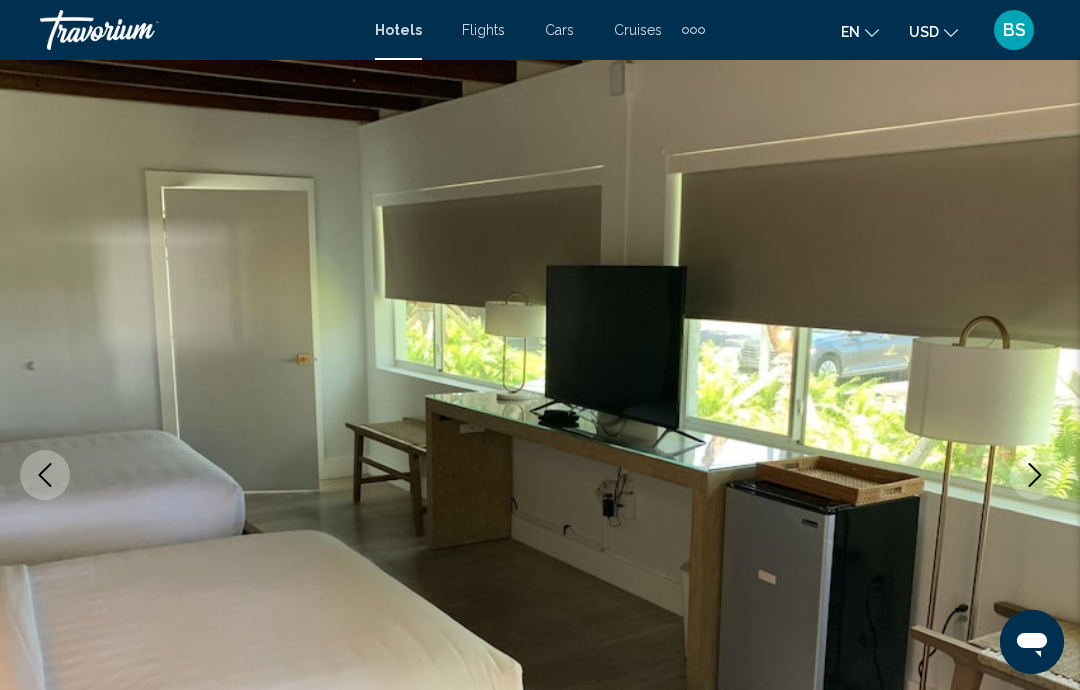 click 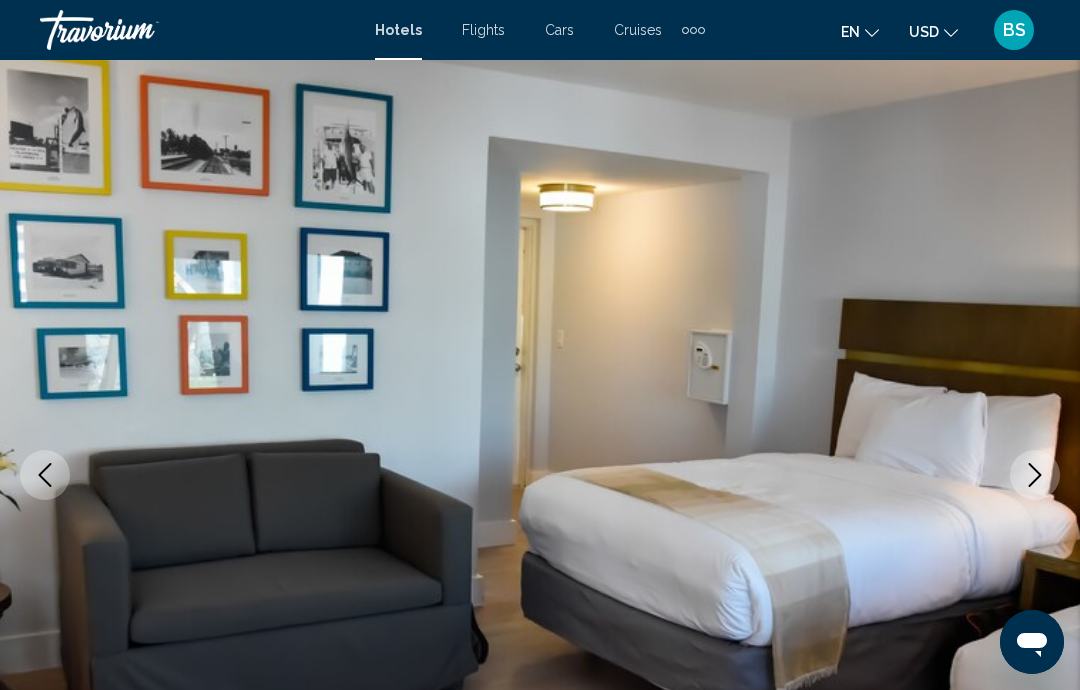 click 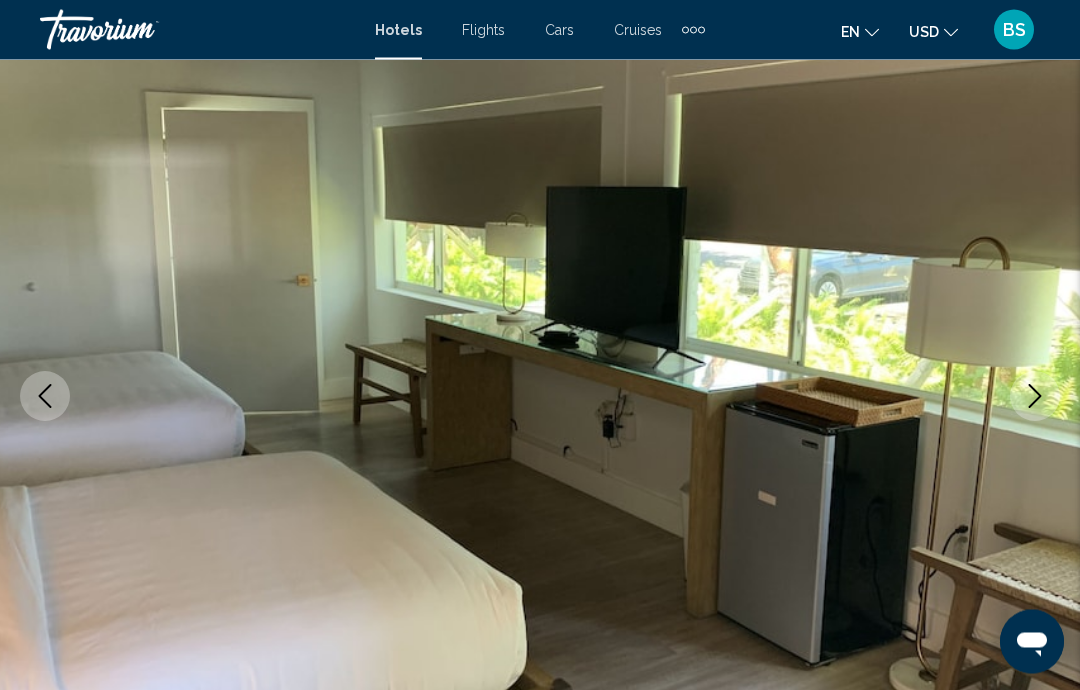 scroll, scrollTop: 163, scrollLeft: 0, axis: vertical 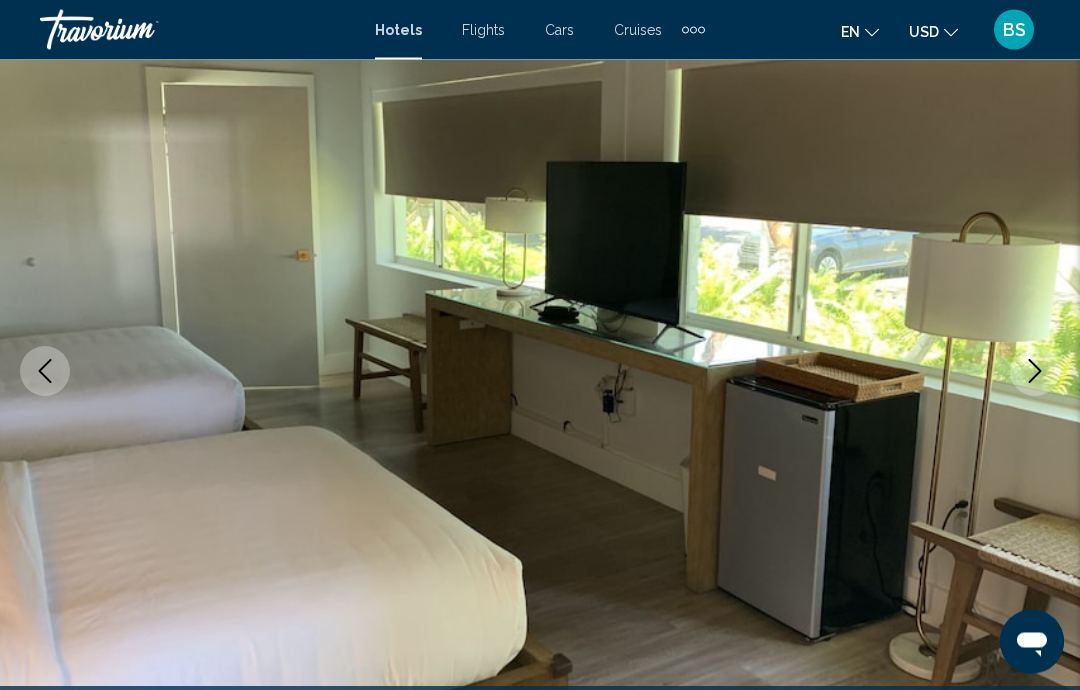 click at bounding box center [540, 372] 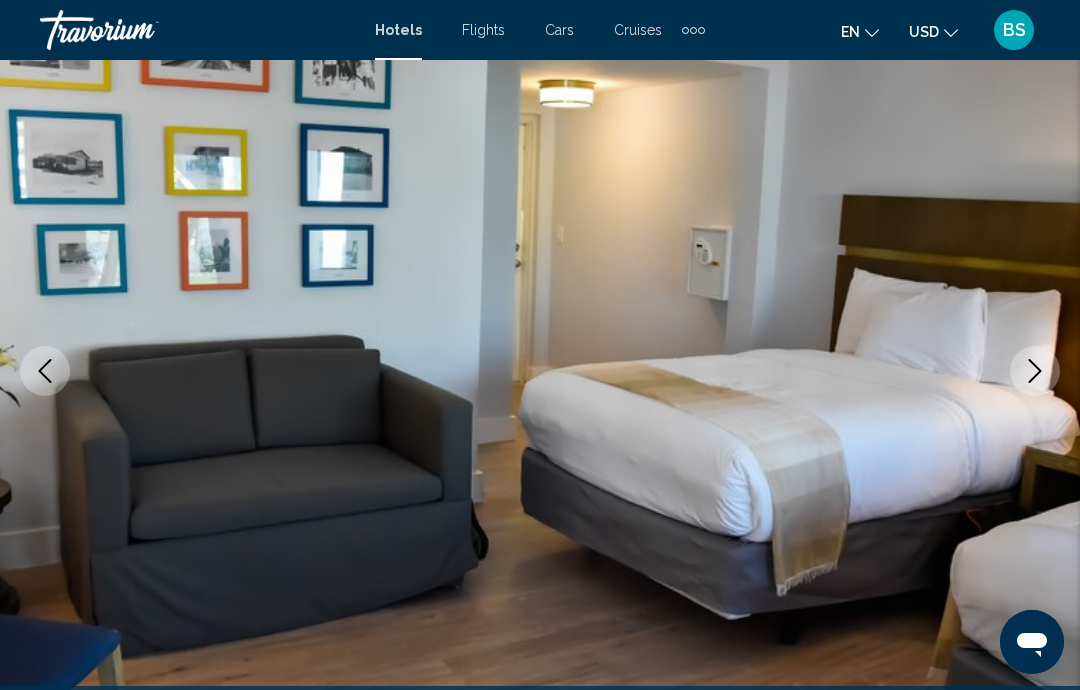 click at bounding box center [1035, 371] 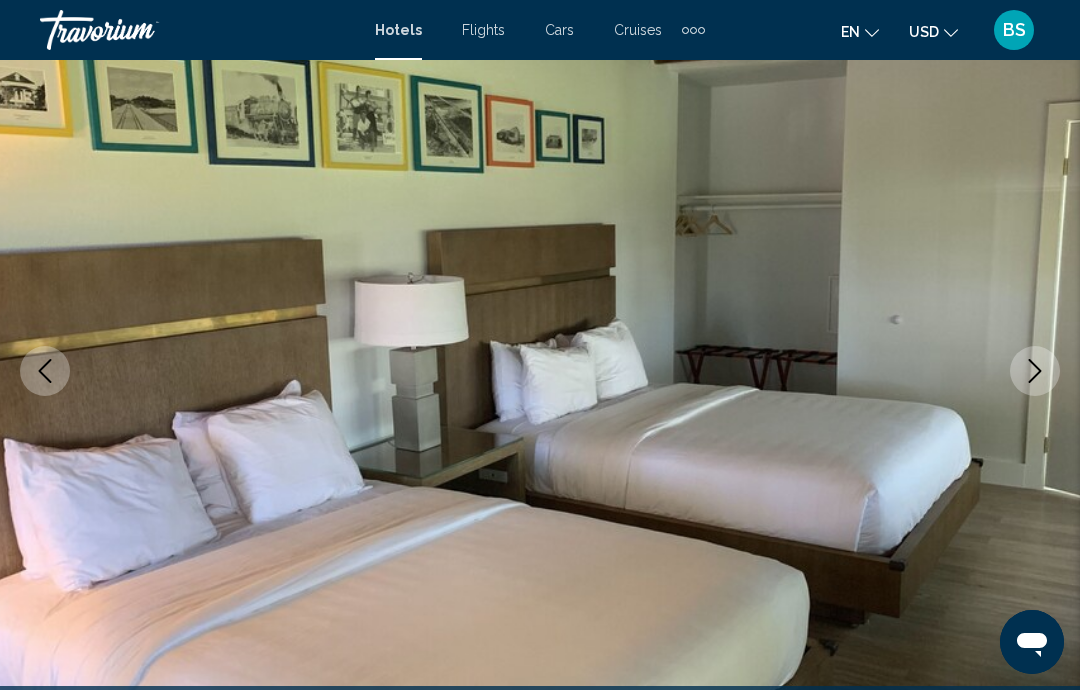 click 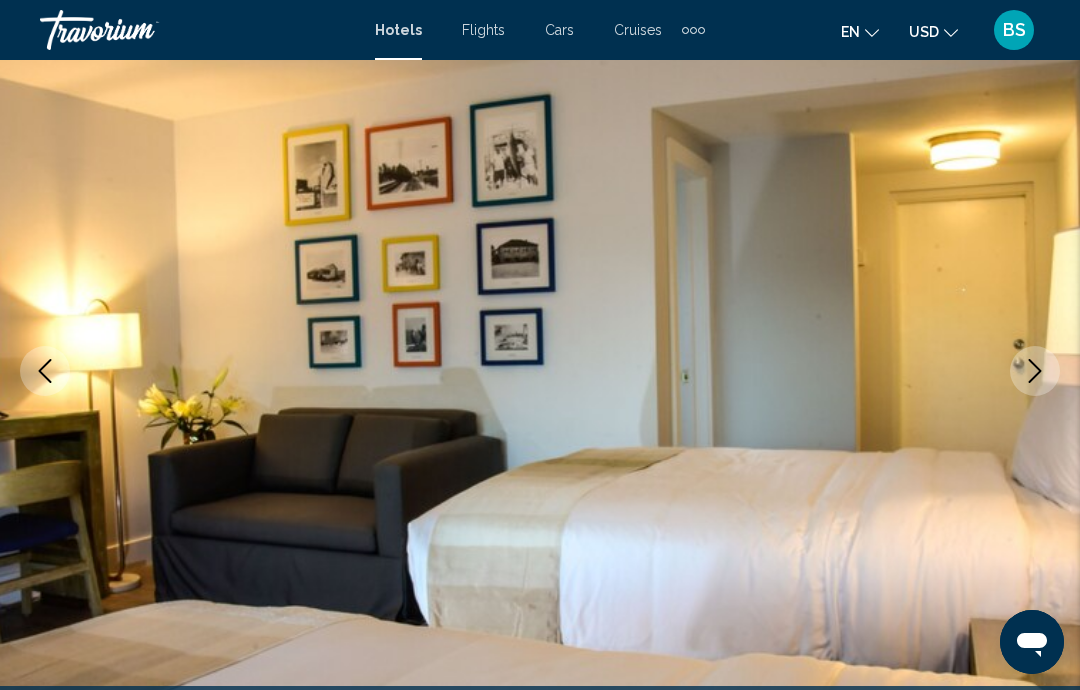 click at bounding box center (1035, 371) 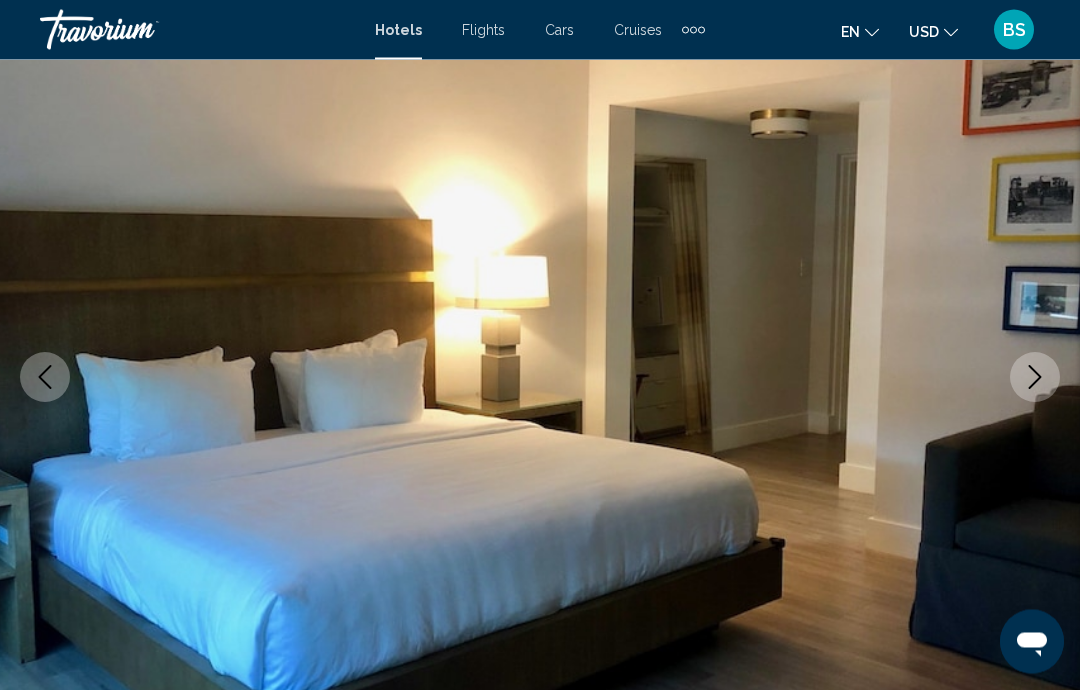 scroll, scrollTop: 196, scrollLeft: 0, axis: vertical 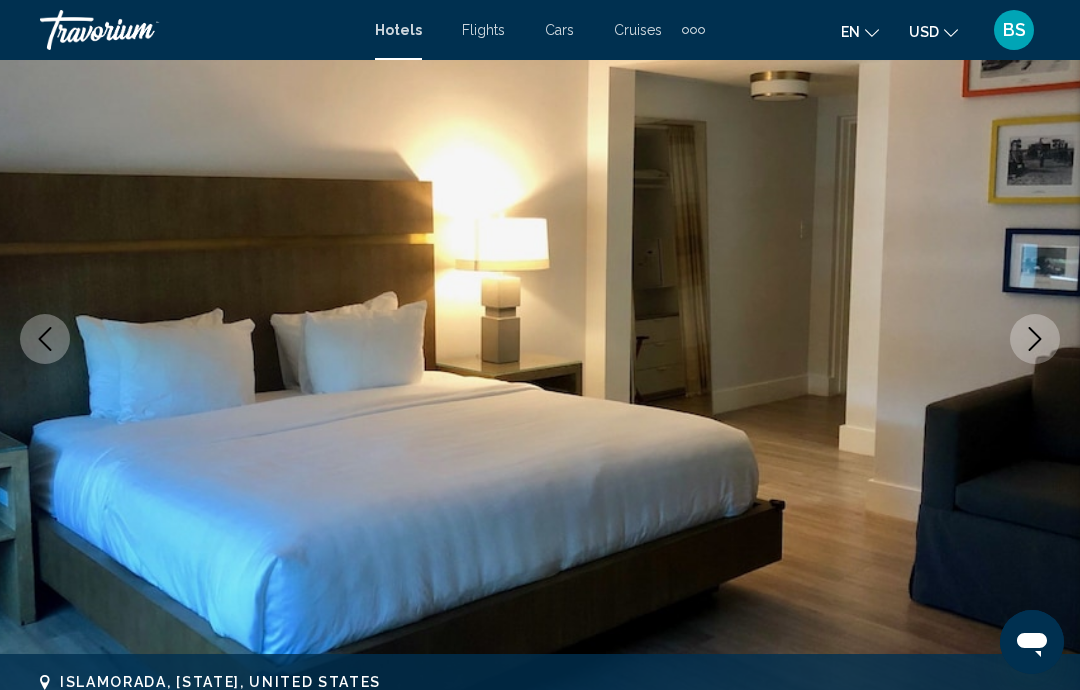 click at bounding box center (1035, 339) 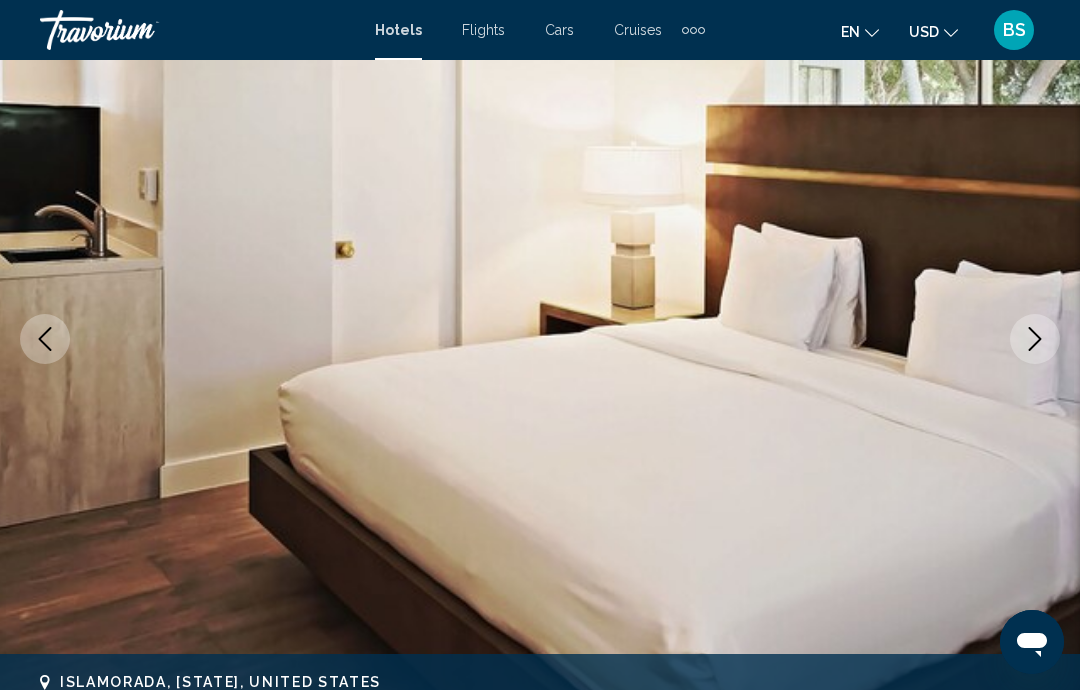 click 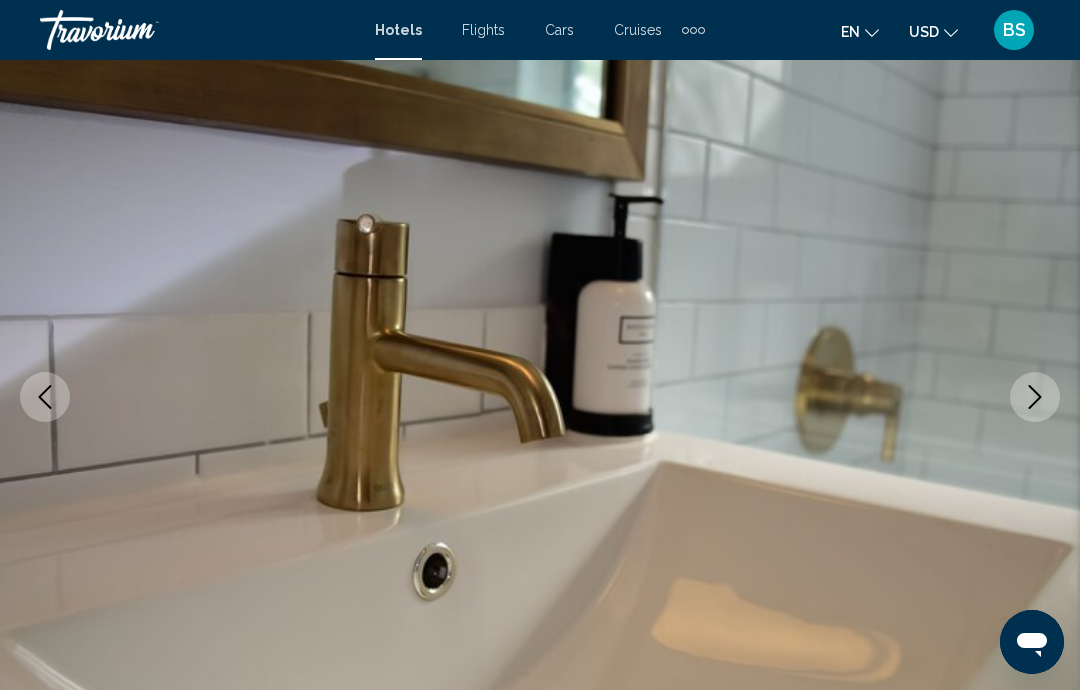 scroll, scrollTop: 0, scrollLeft: 0, axis: both 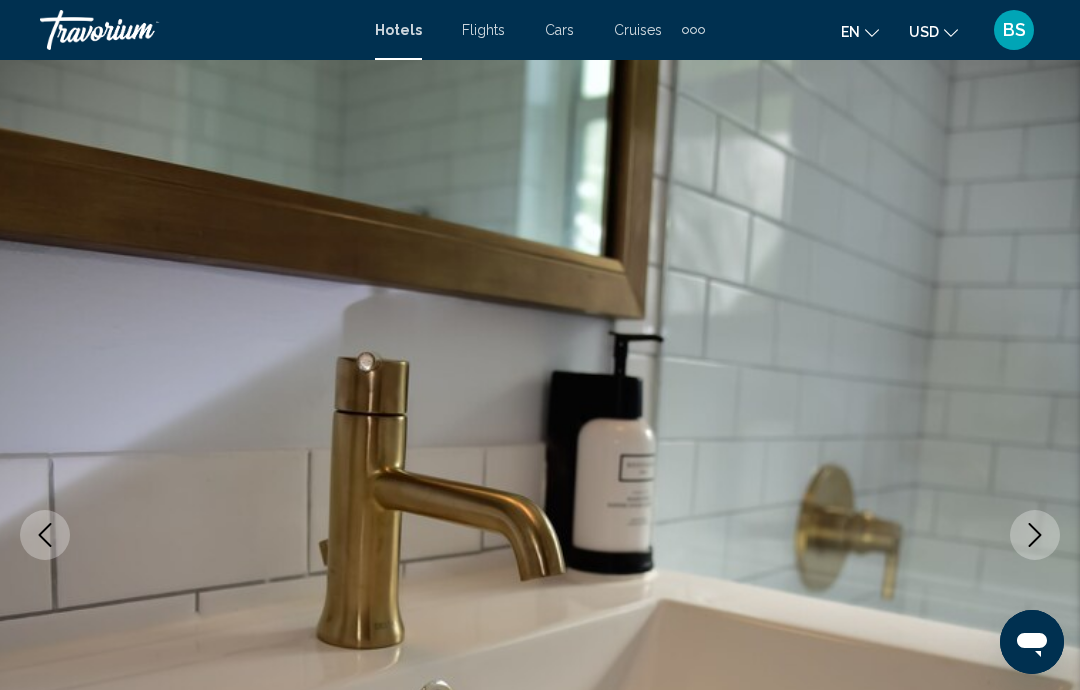 click 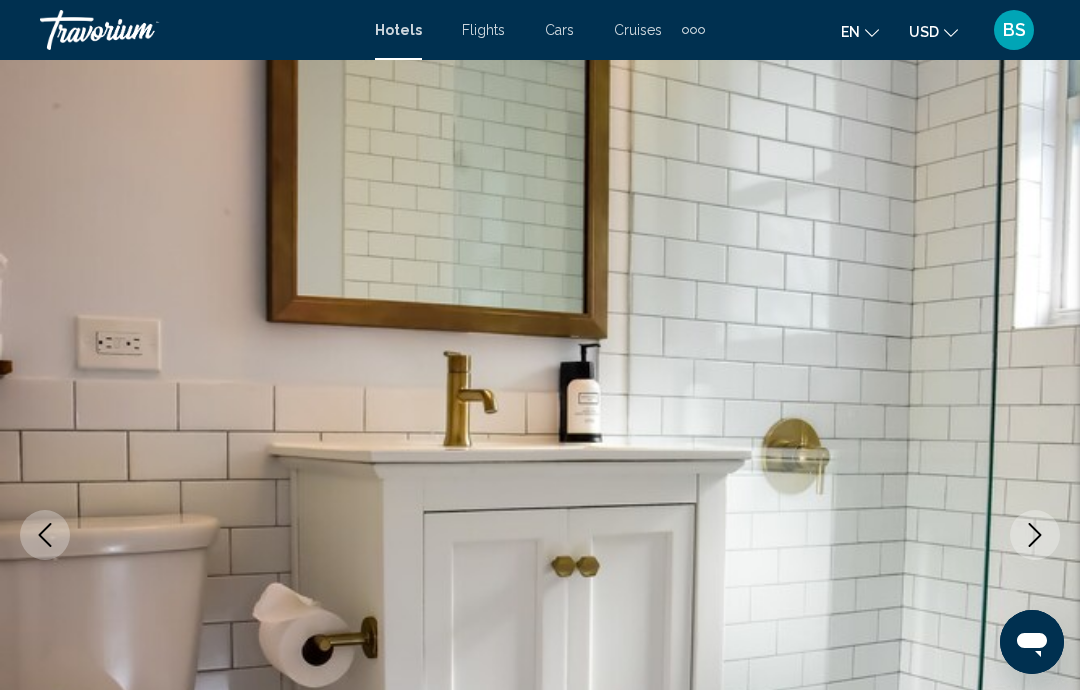 click 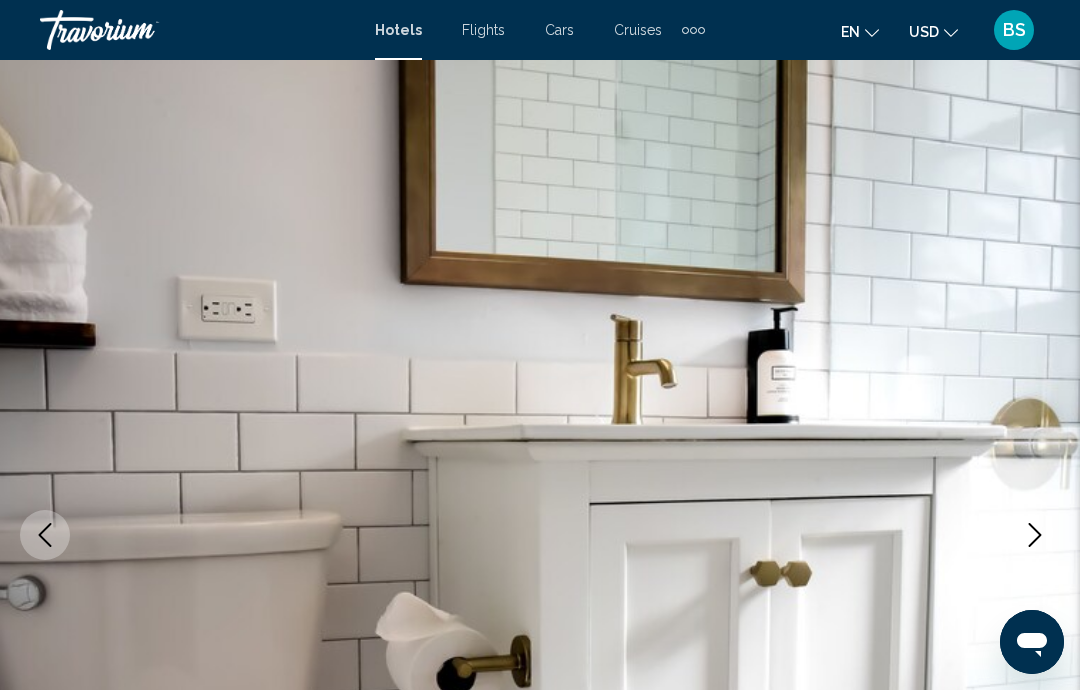 click 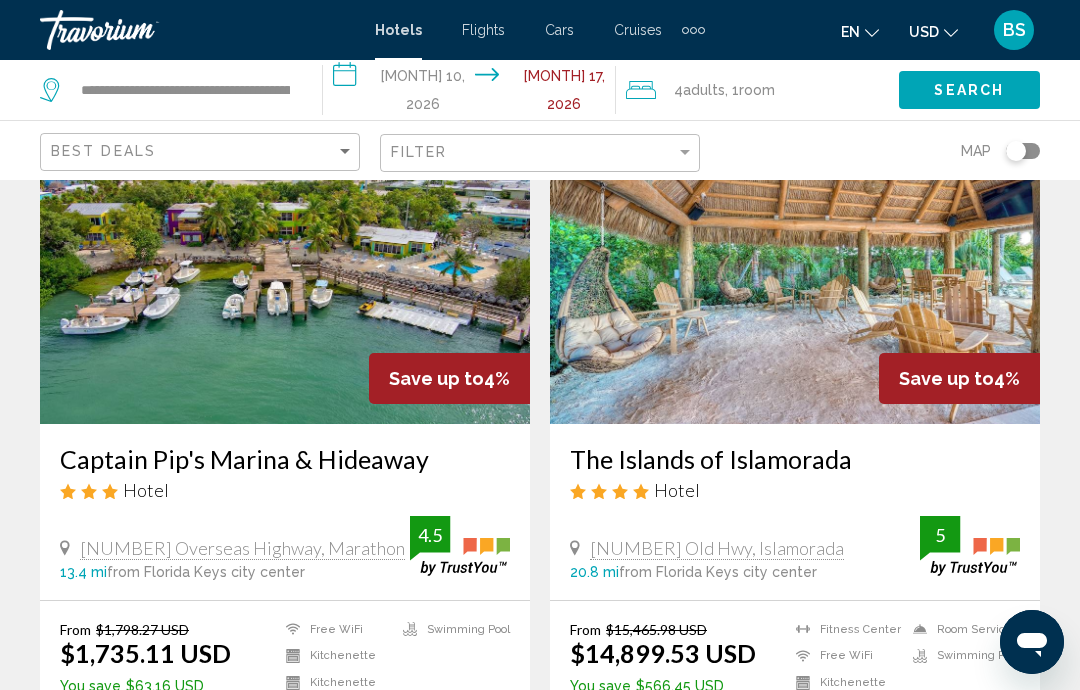 scroll, scrollTop: 3723, scrollLeft: 0, axis: vertical 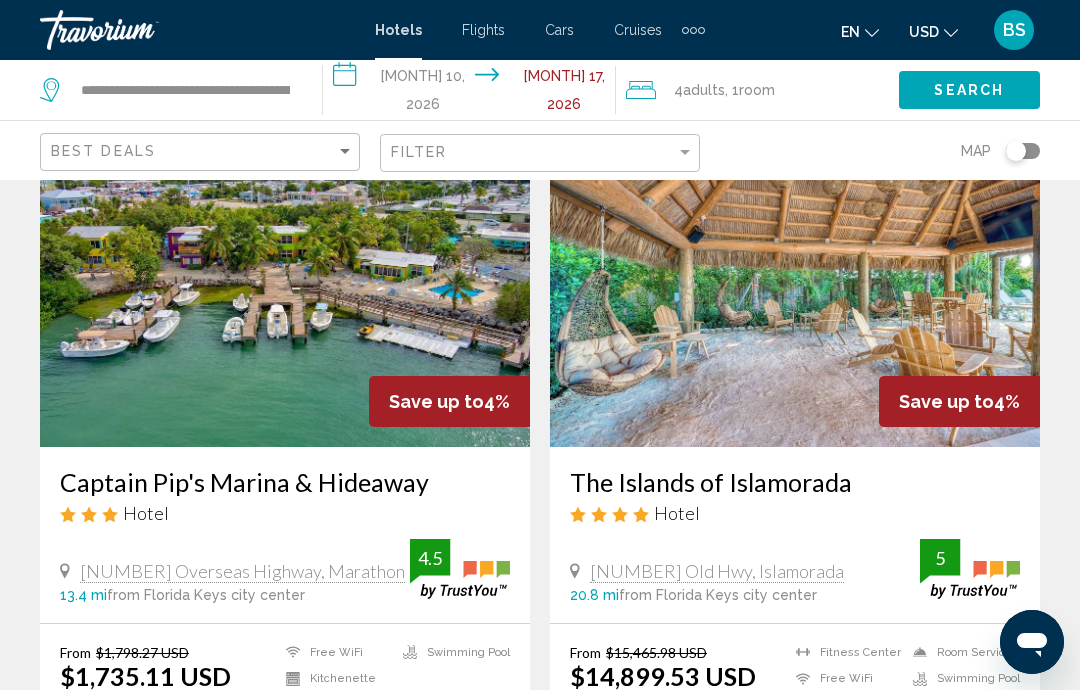 click at bounding box center (795, 287) 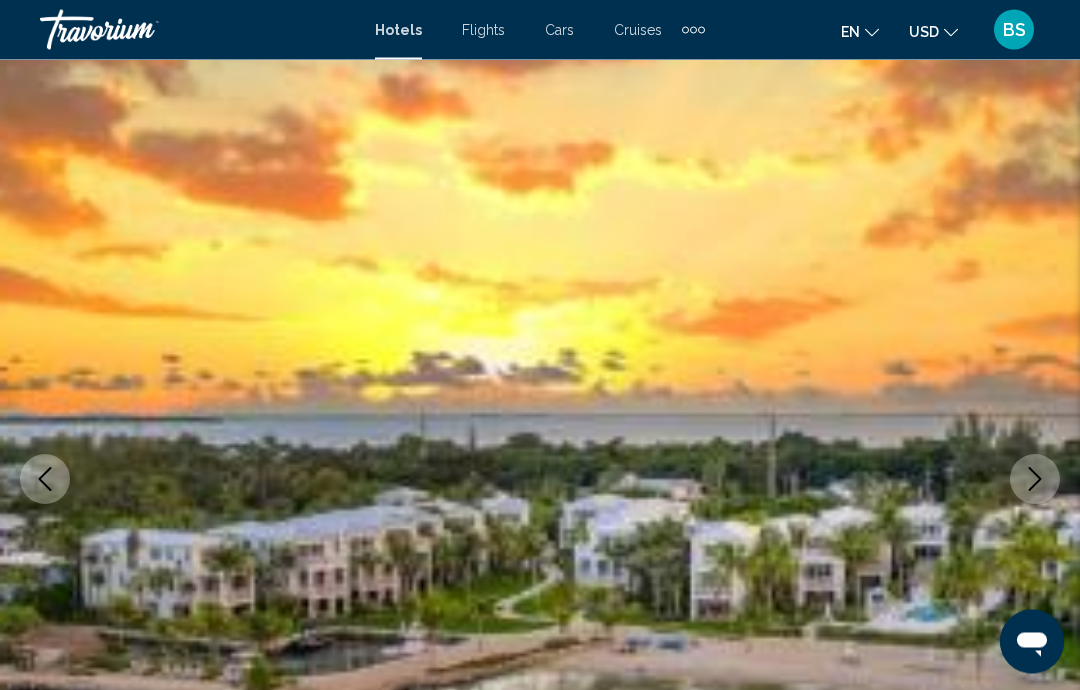 scroll, scrollTop: 56, scrollLeft: 0, axis: vertical 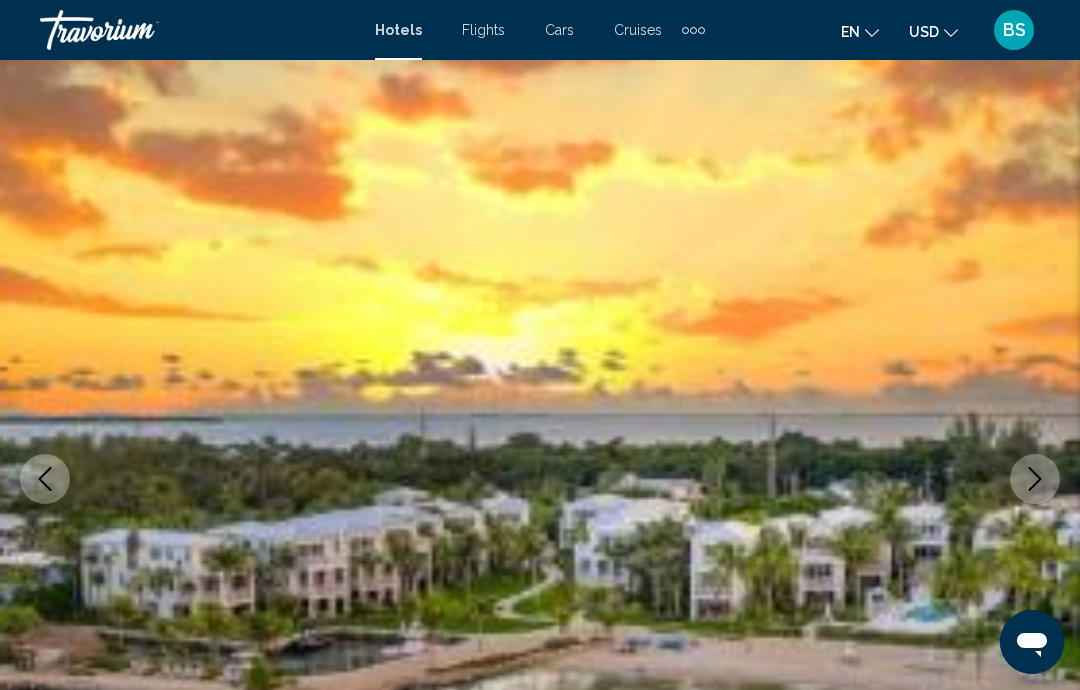 click at bounding box center (1035, 479) 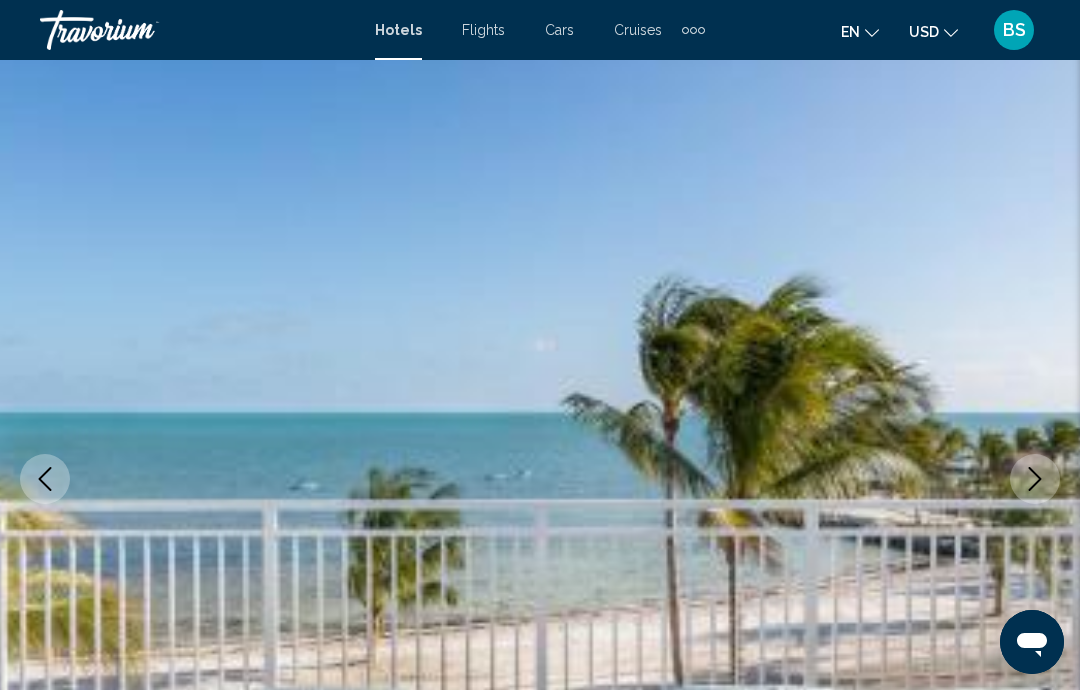 click at bounding box center [1035, 479] 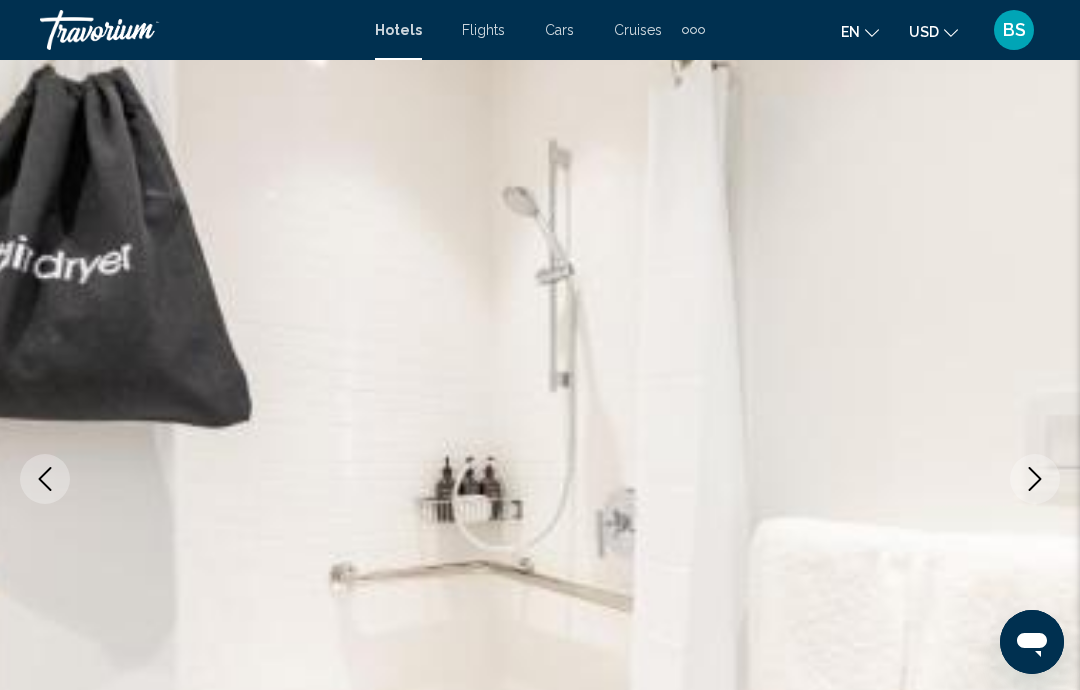 click at bounding box center (1035, 479) 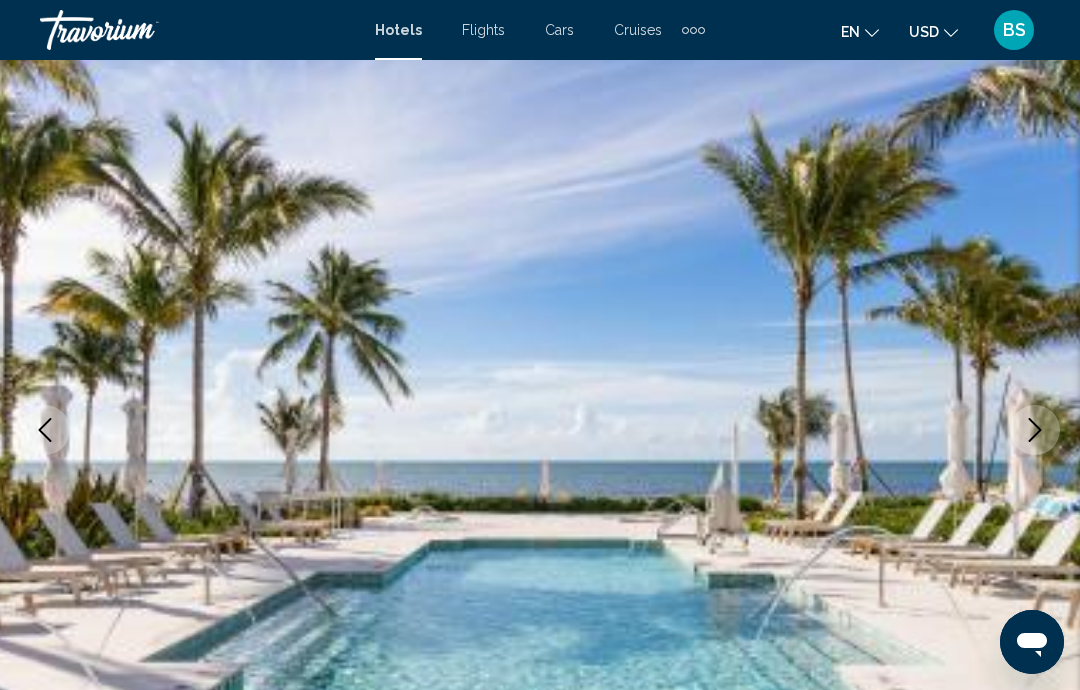 scroll, scrollTop: 109, scrollLeft: 0, axis: vertical 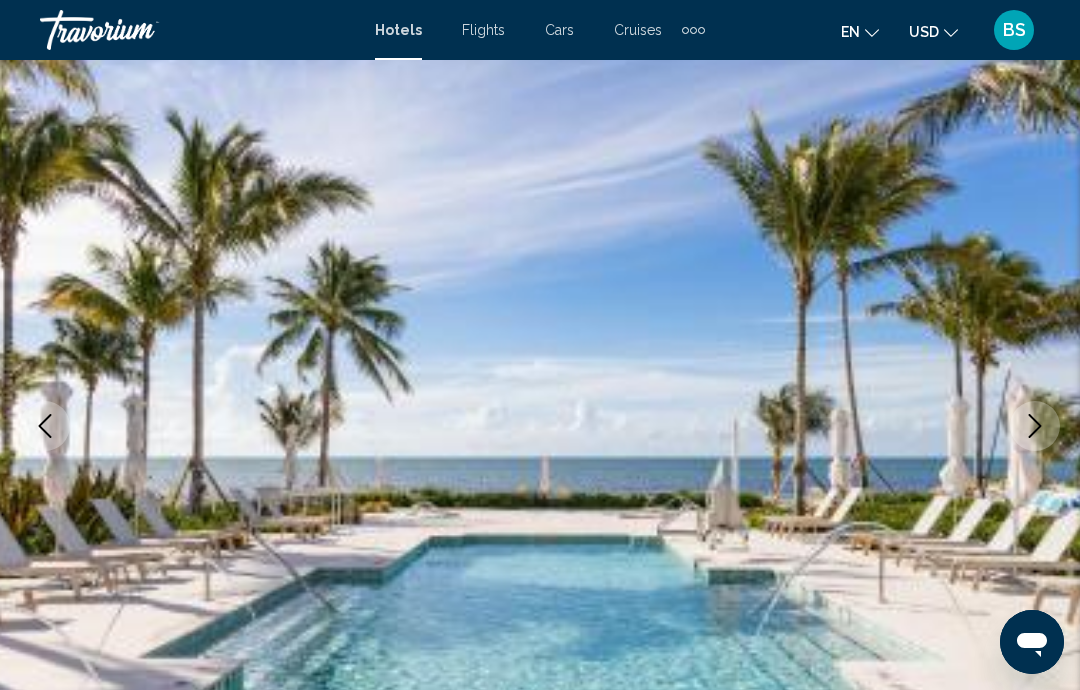 click 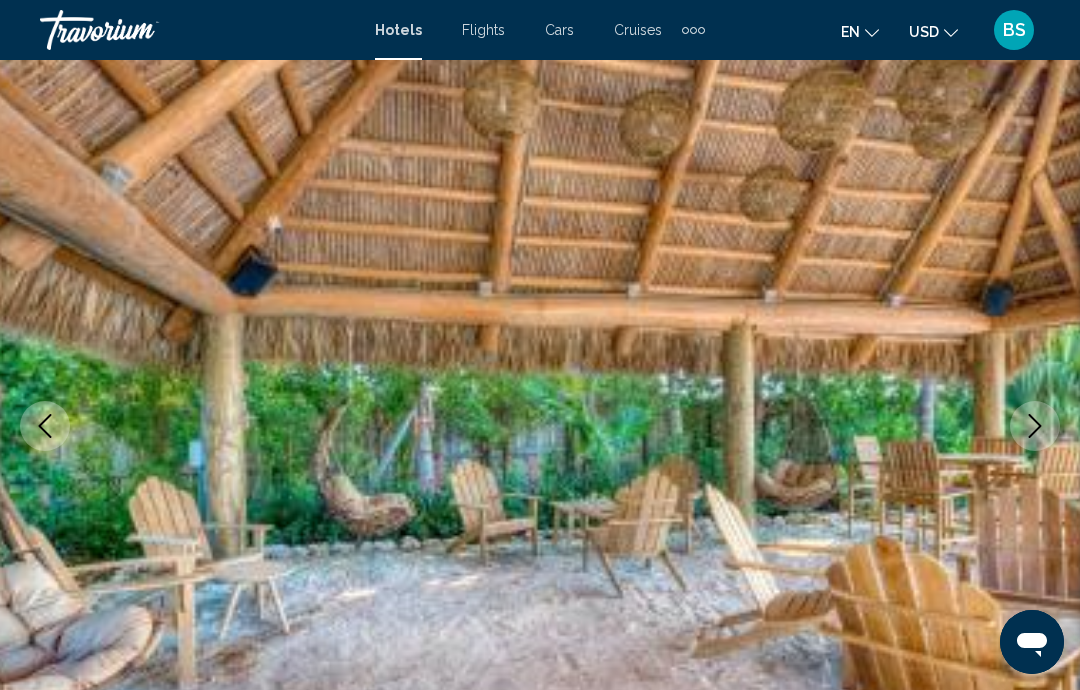click at bounding box center [540, 426] 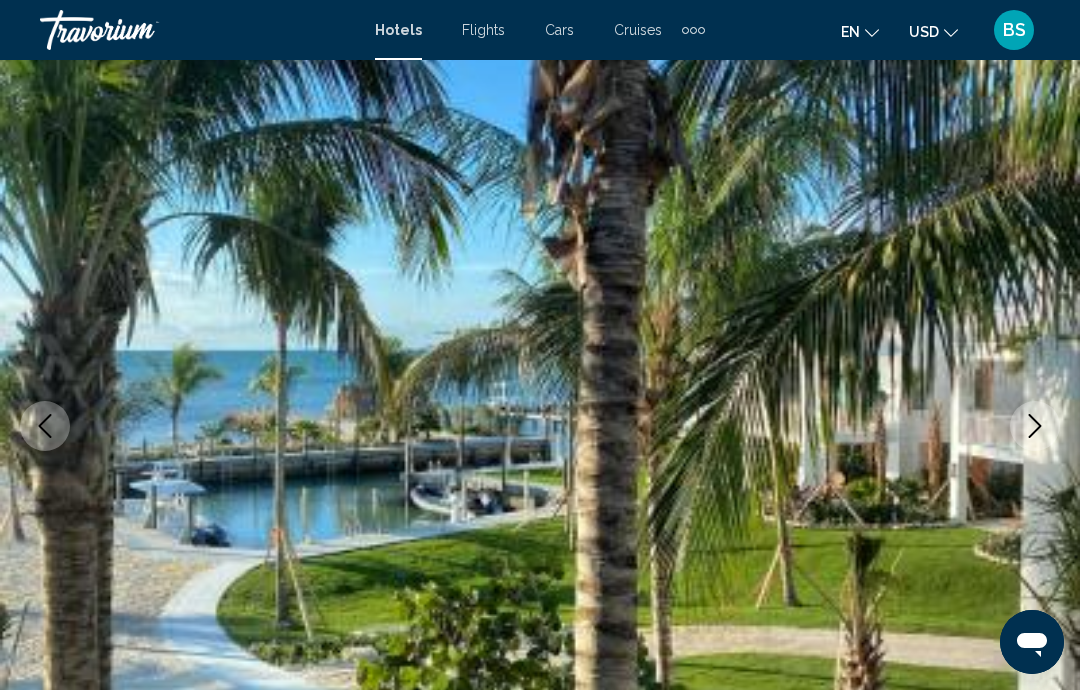 click 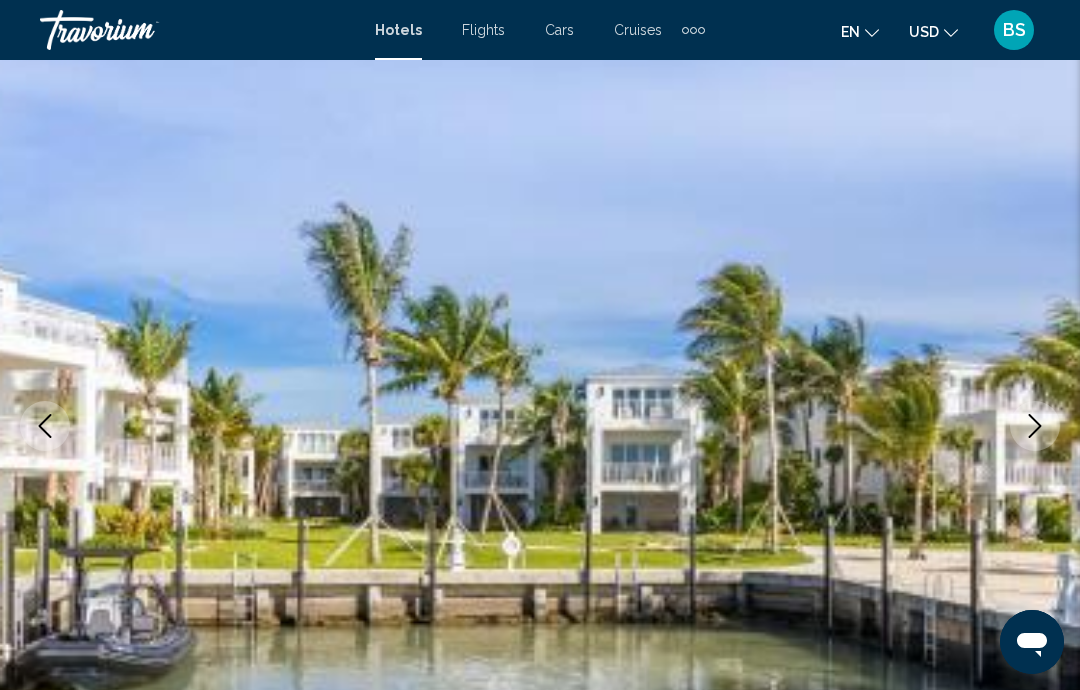click 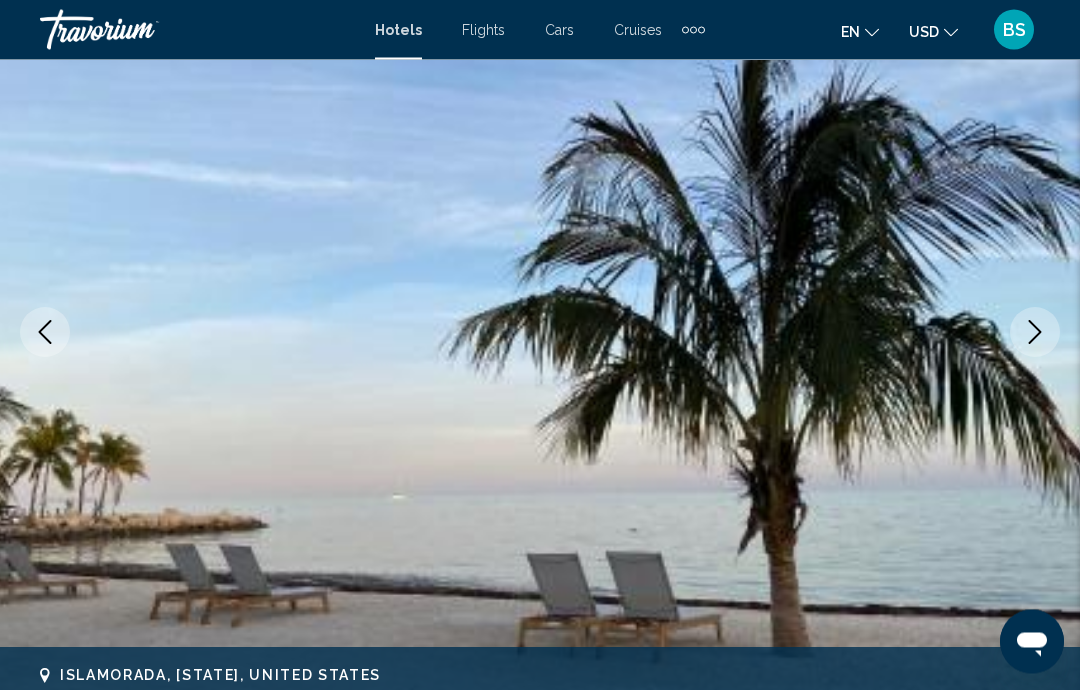 scroll, scrollTop: 203, scrollLeft: 0, axis: vertical 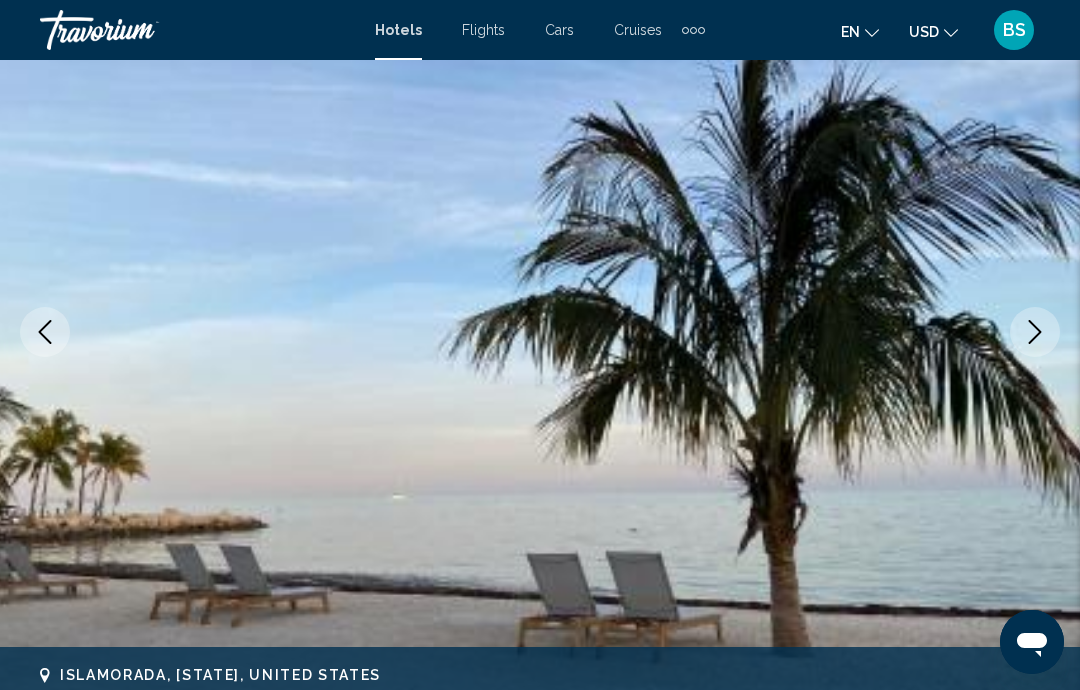 click 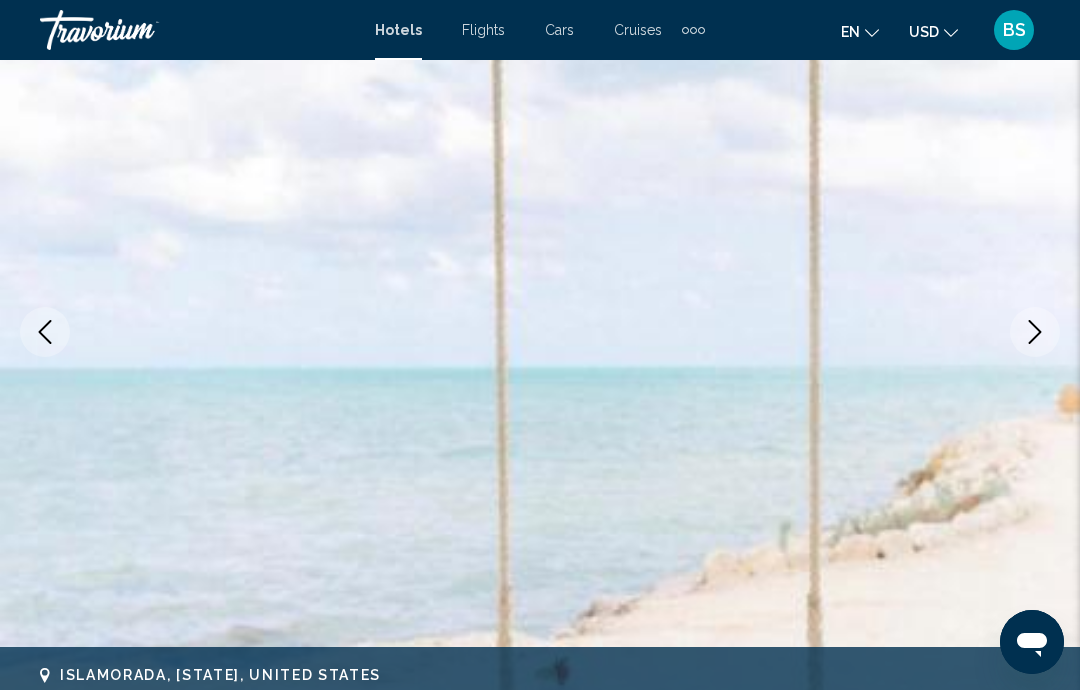click 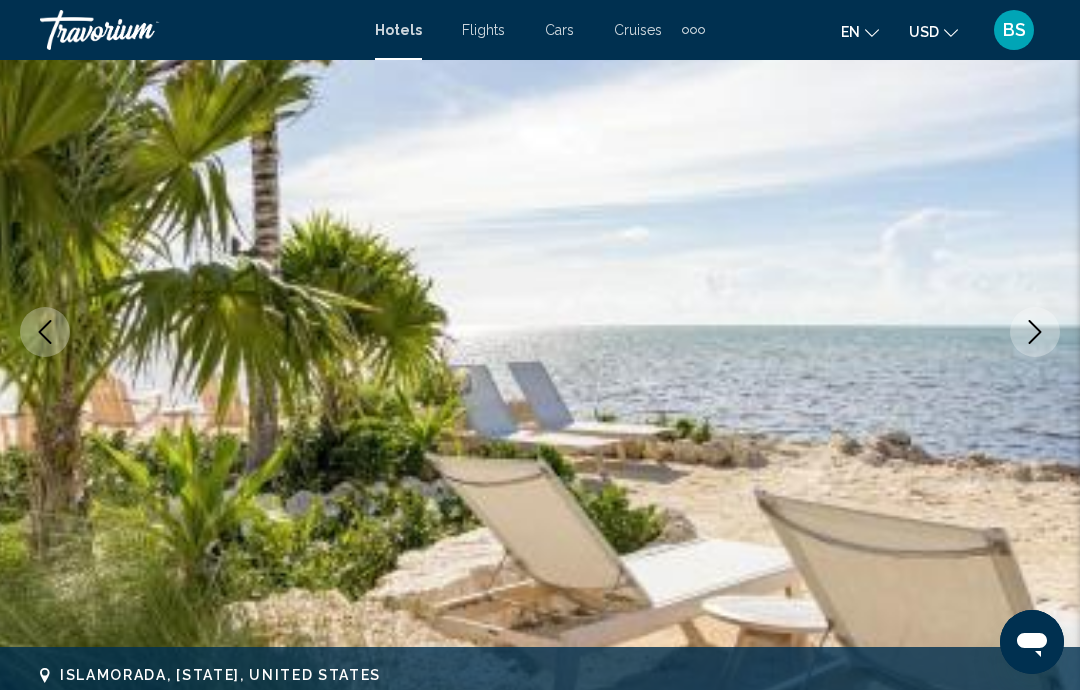 click 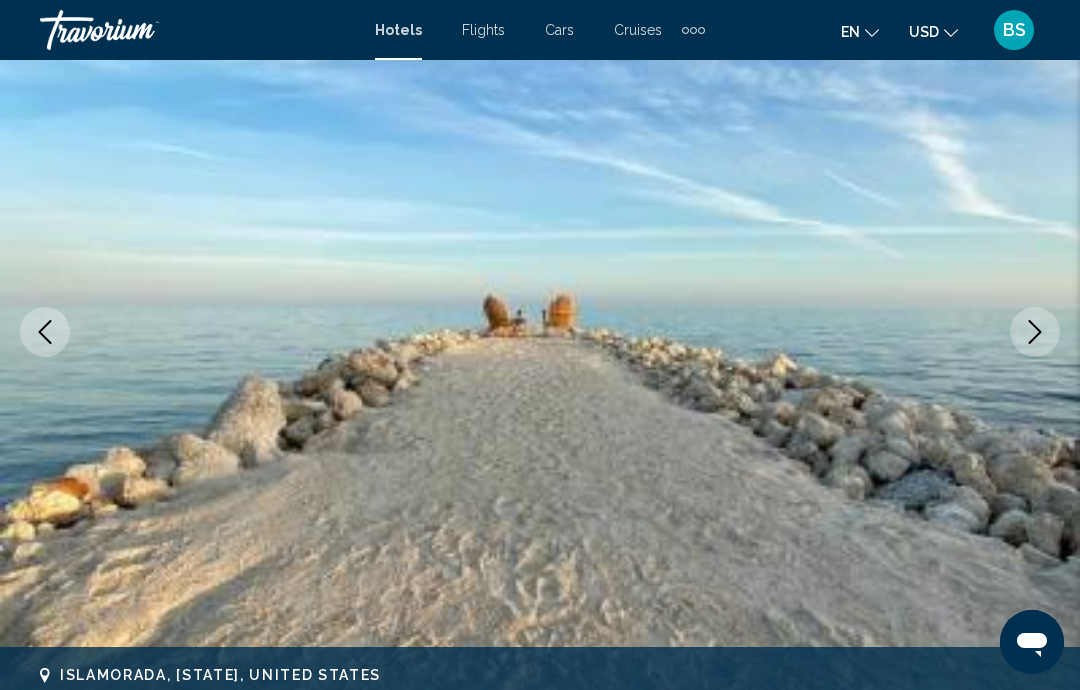 click 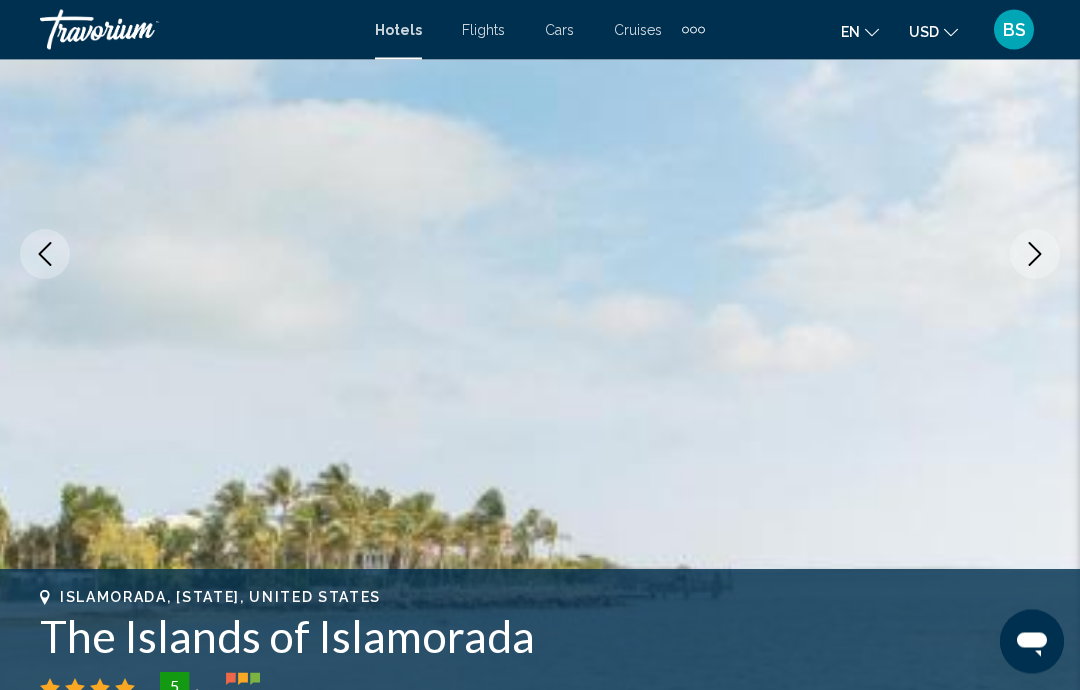 scroll, scrollTop: 273, scrollLeft: 0, axis: vertical 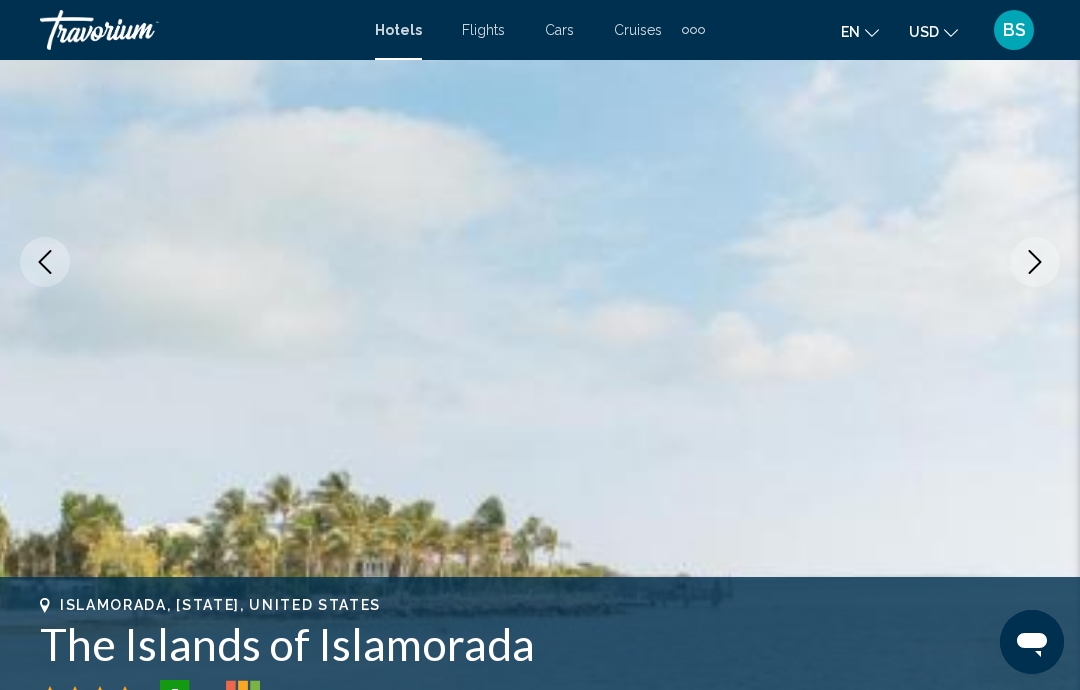 click 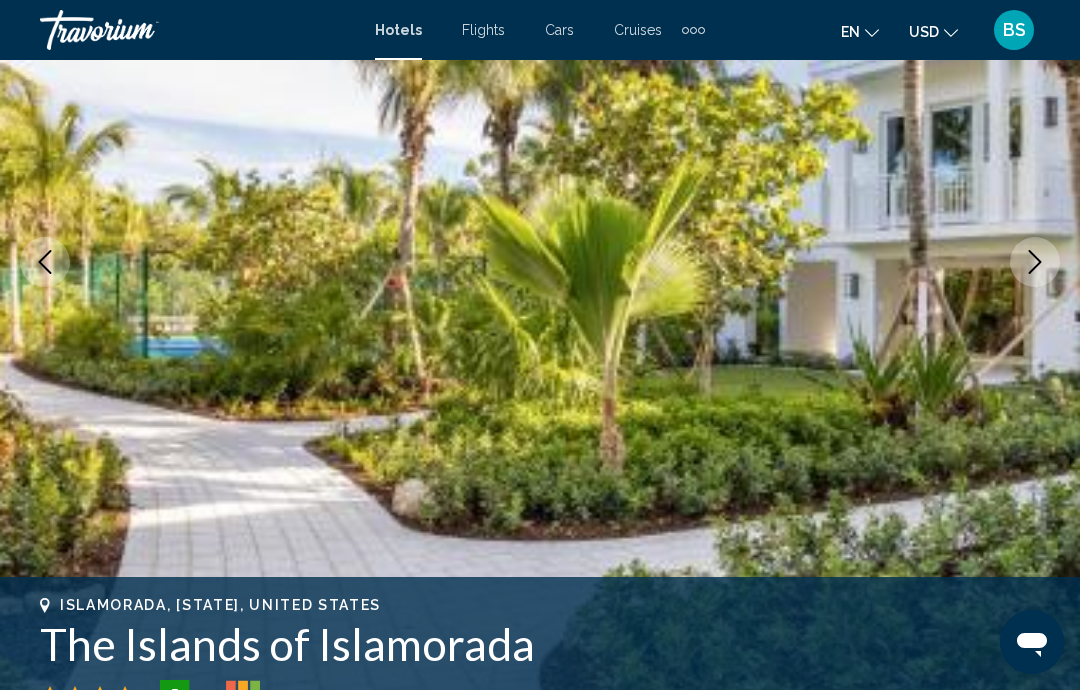 click at bounding box center [1035, 262] 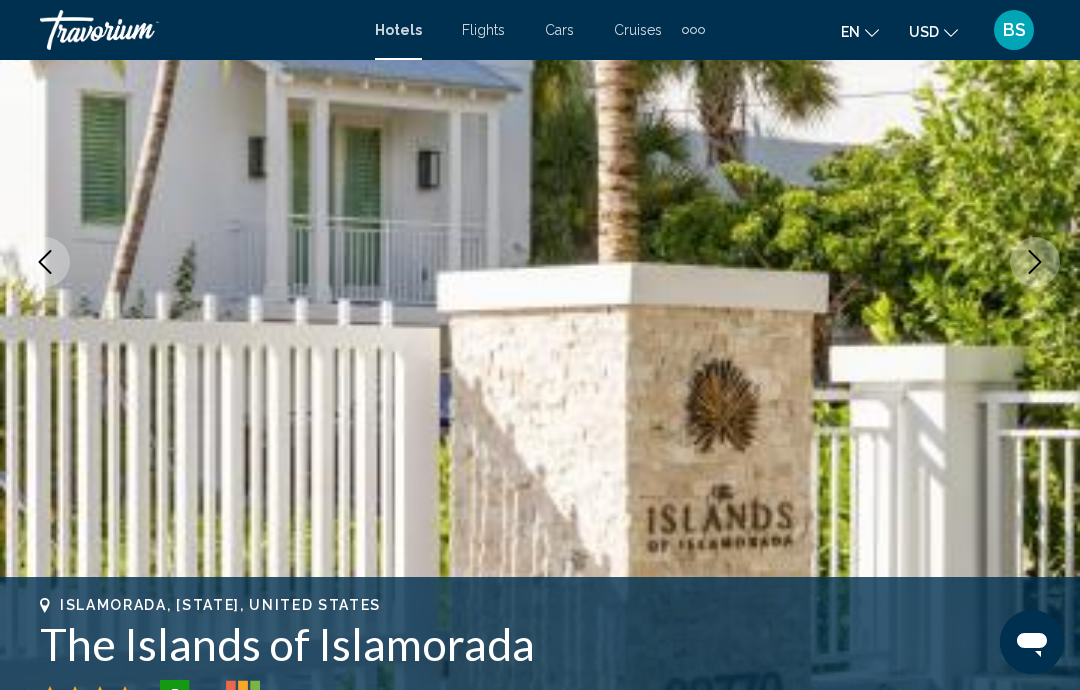 click 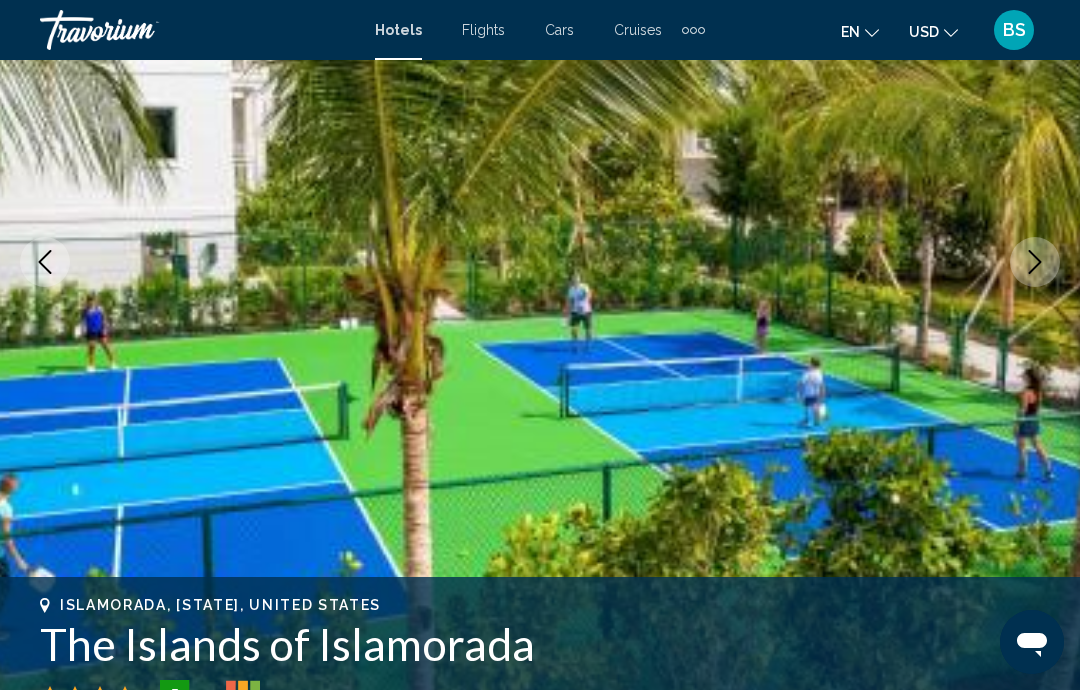 click 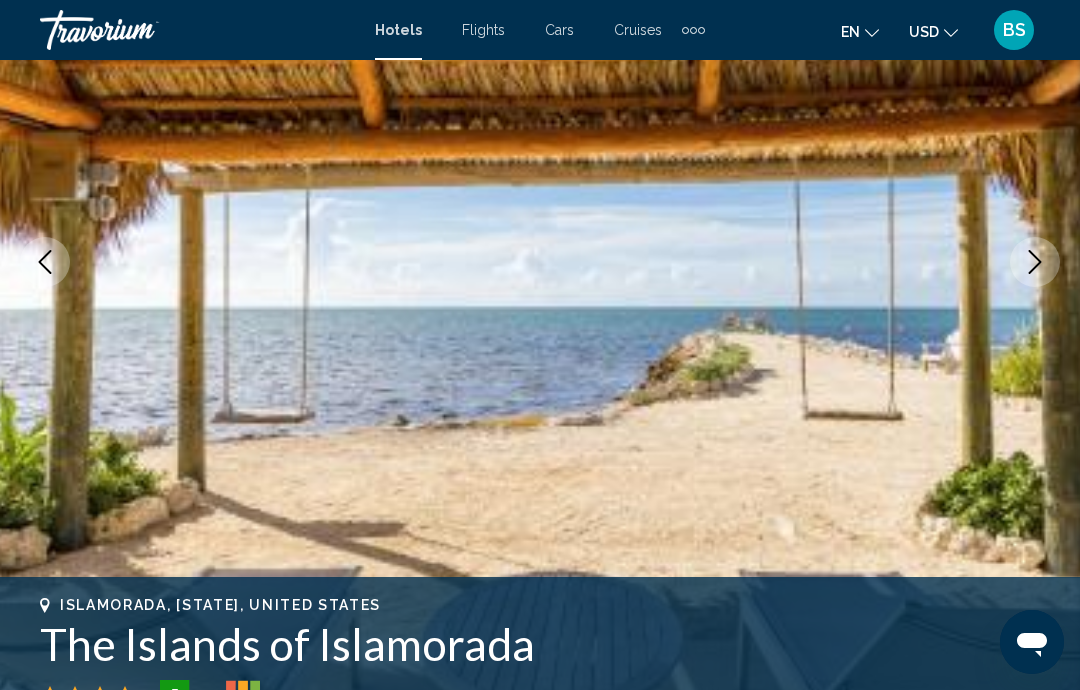 click at bounding box center (1035, 262) 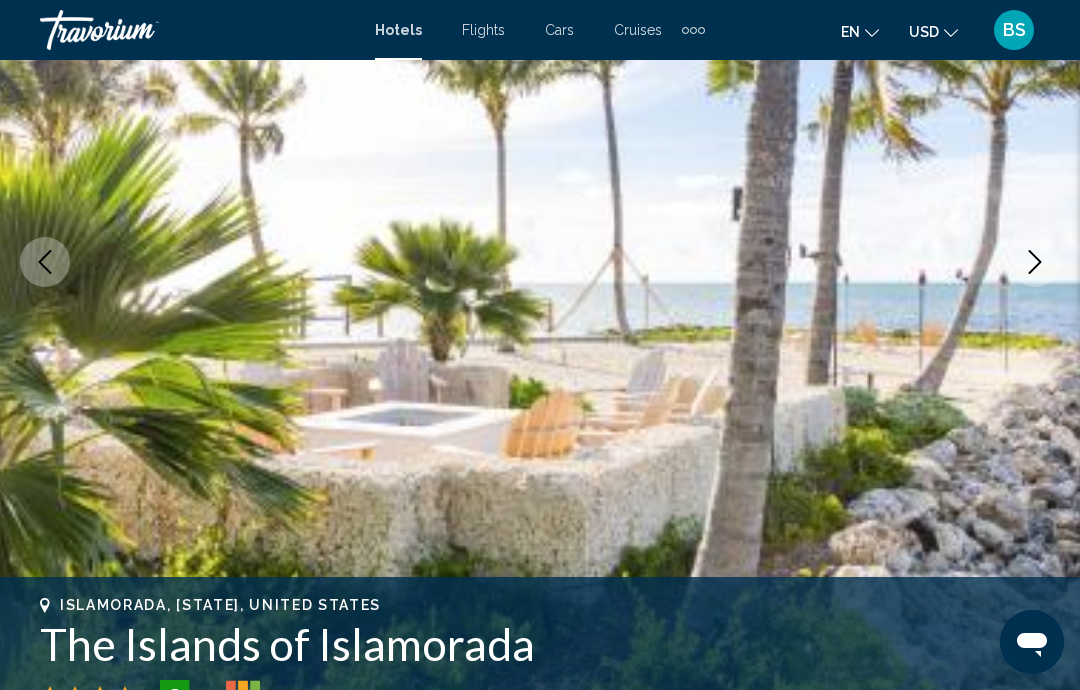 click at bounding box center (1035, 262) 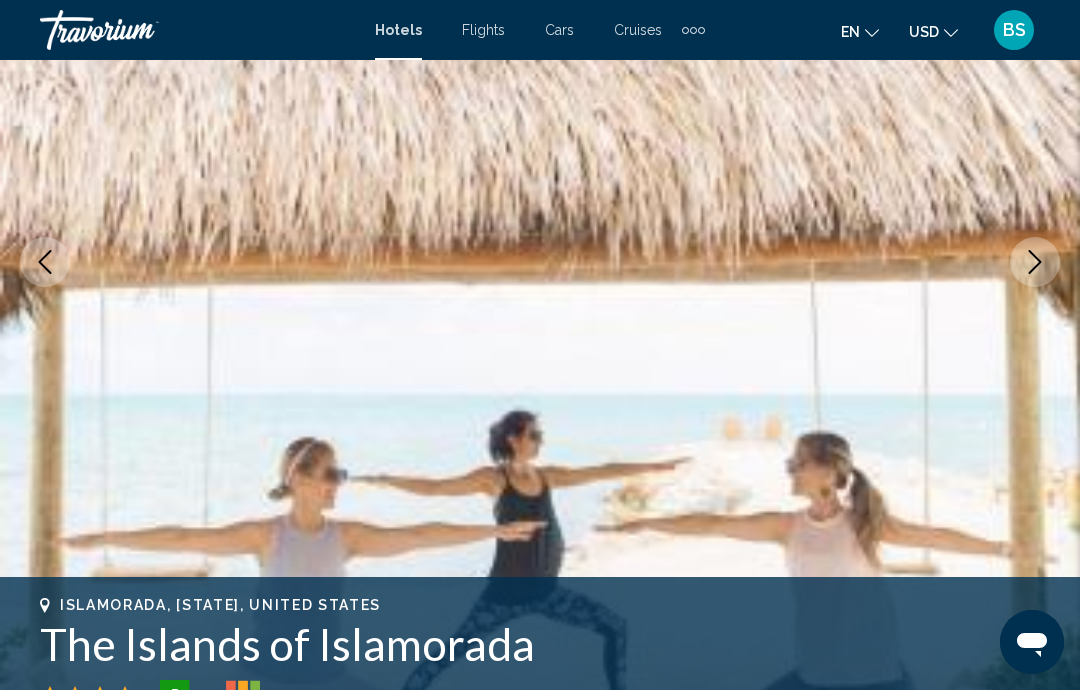 scroll, scrollTop: 267, scrollLeft: 0, axis: vertical 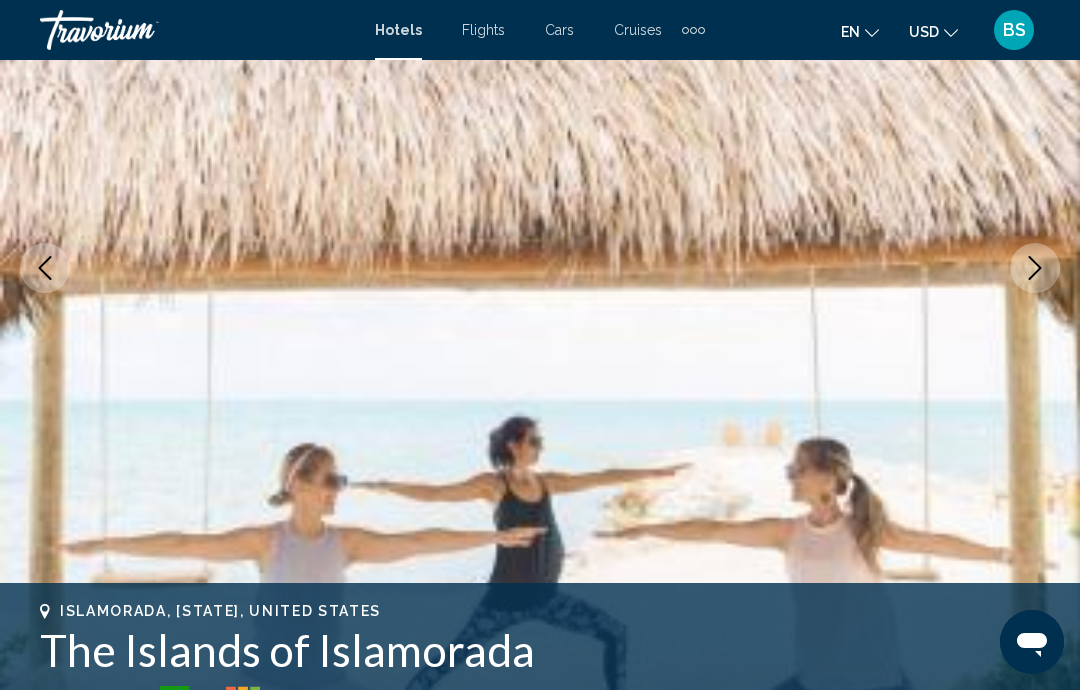 click at bounding box center [540, 268] 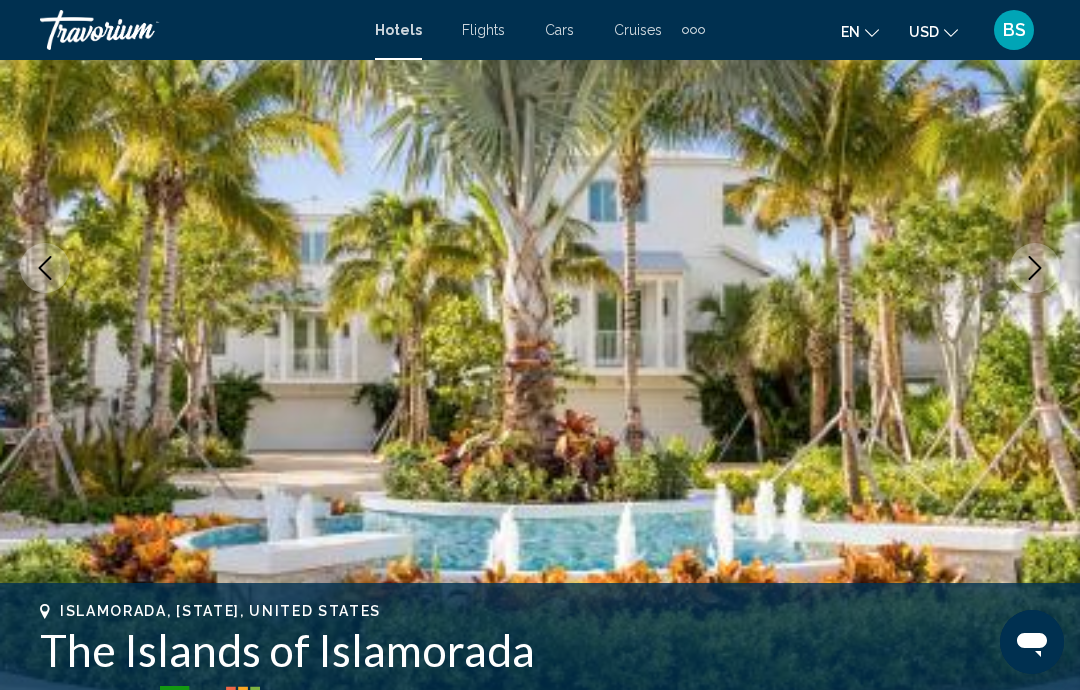 click 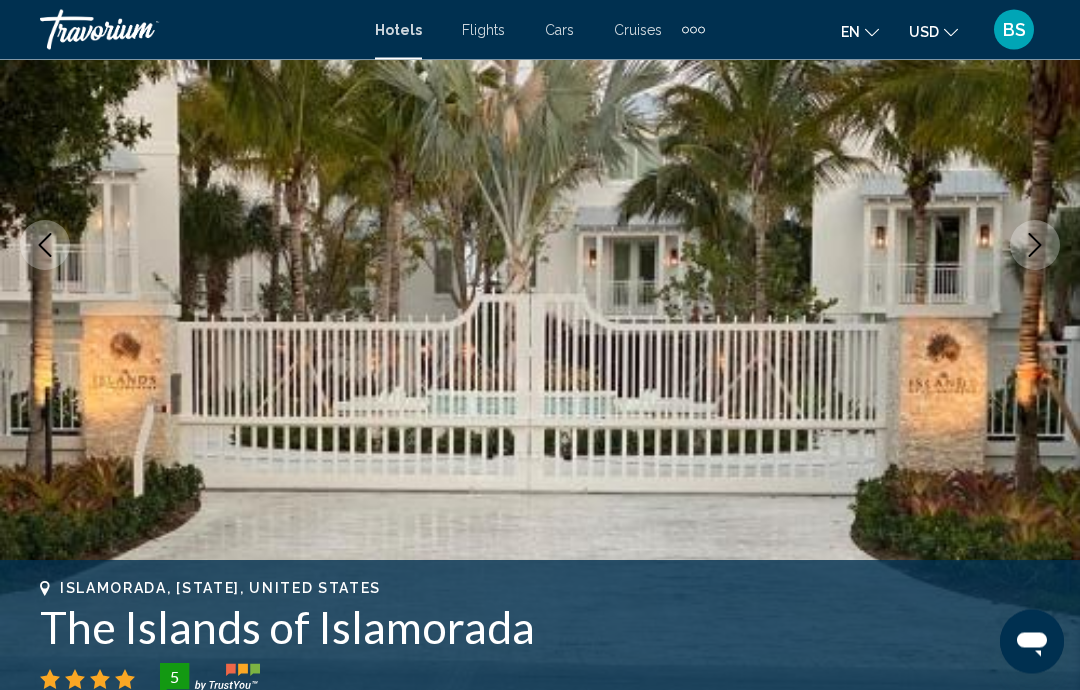 click 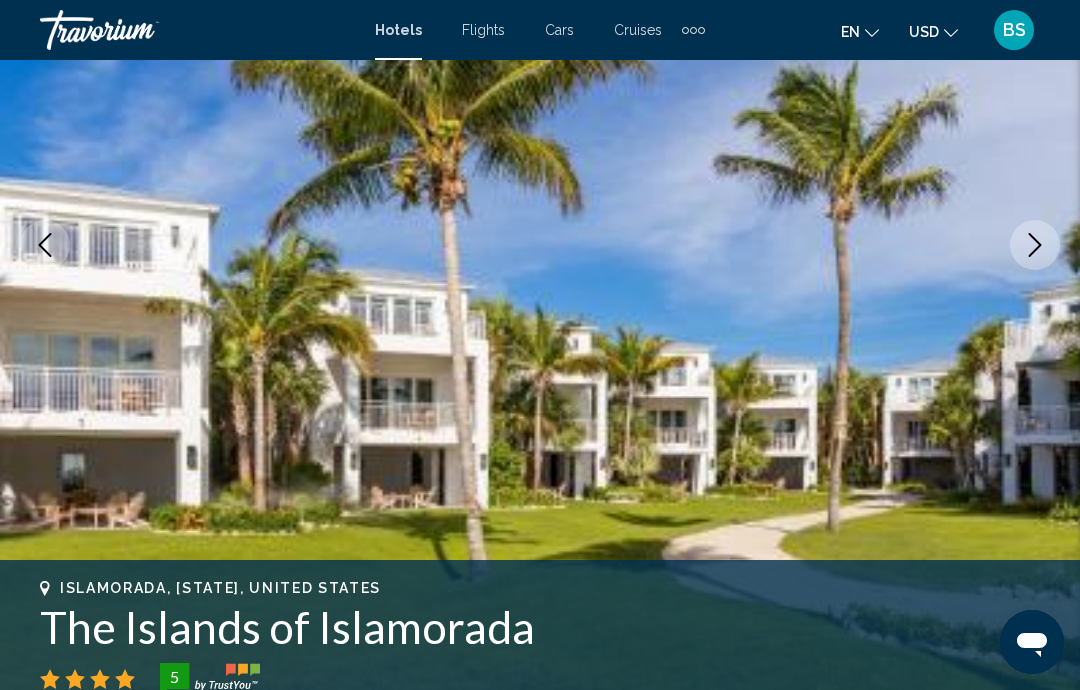 click 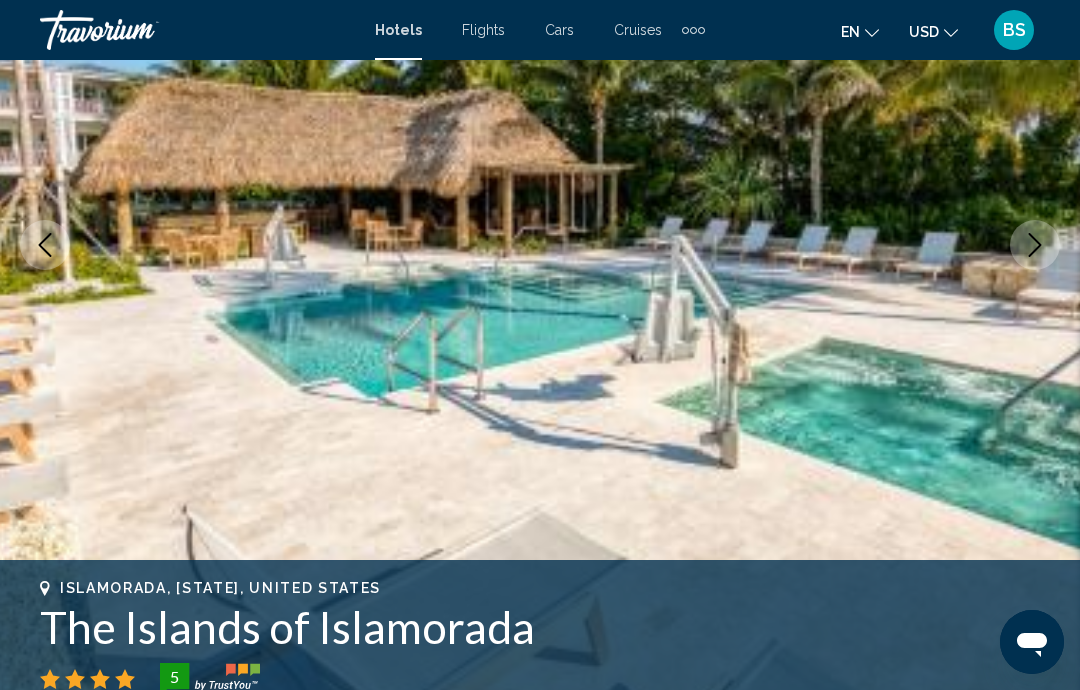 click at bounding box center [1035, 245] 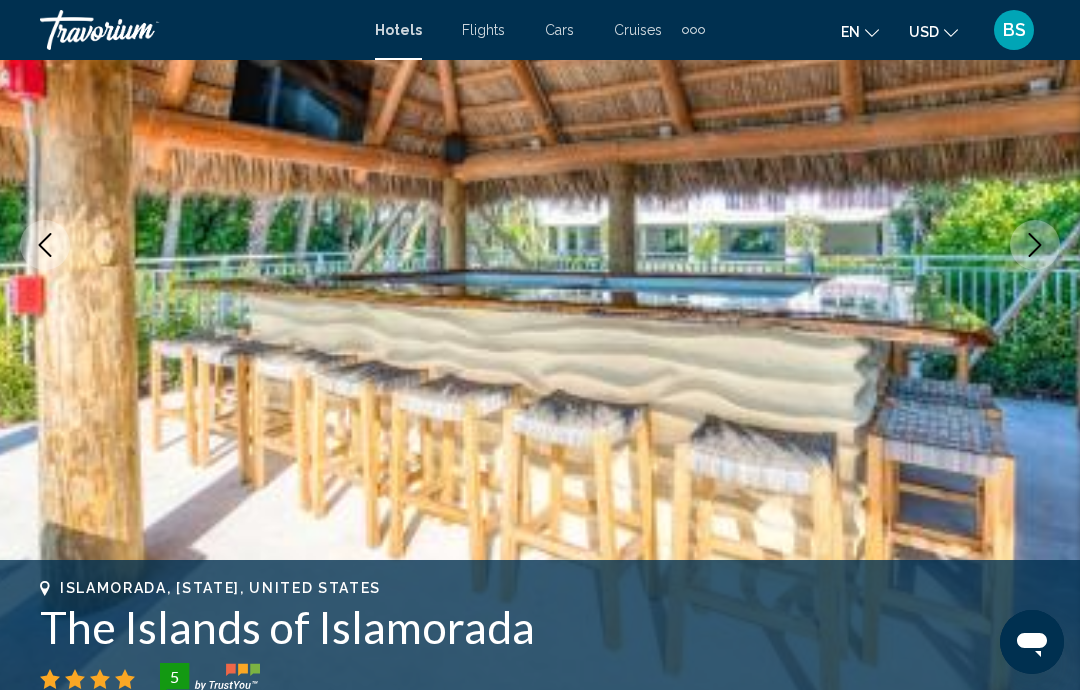 click at bounding box center (1035, 245) 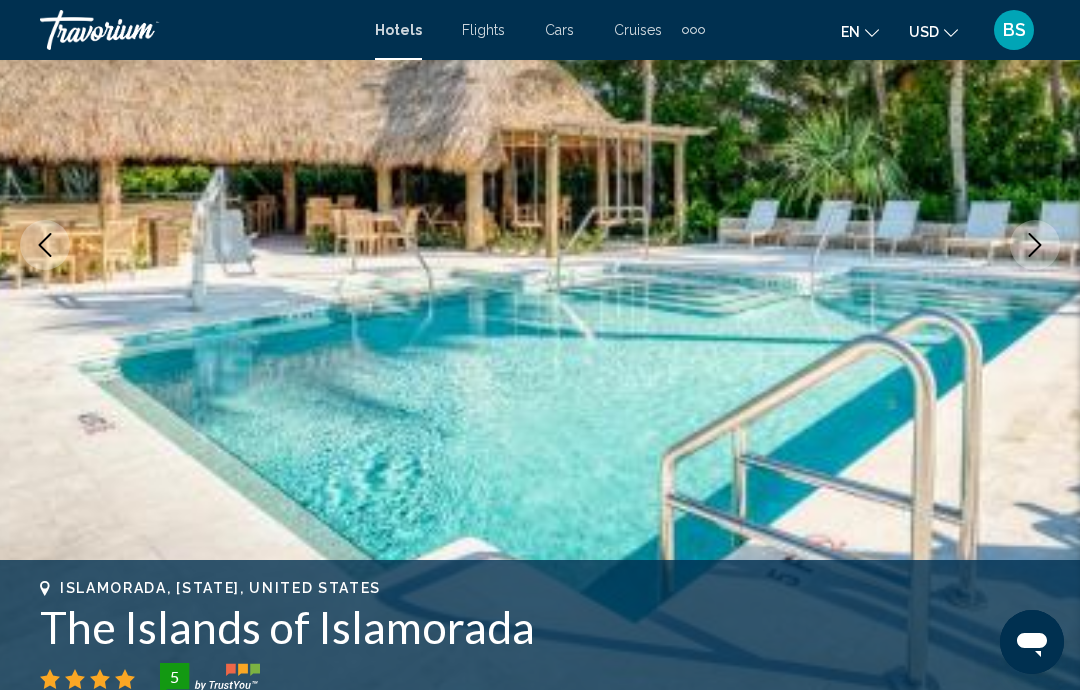 click at bounding box center (1035, 245) 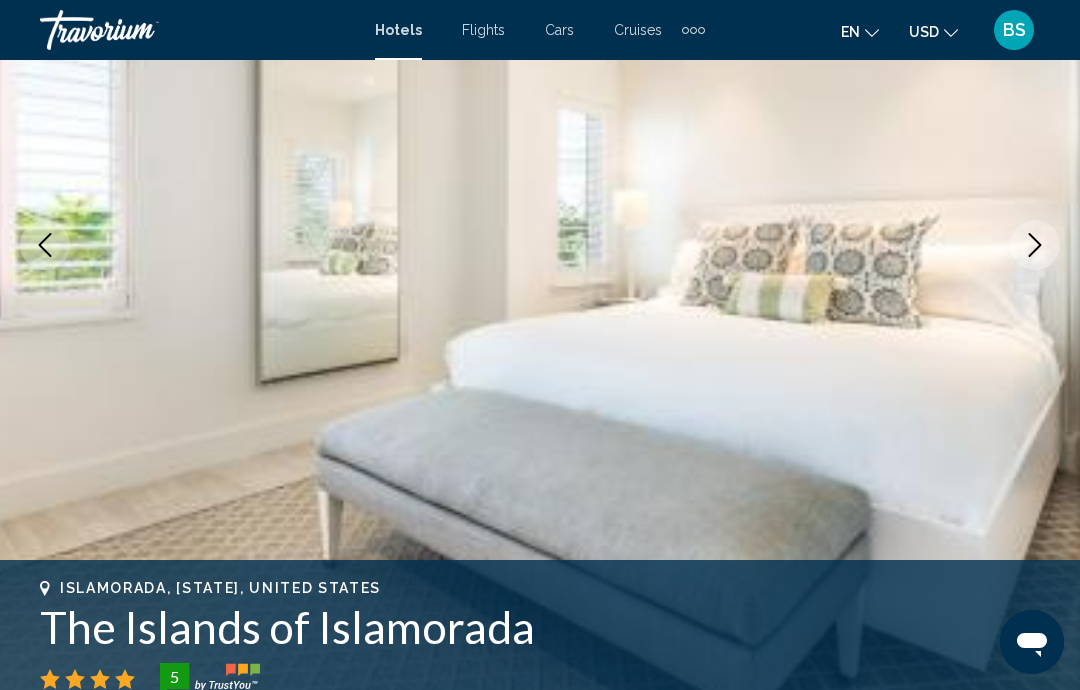 click 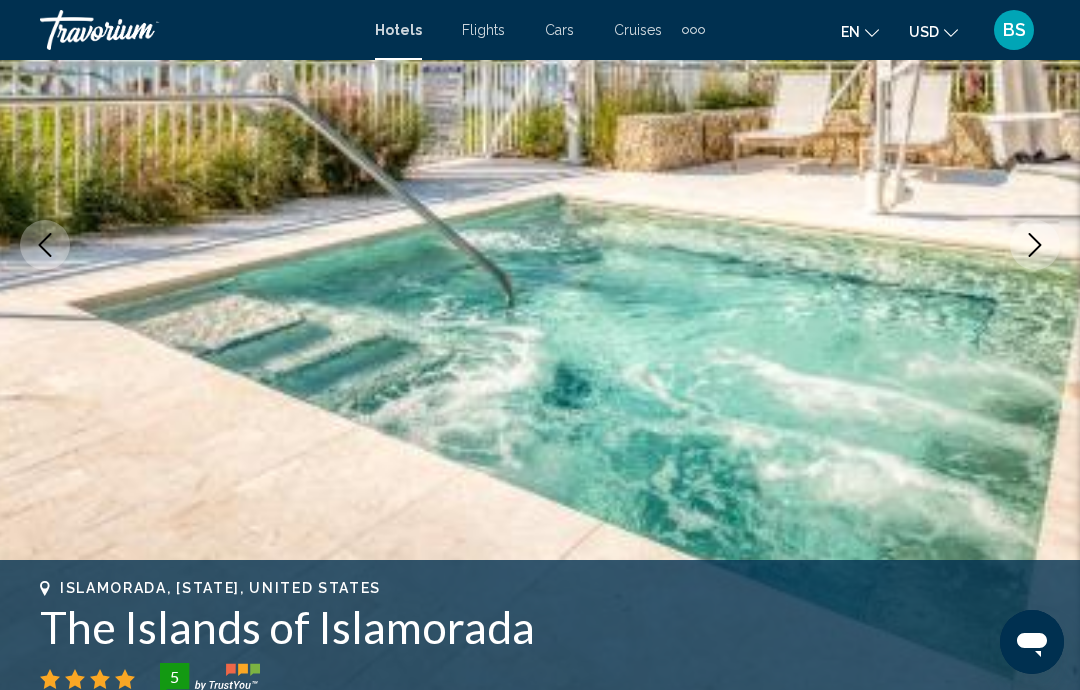 click 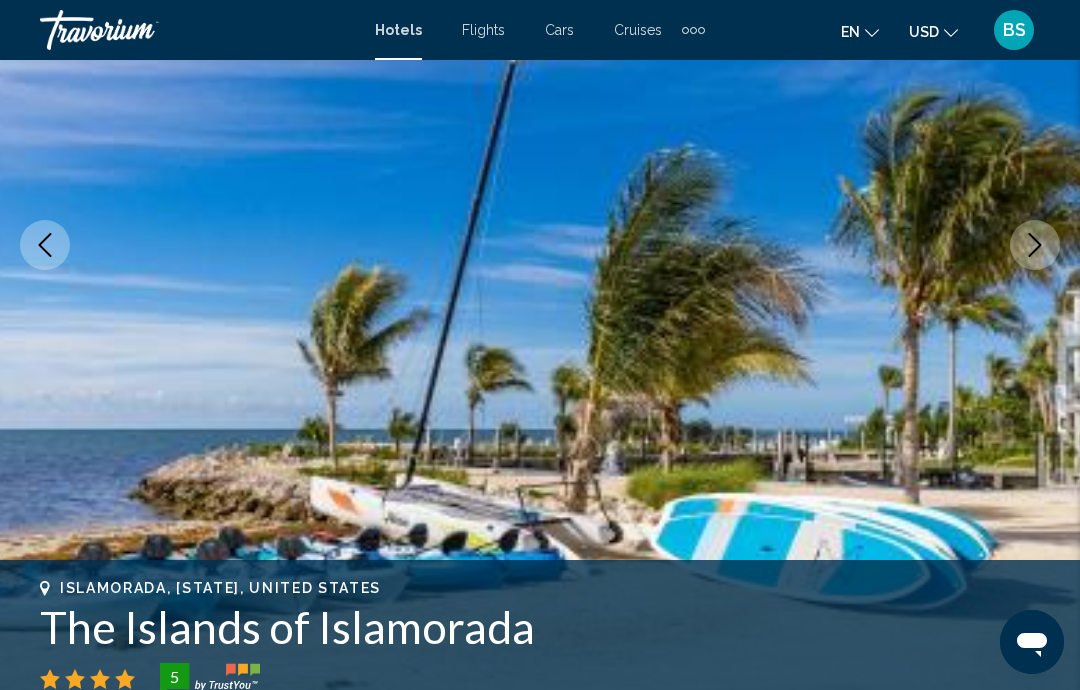 click 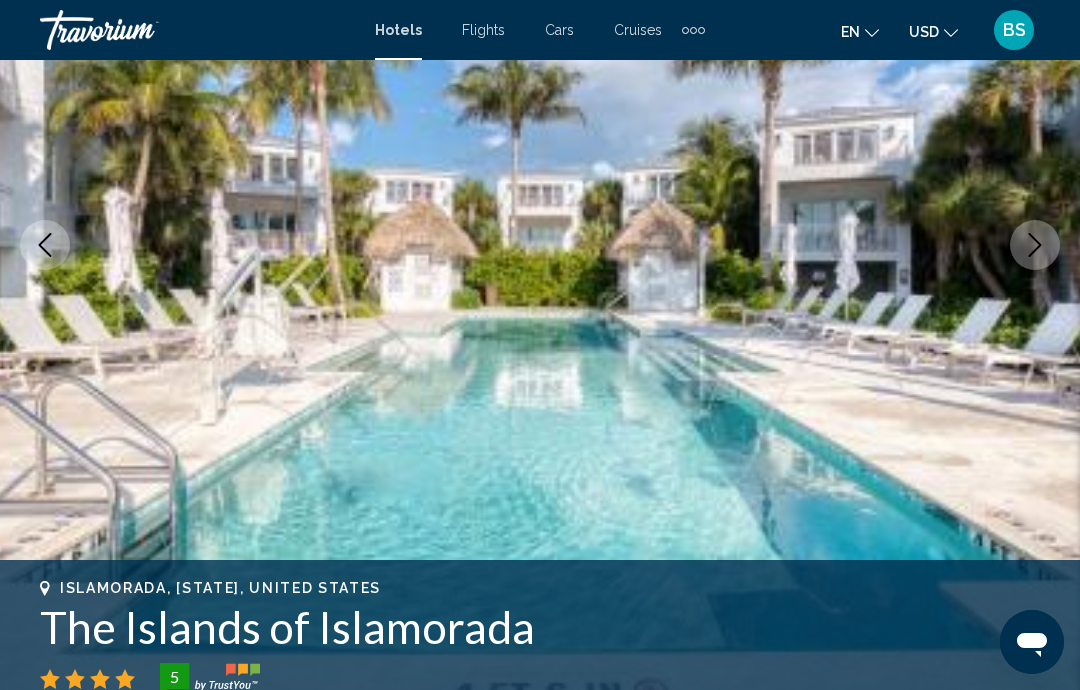 click at bounding box center (1035, 245) 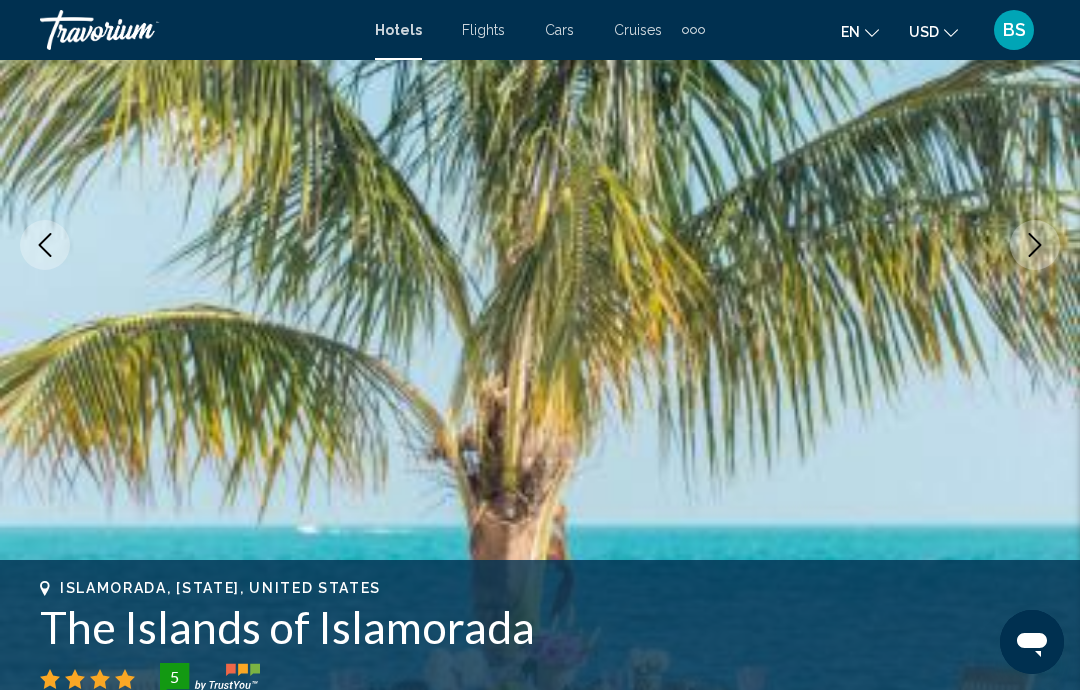 click at bounding box center (1035, 245) 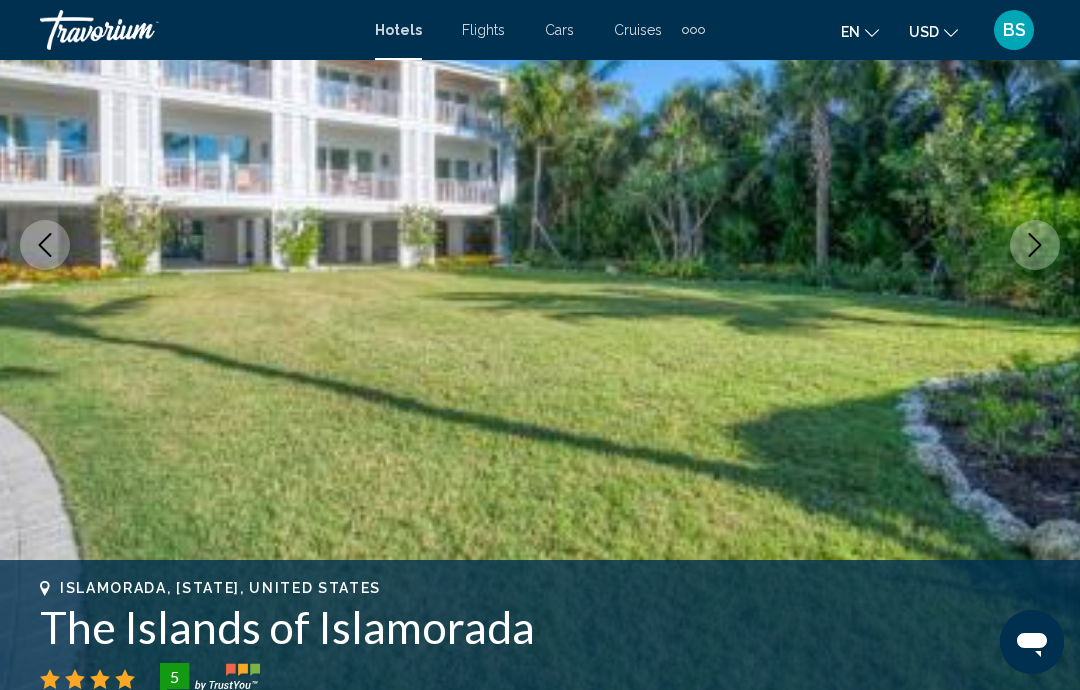 click 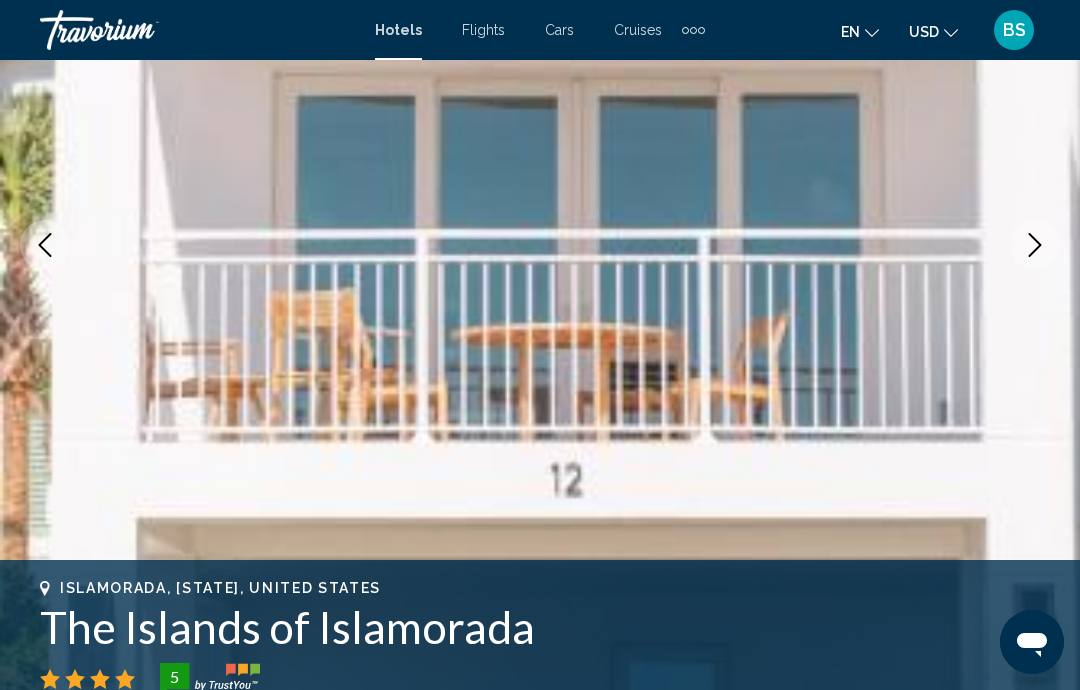click at bounding box center (1035, 245) 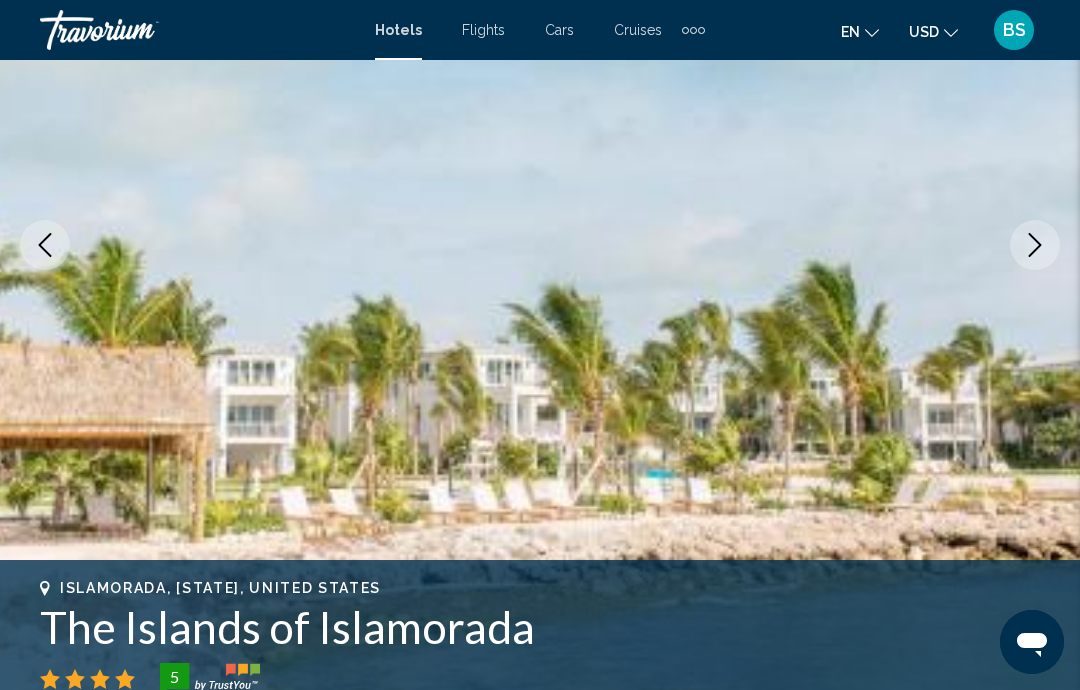 click at bounding box center [1035, 245] 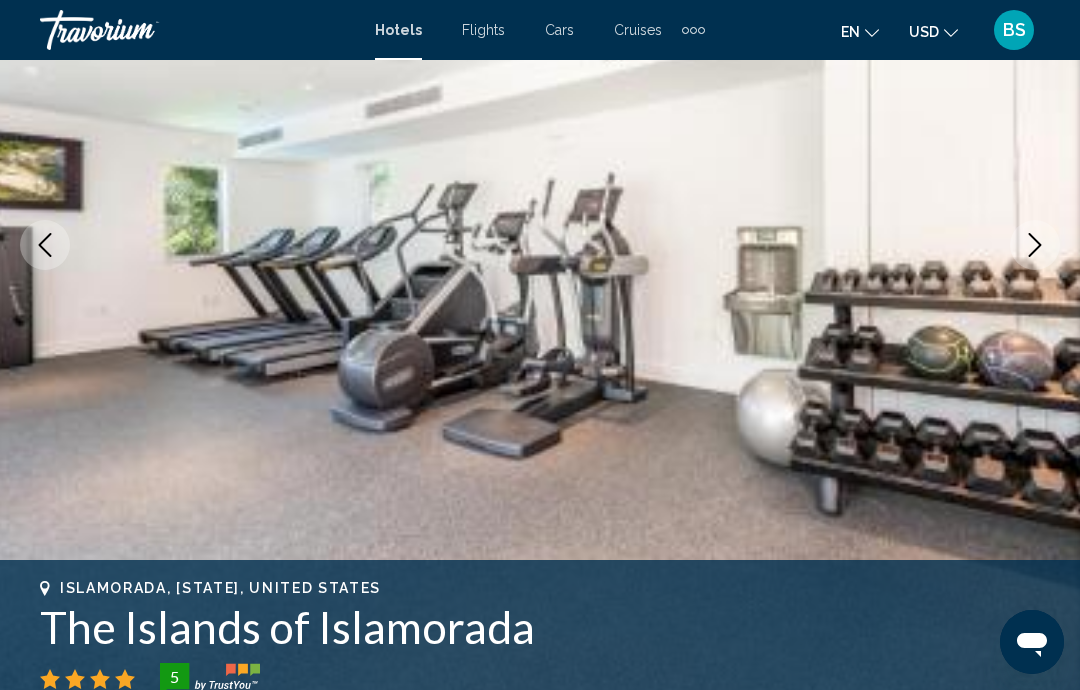click at bounding box center (1035, 245) 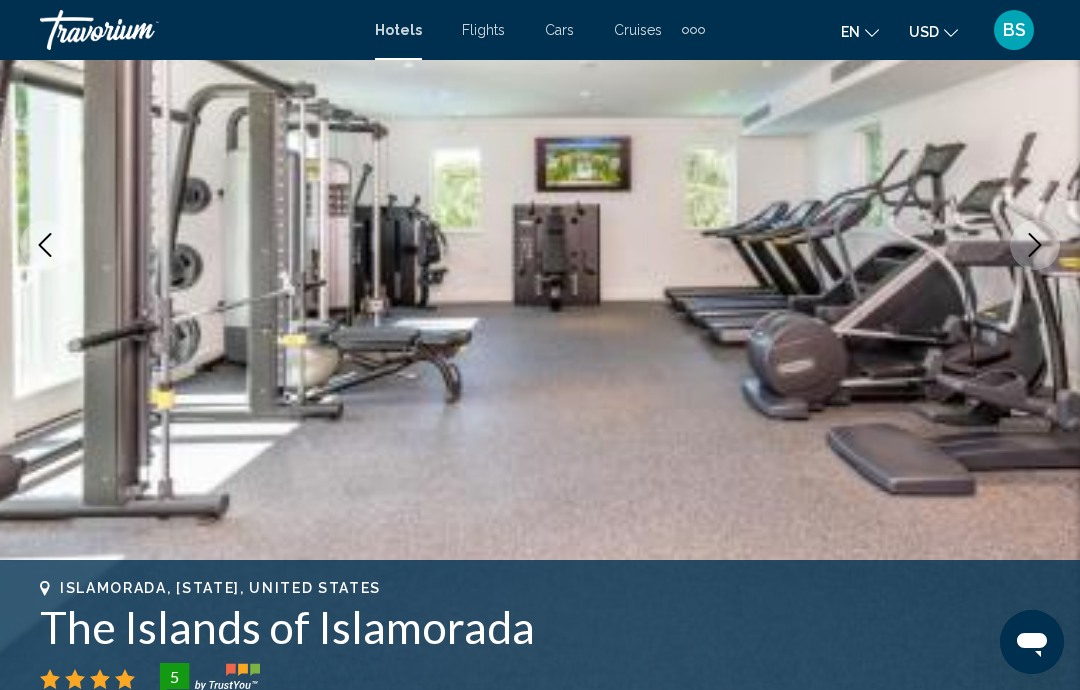 click at bounding box center (1035, 245) 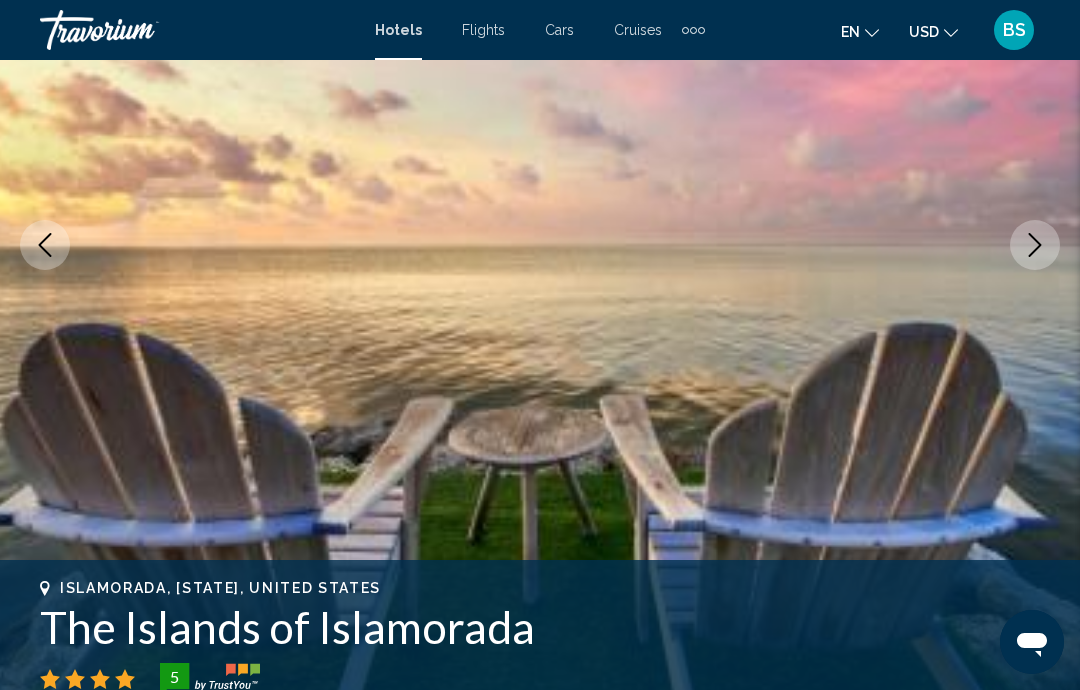 click 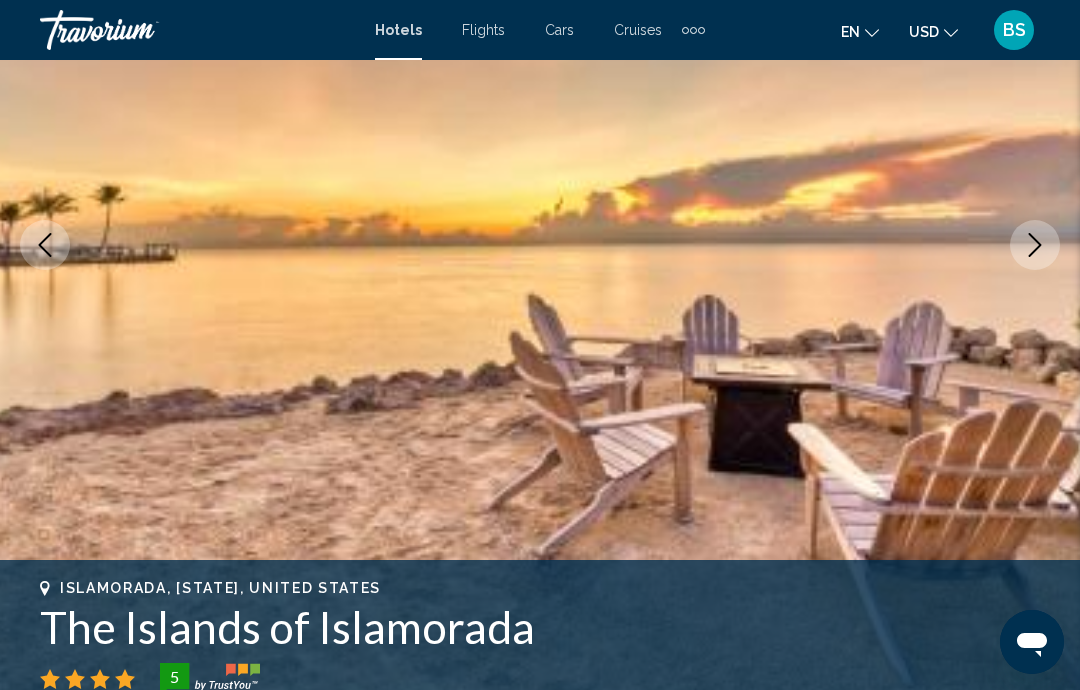 click at bounding box center (1035, 245) 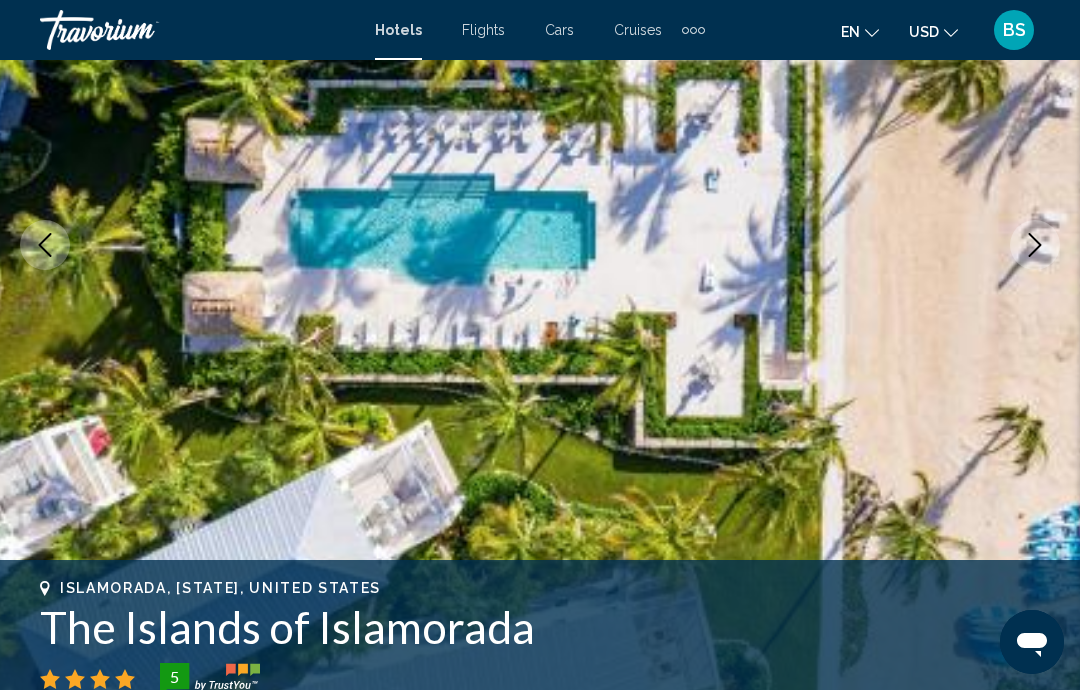 click 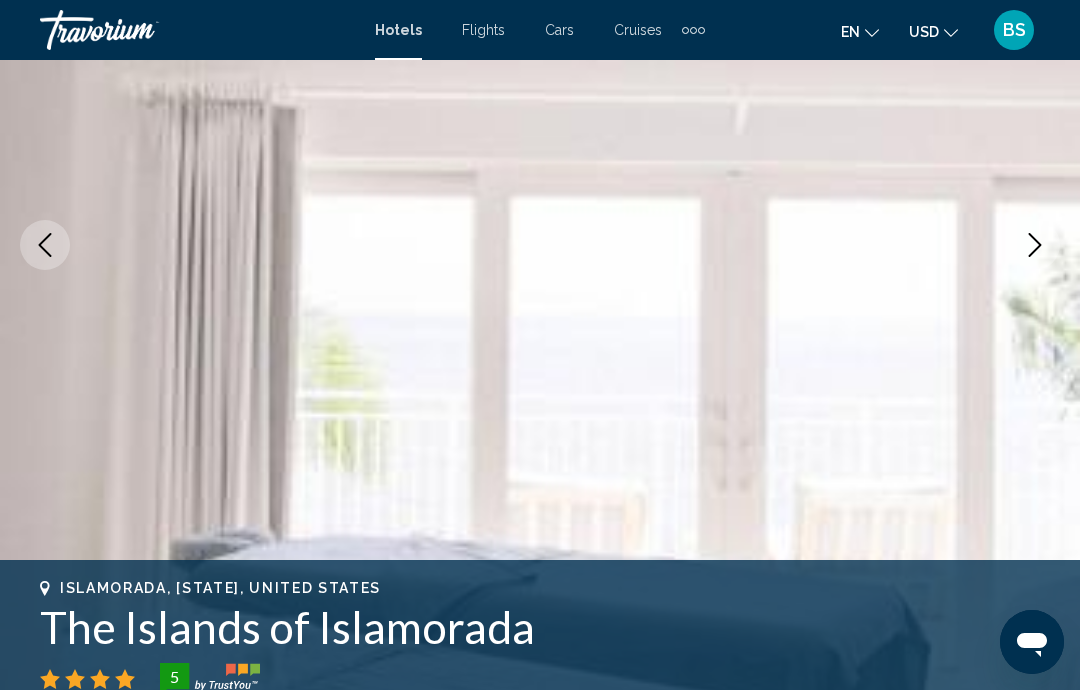 click 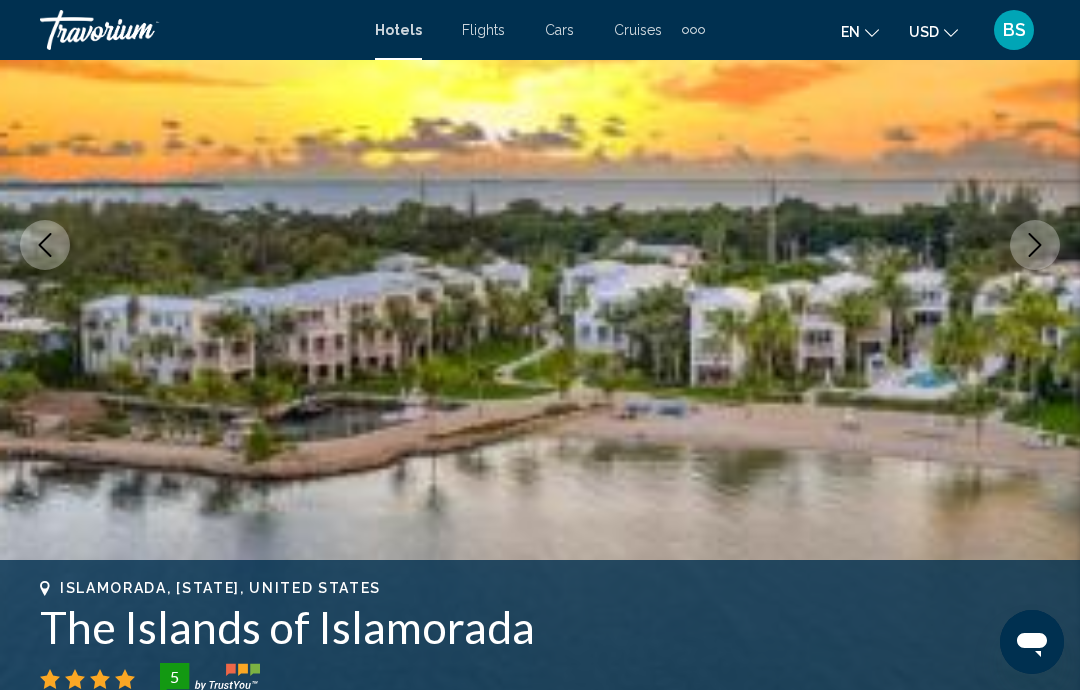 click 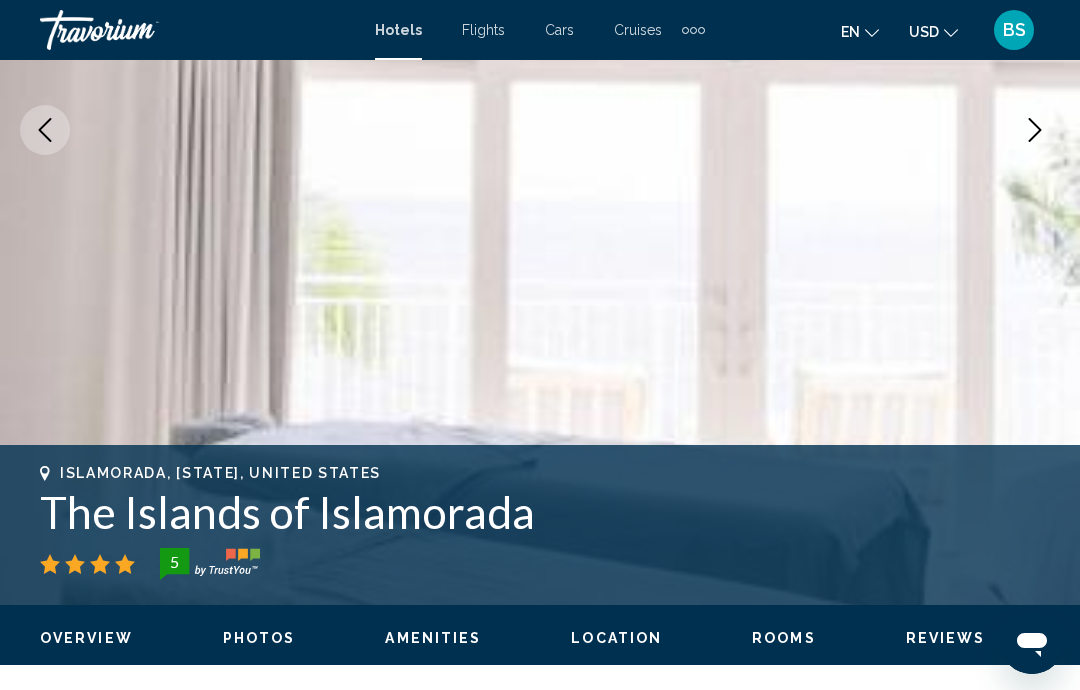 scroll, scrollTop: 371, scrollLeft: 0, axis: vertical 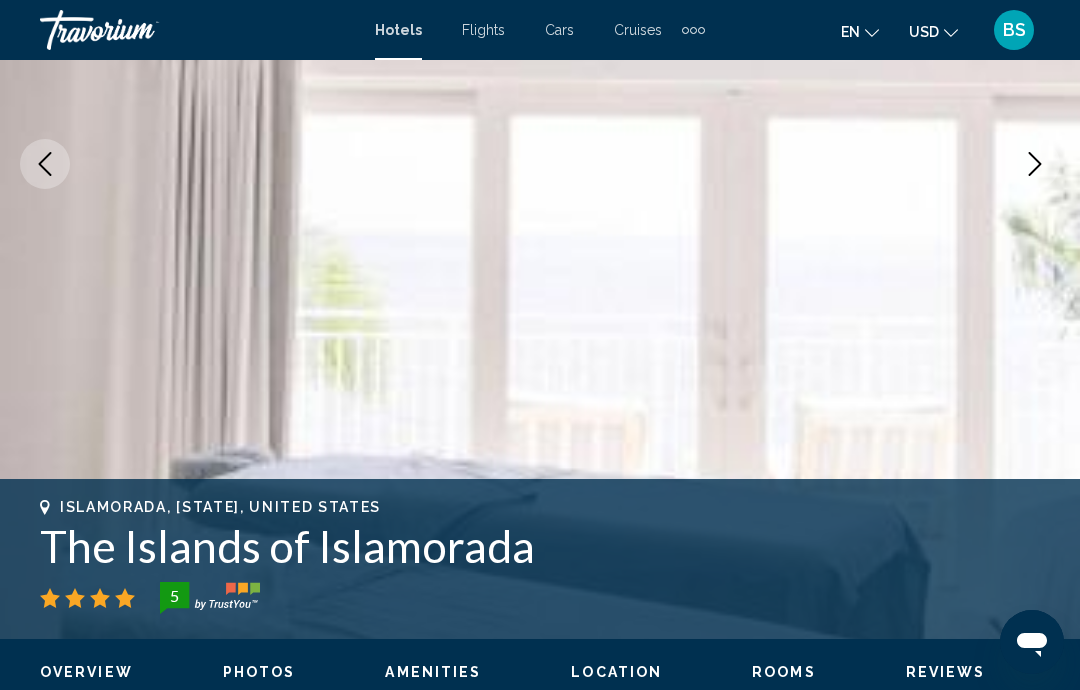 click at bounding box center (1035, 164) 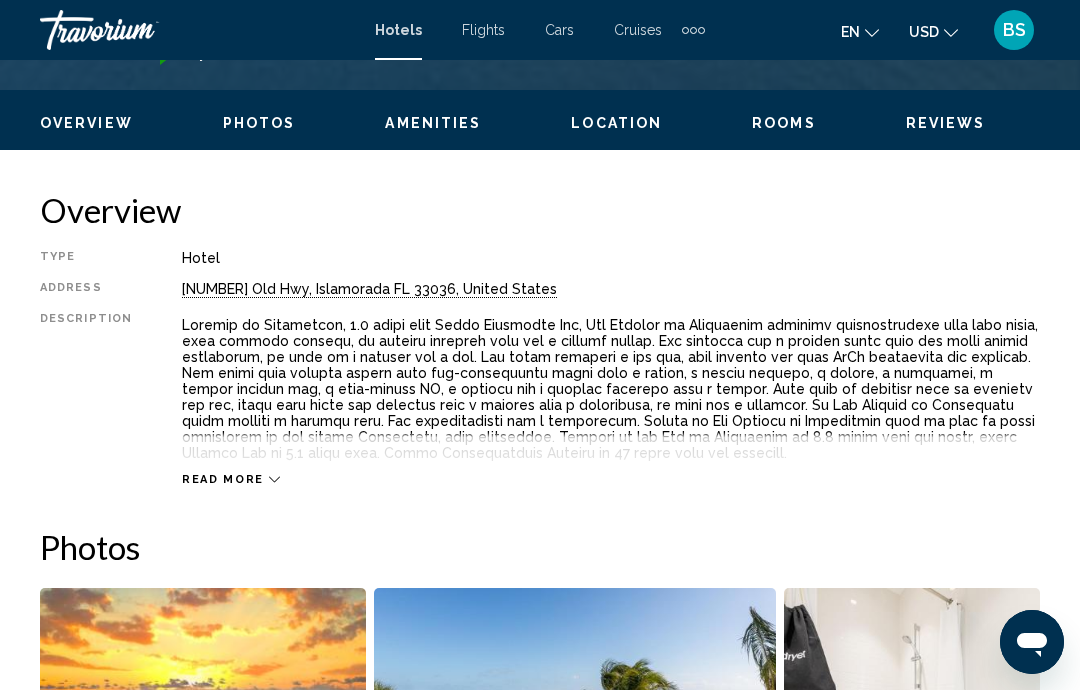 scroll, scrollTop: 926, scrollLeft: 0, axis: vertical 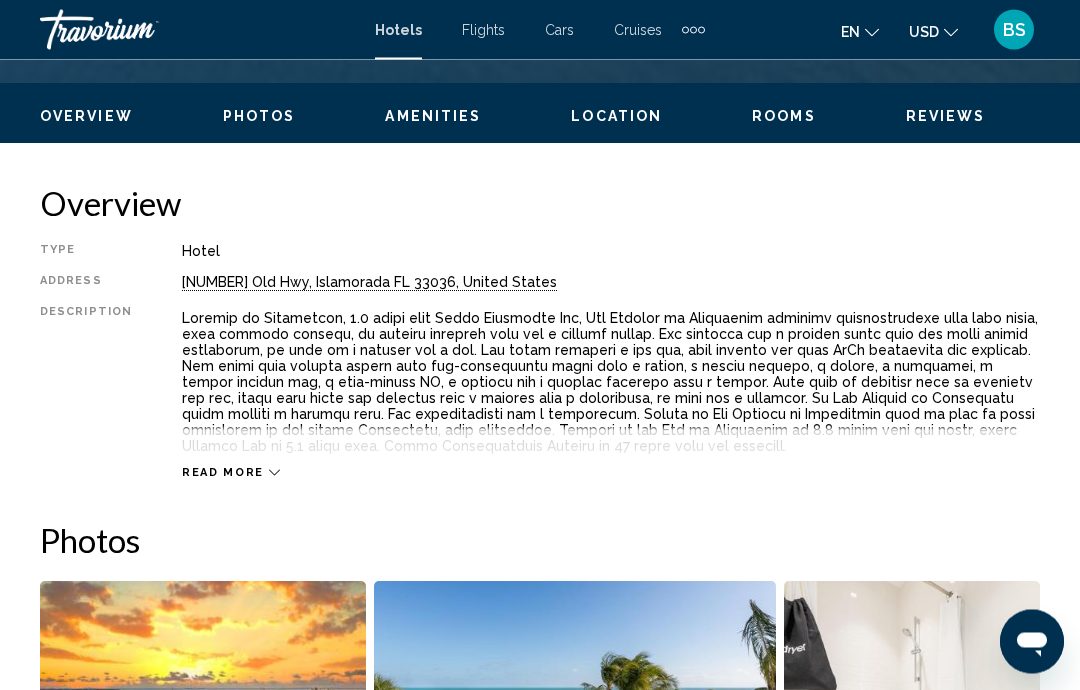 click 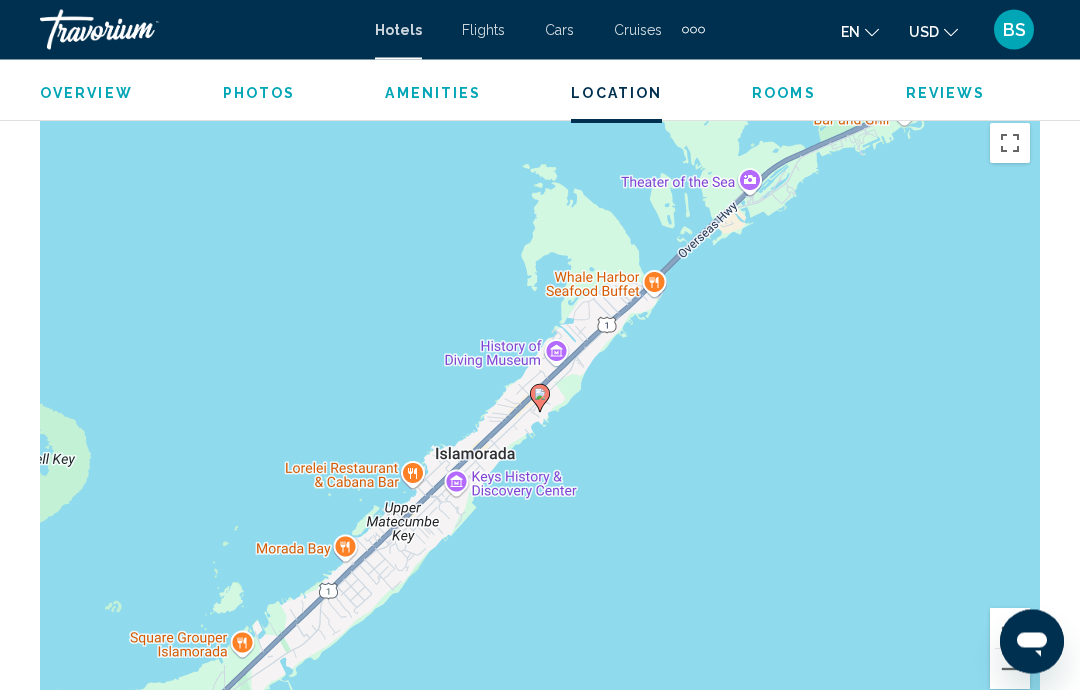 scroll, scrollTop: 2253, scrollLeft: 0, axis: vertical 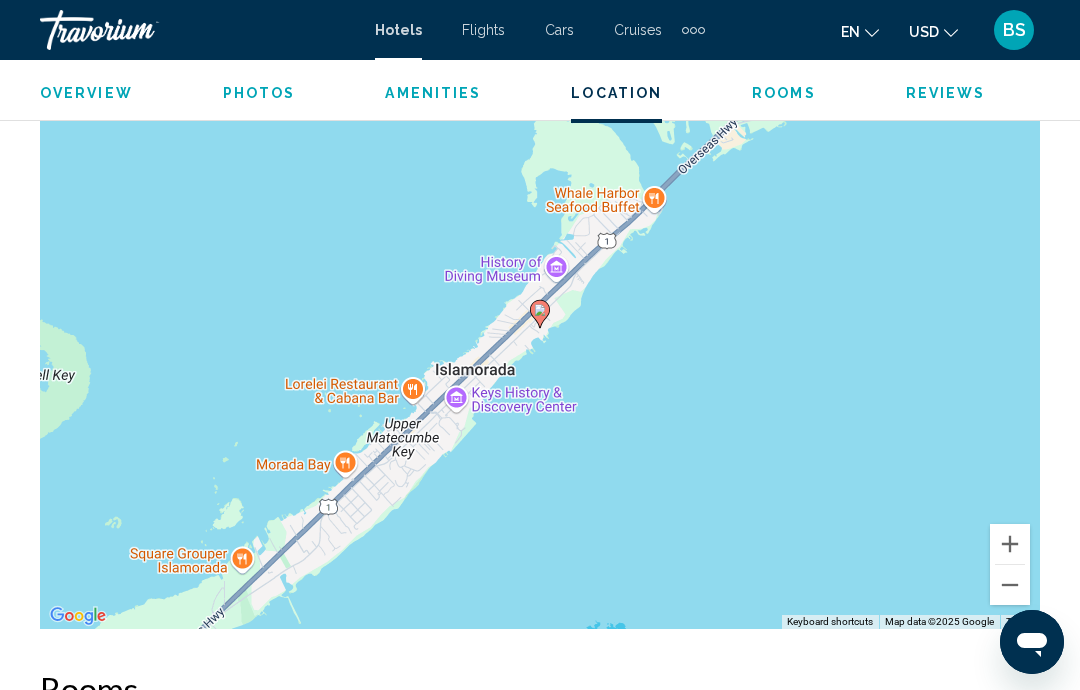 click at bounding box center (1010, 585) 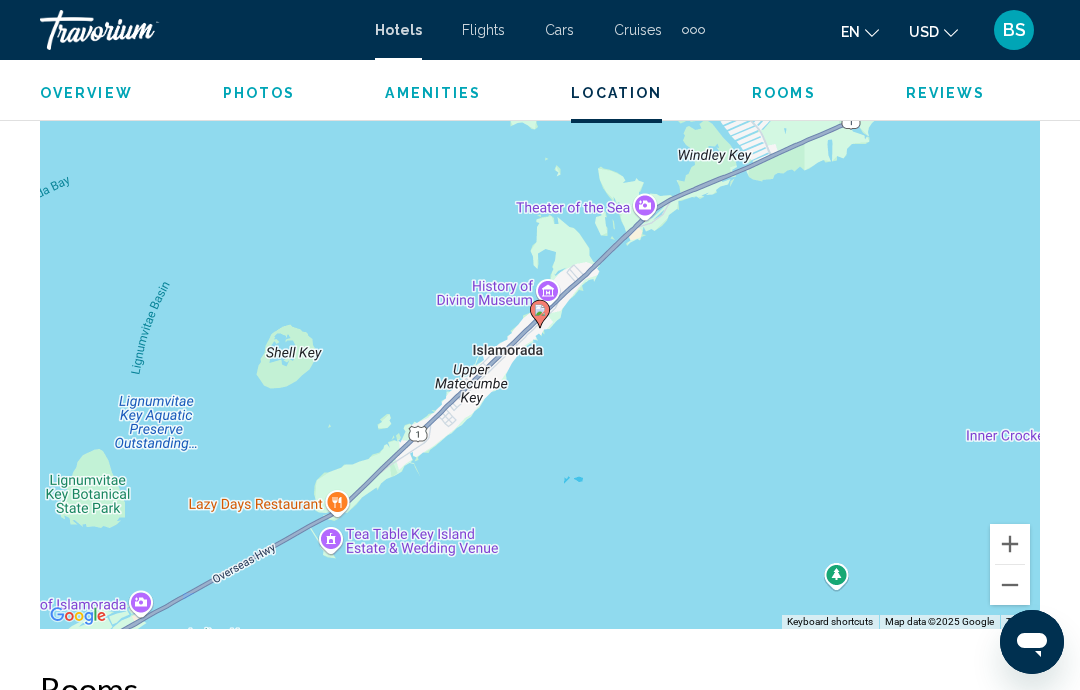 click at bounding box center (1010, 585) 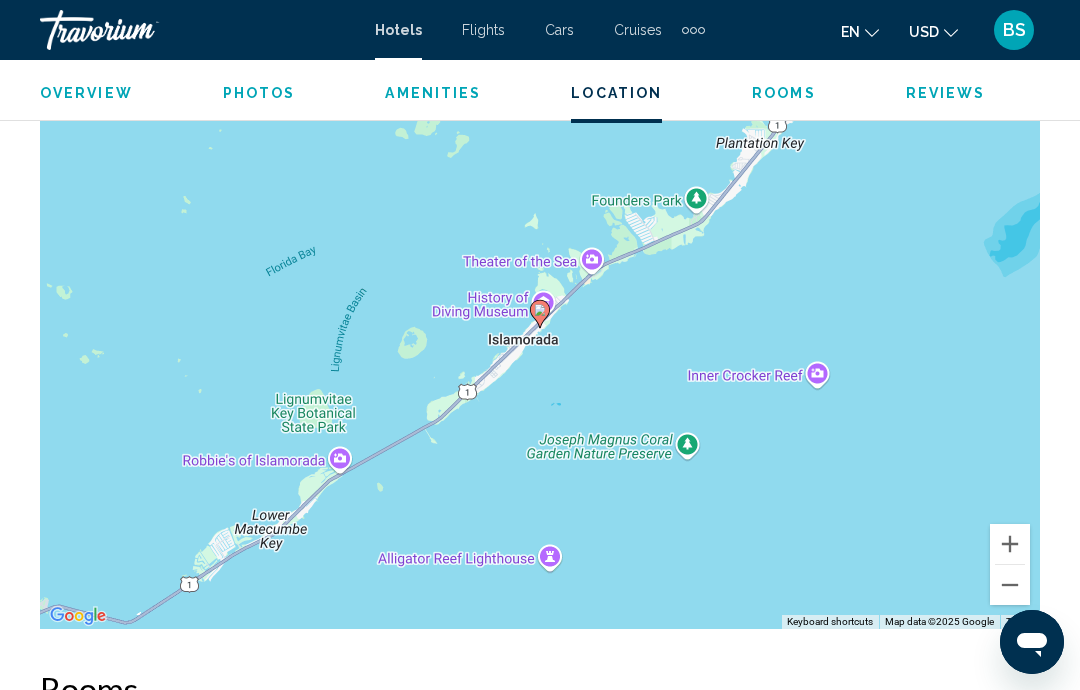 click at bounding box center [1010, 585] 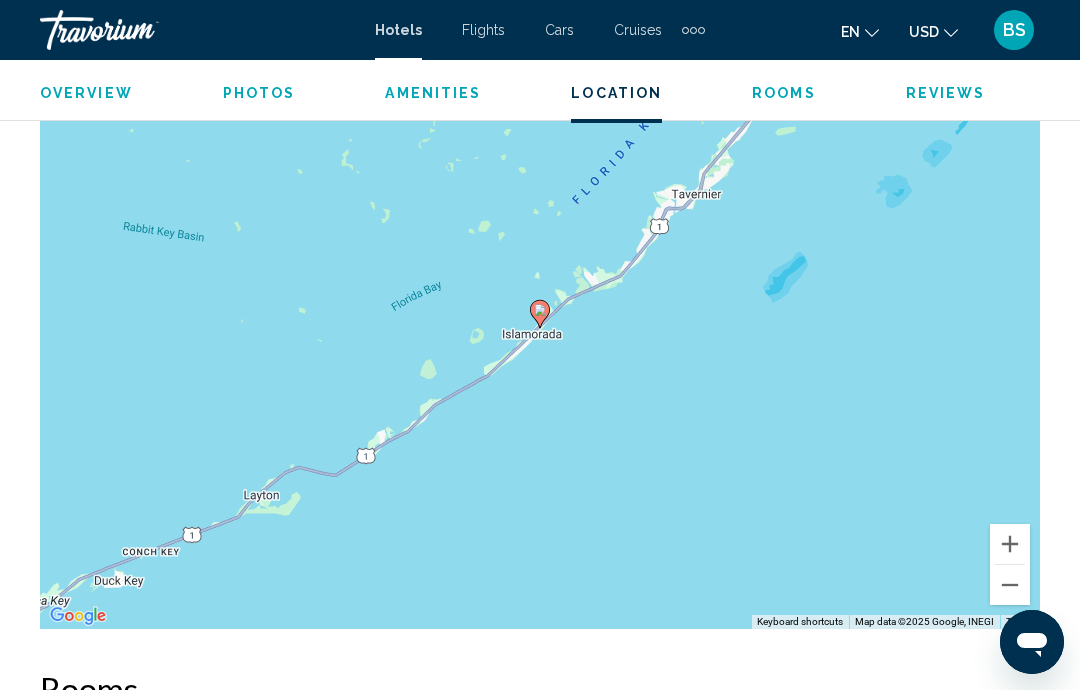click at bounding box center [1010, 585] 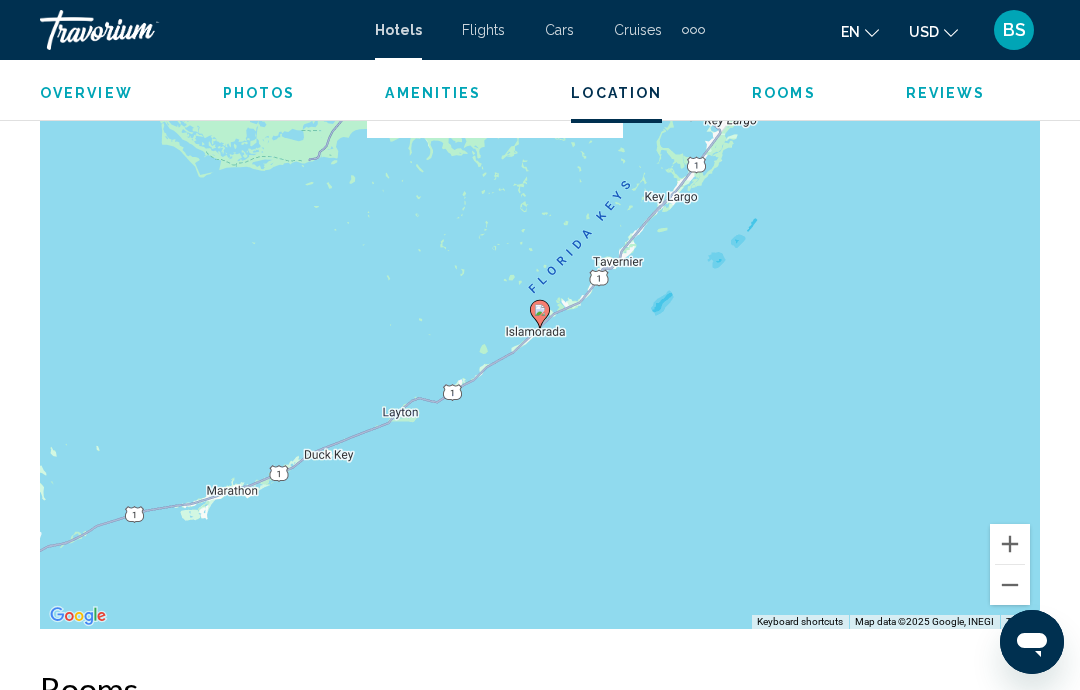 click at bounding box center (1010, 585) 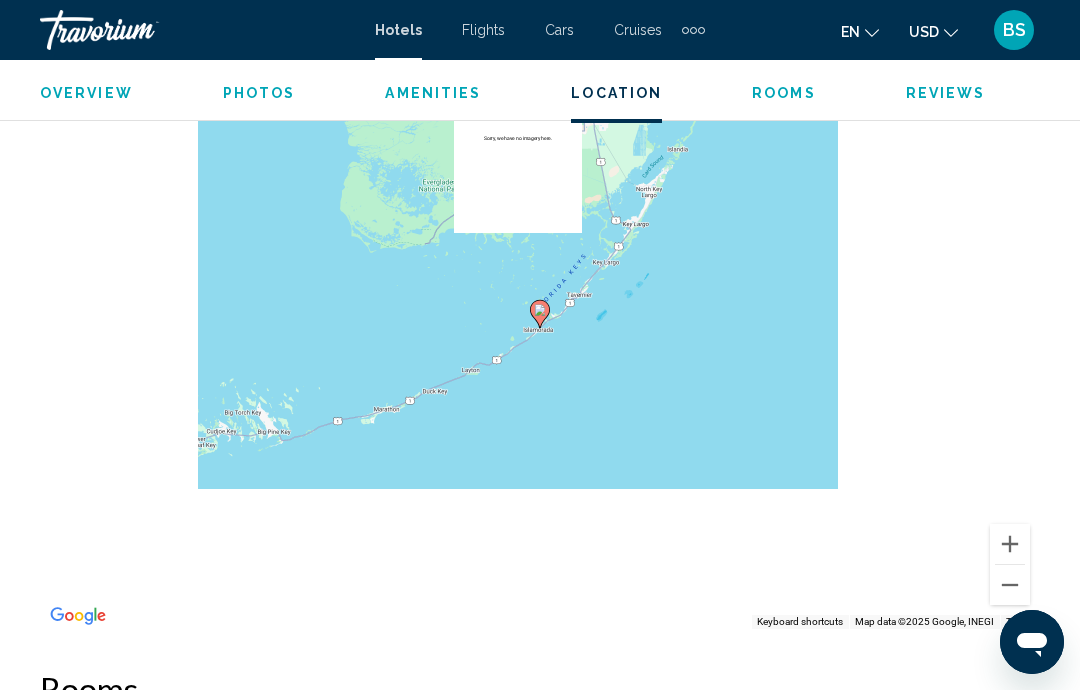 click at bounding box center (1010, 585) 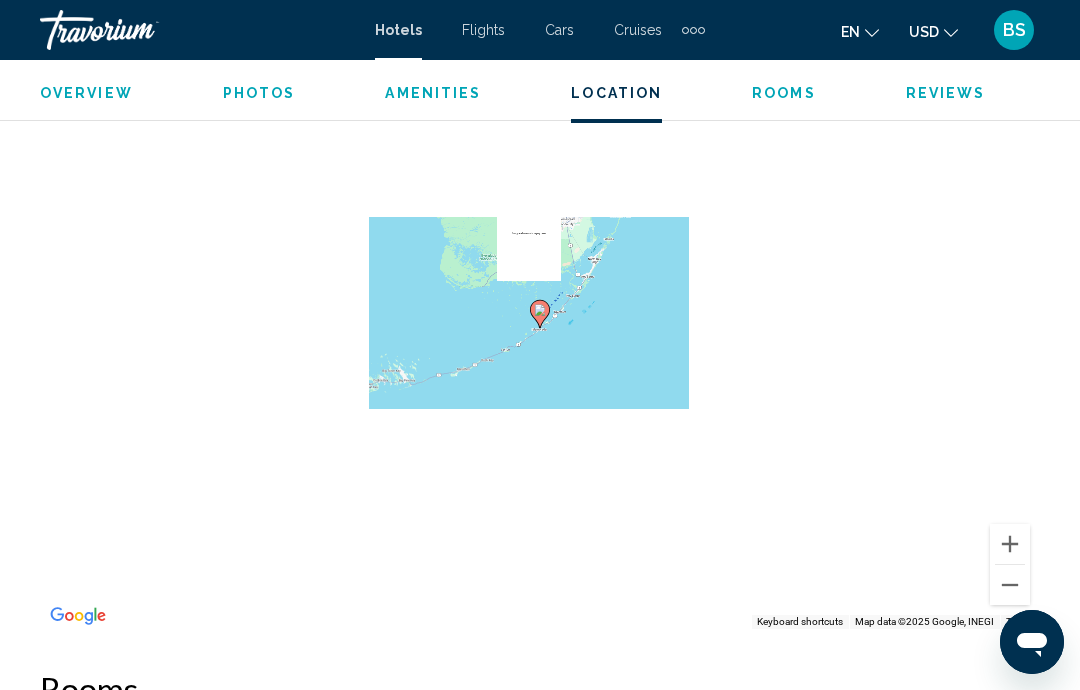 click at bounding box center (1010, 544) 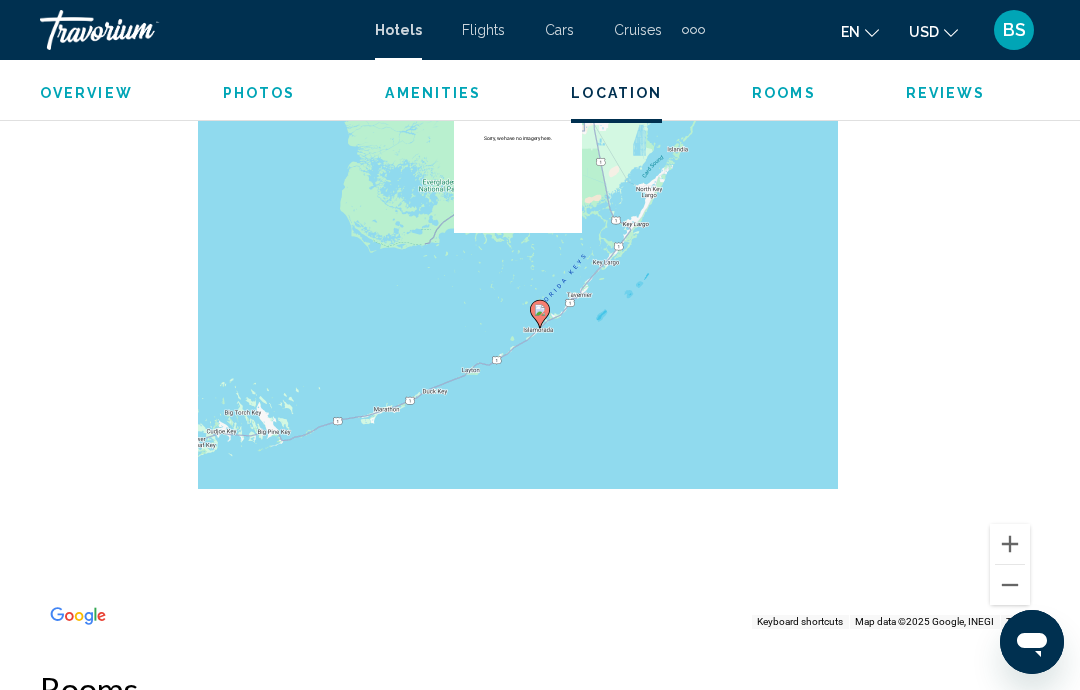 click at bounding box center (1010, 544) 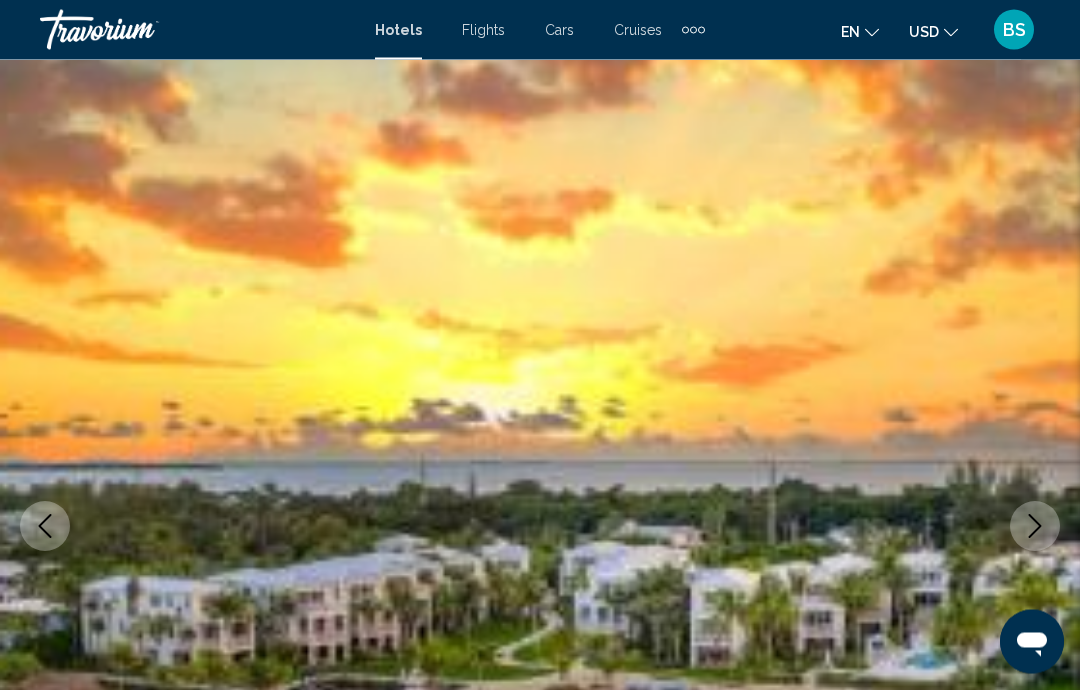 scroll, scrollTop: 0, scrollLeft: 0, axis: both 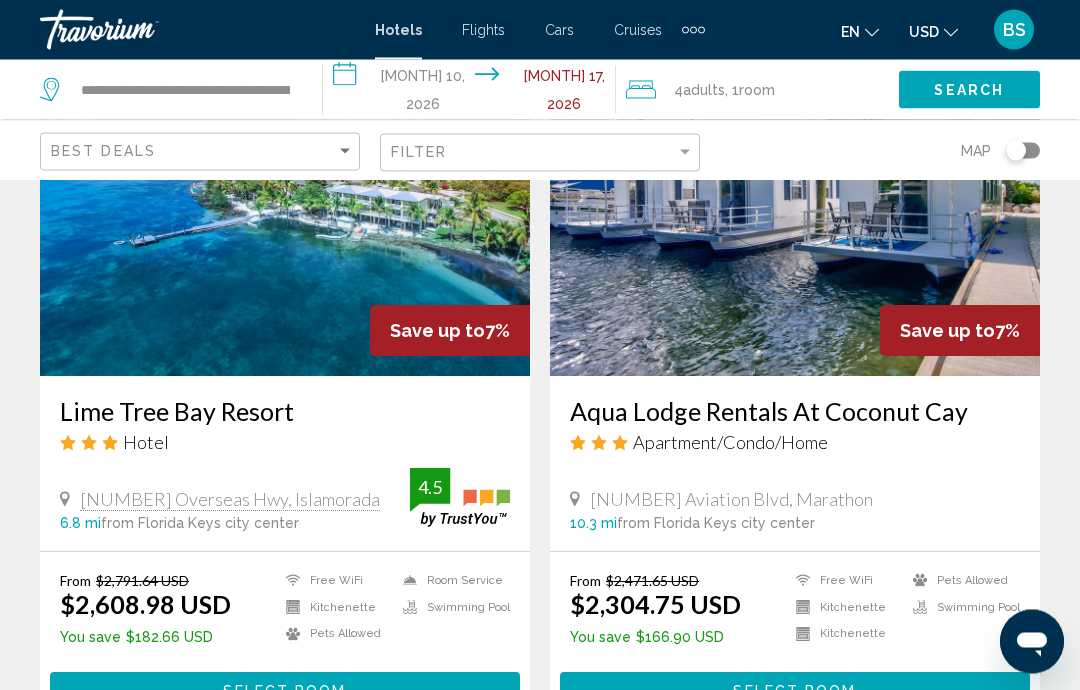 click on "Aqua Lodge Rentals At Coconut Cay" at bounding box center (795, 412) 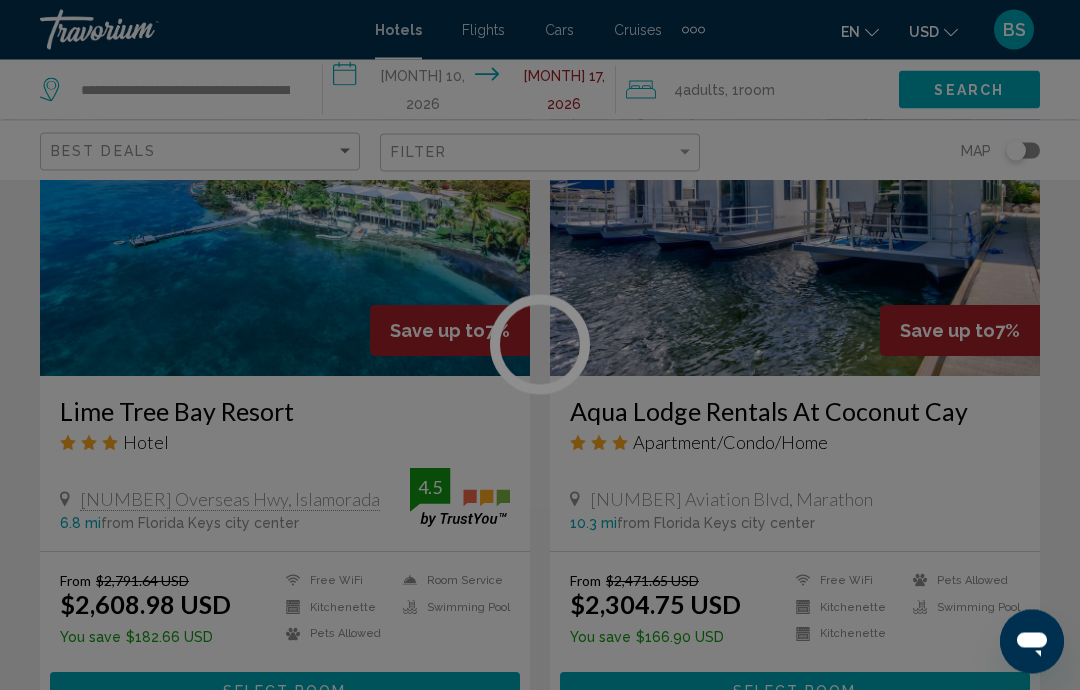 scroll, scrollTop: 3081, scrollLeft: 0, axis: vertical 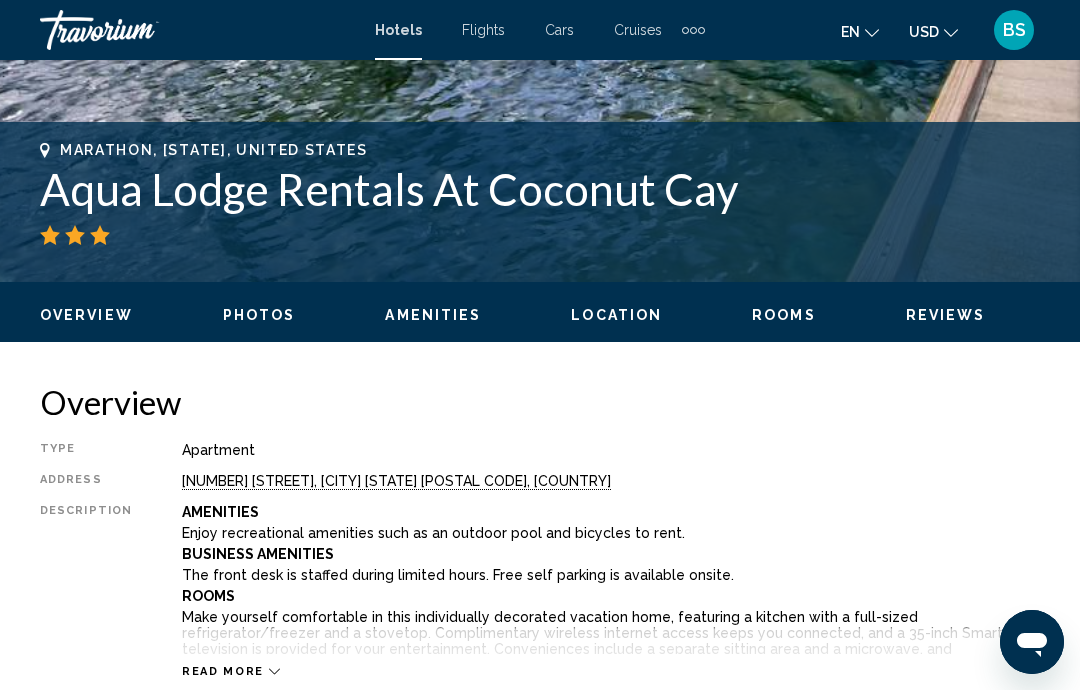 click 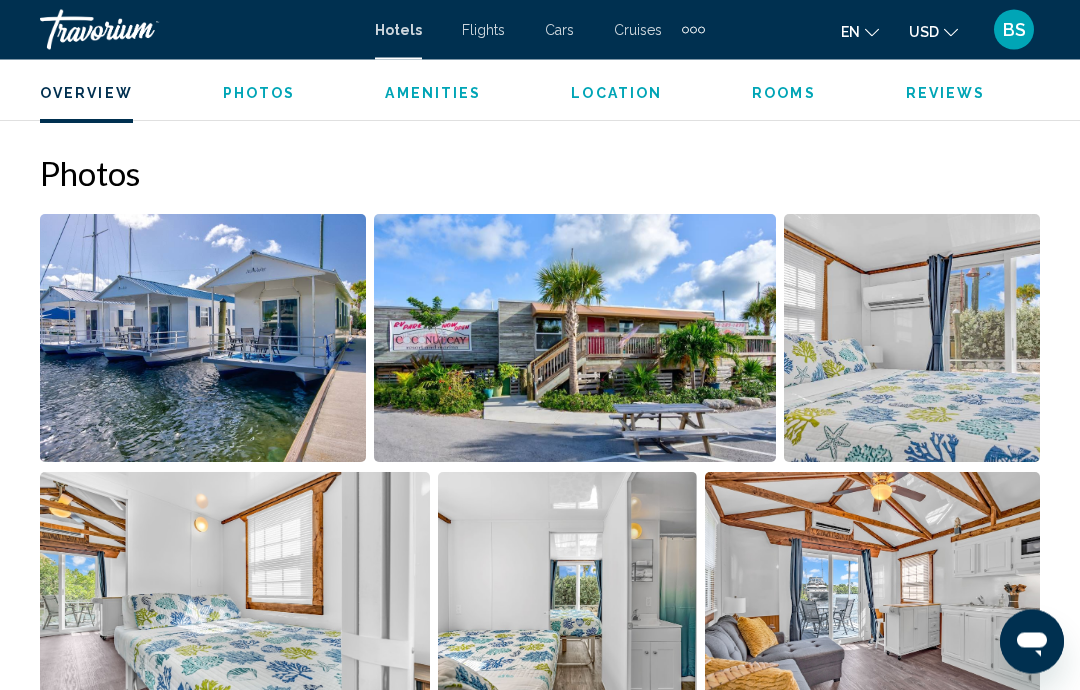 scroll, scrollTop: 2366, scrollLeft: 0, axis: vertical 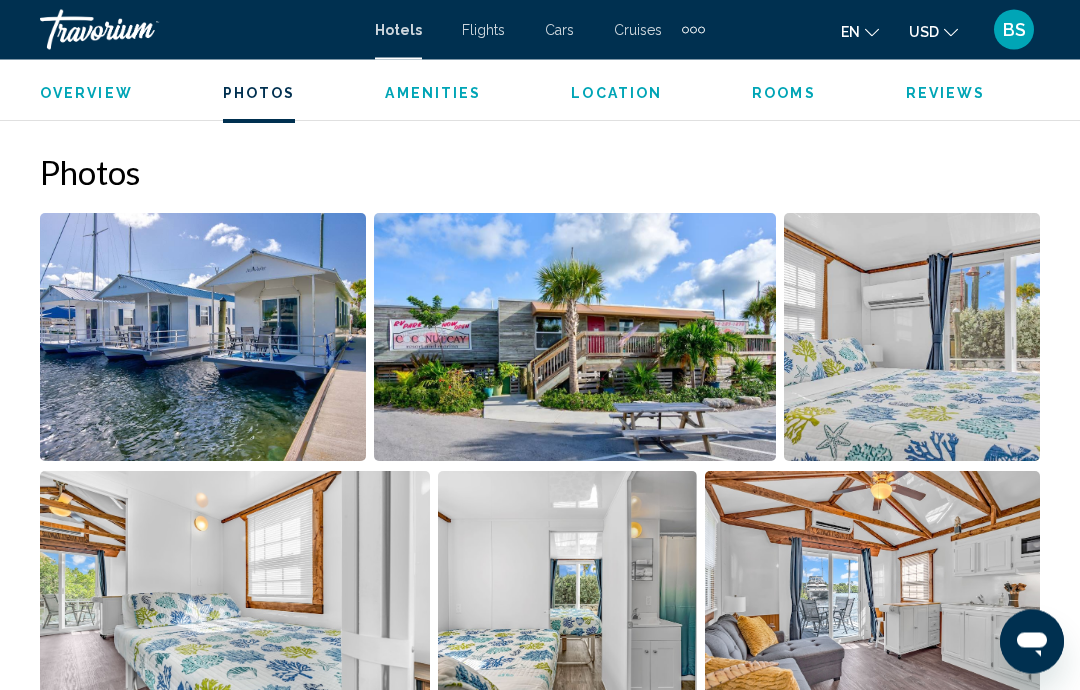 click at bounding box center [912, 338] 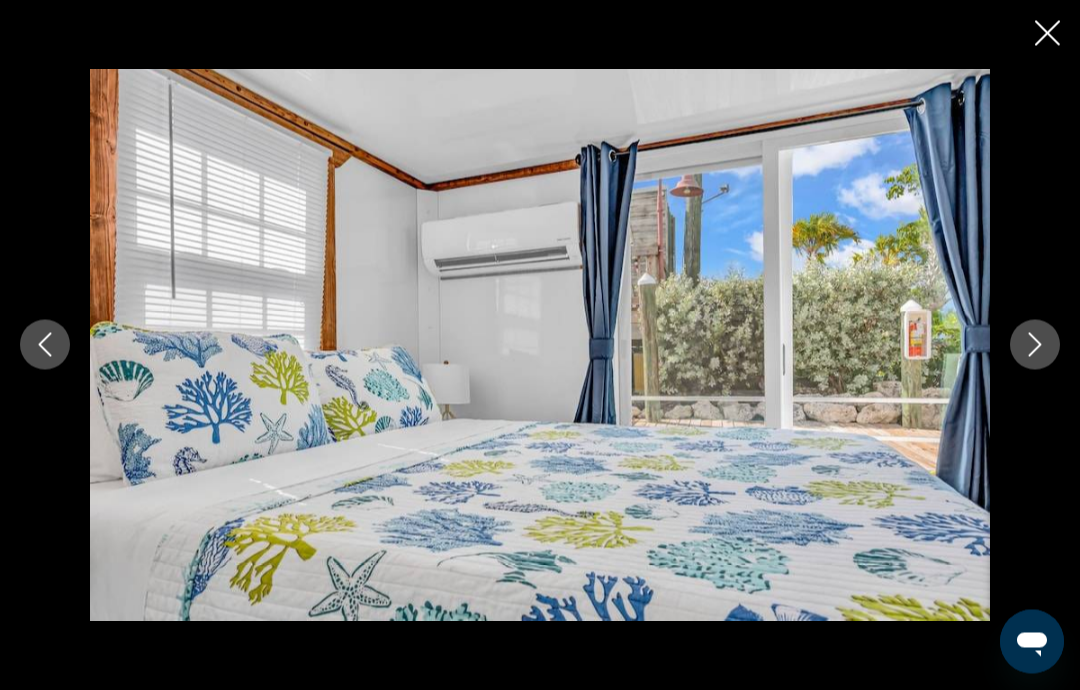 scroll, scrollTop: 2367, scrollLeft: 0, axis: vertical 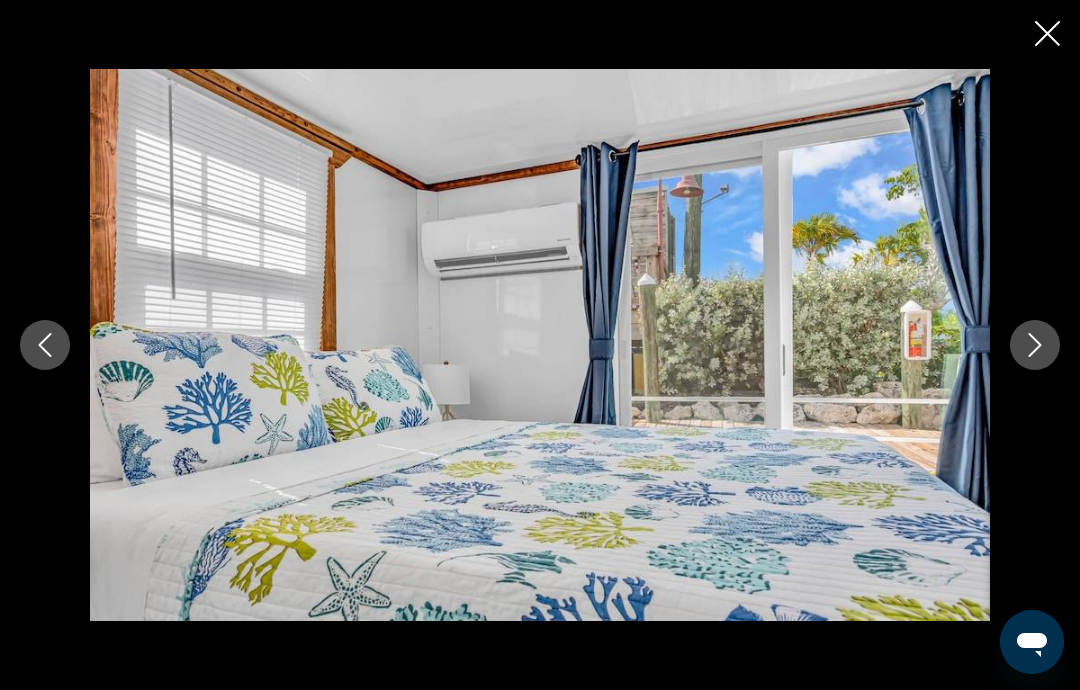 click at bounding box center (1035, 345) 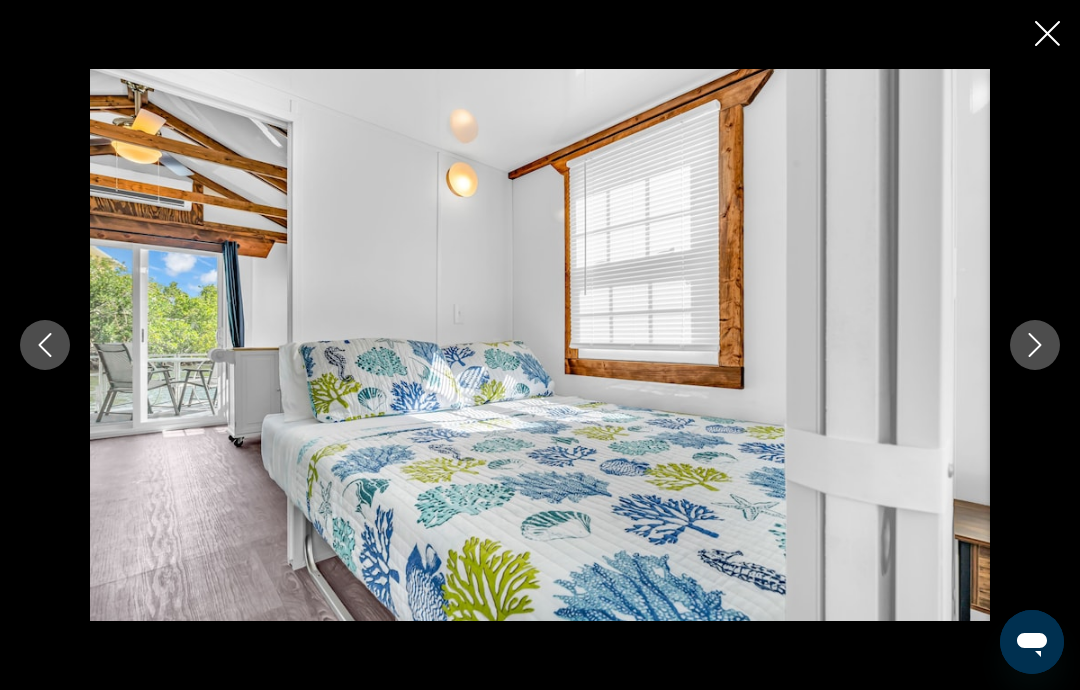 click at bounding box center (1035, 345) 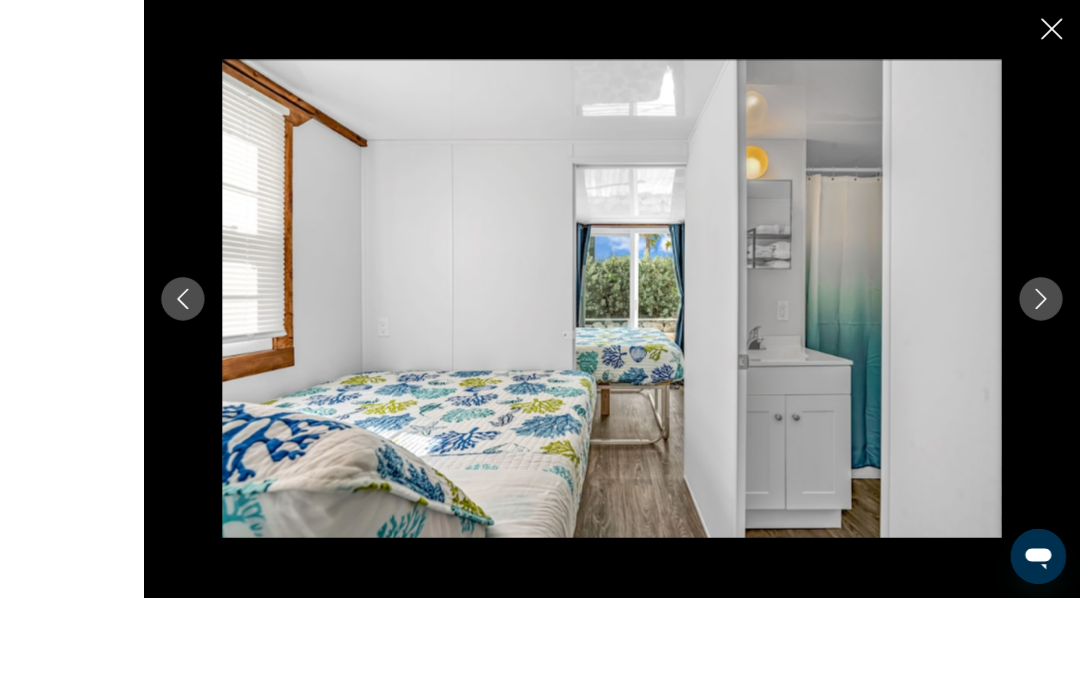 scroll, scrollTop: 2474, scrollLeft: 0, axis: vertical 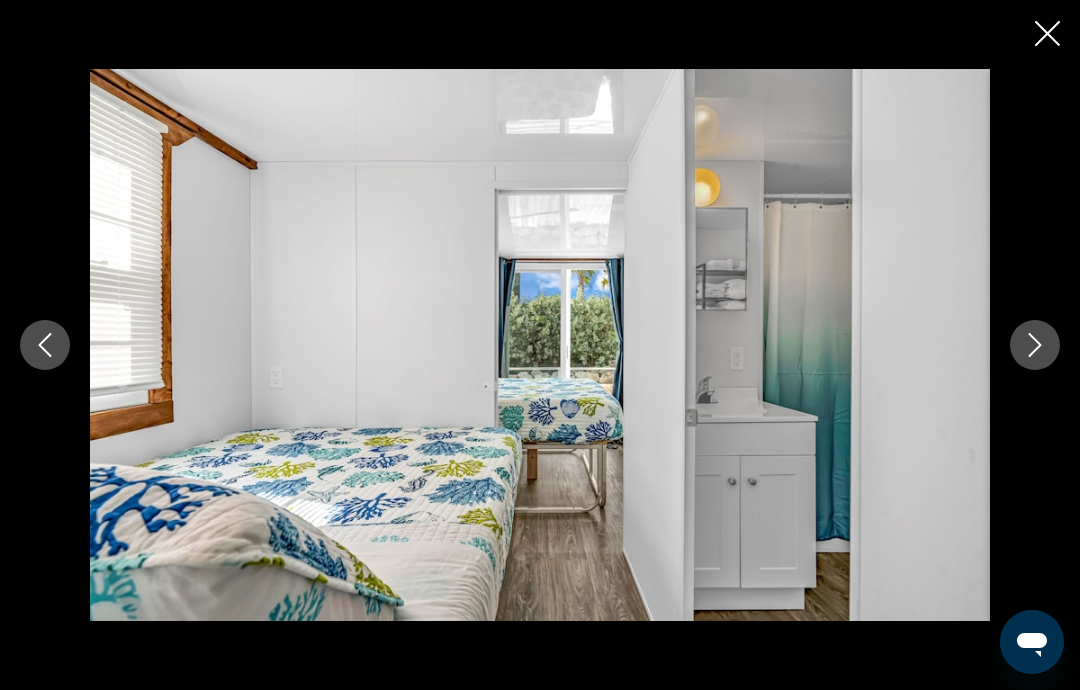 click at bounding box center (1035, 345) 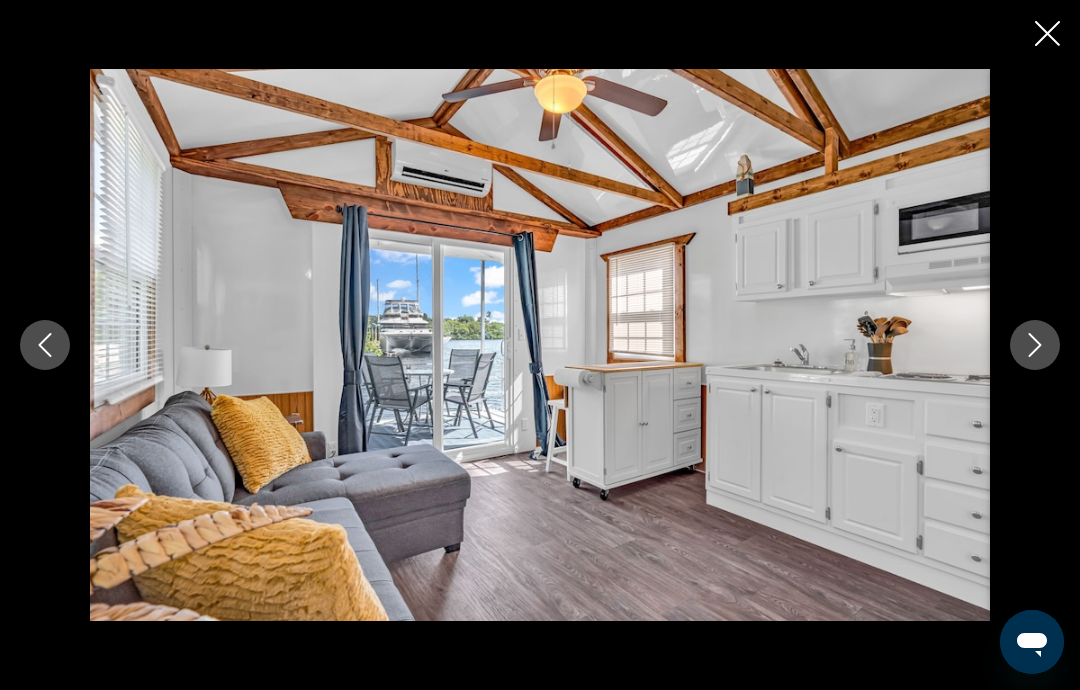click 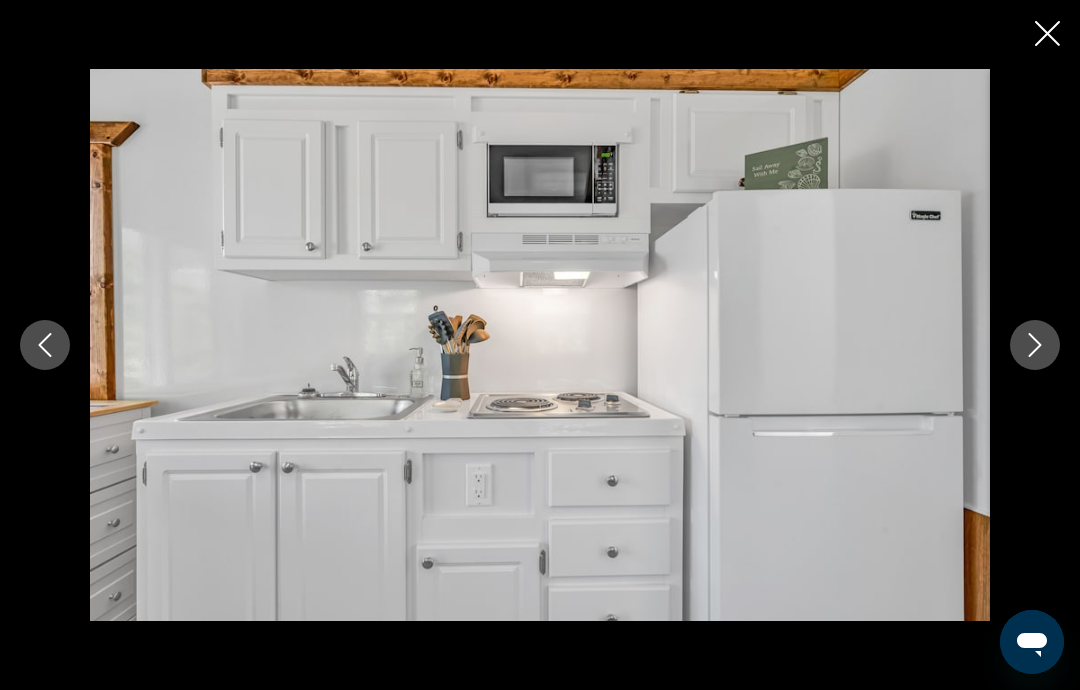click 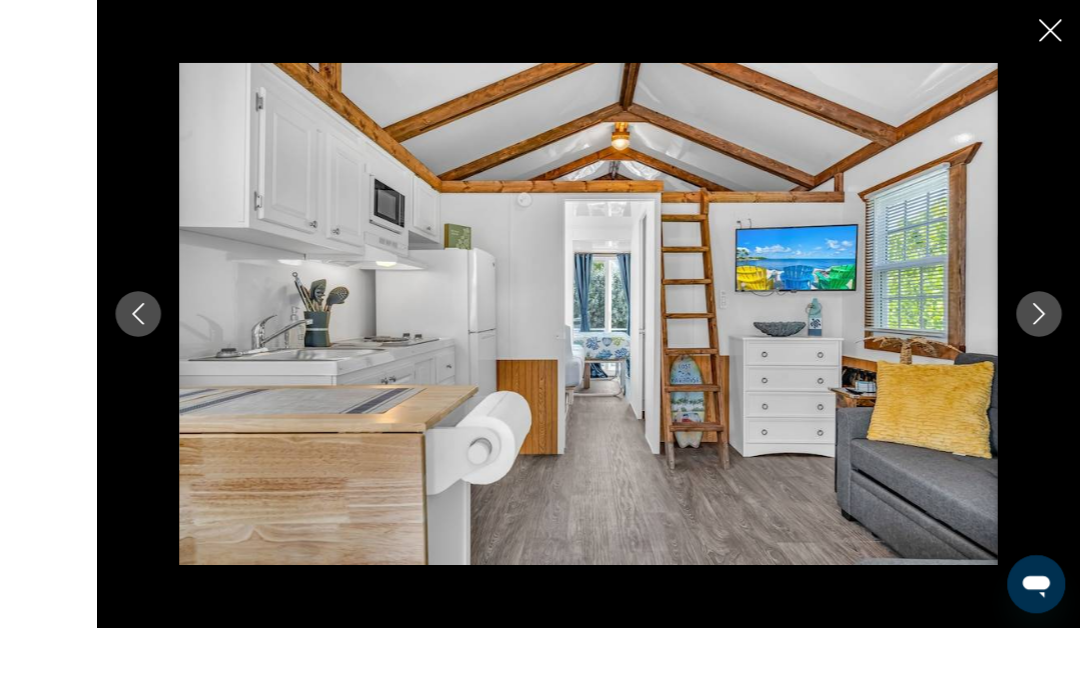 scroll, scrollTop: 2420, scrollLeft: 0, axis: vertical 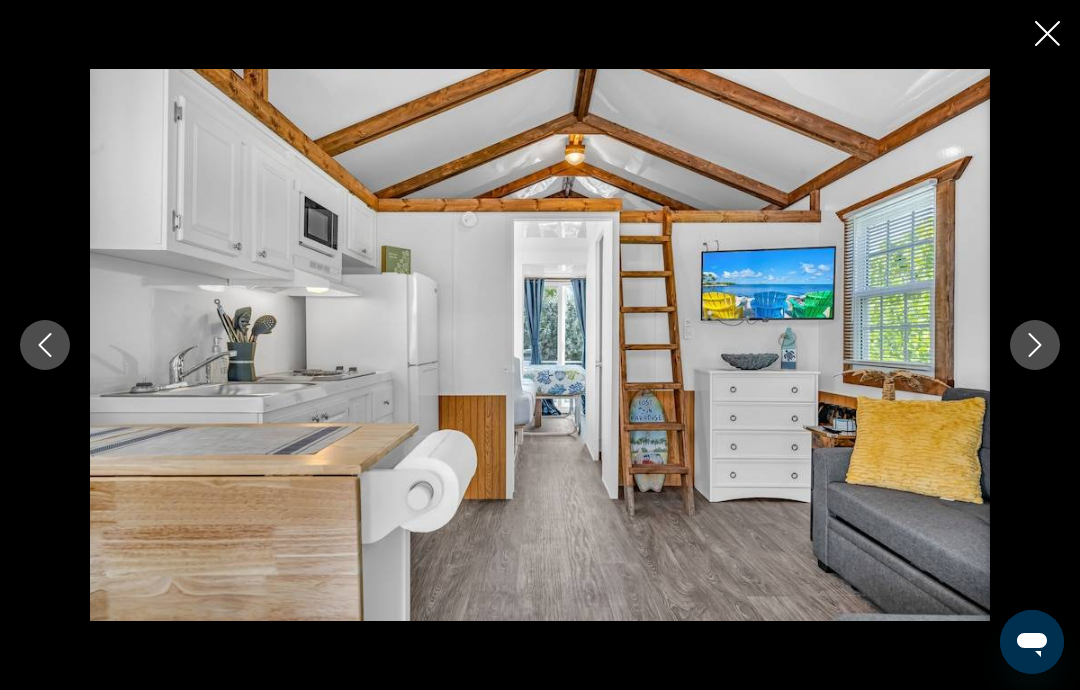 click at bounding box center (1035, 345) 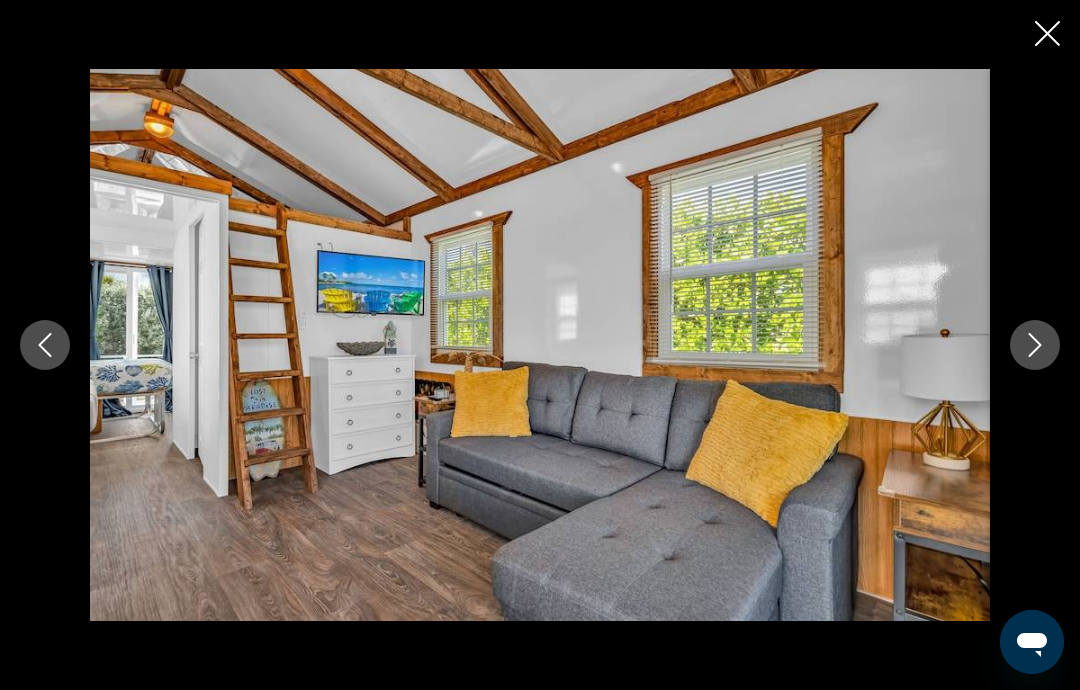click at bounding box center [1035, 345] 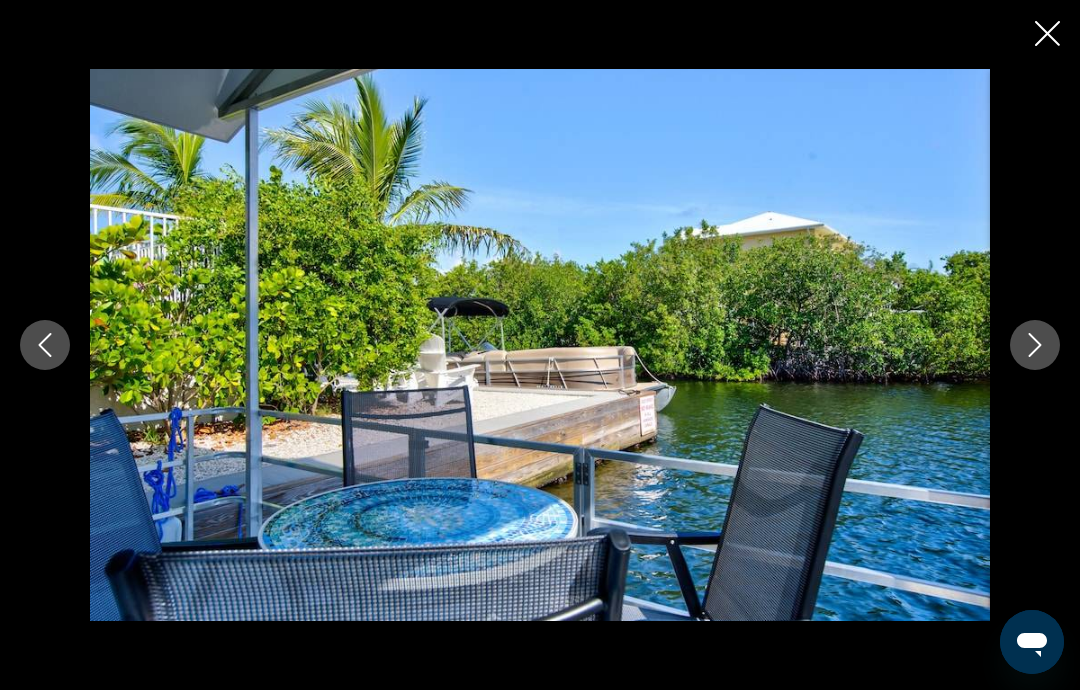 click 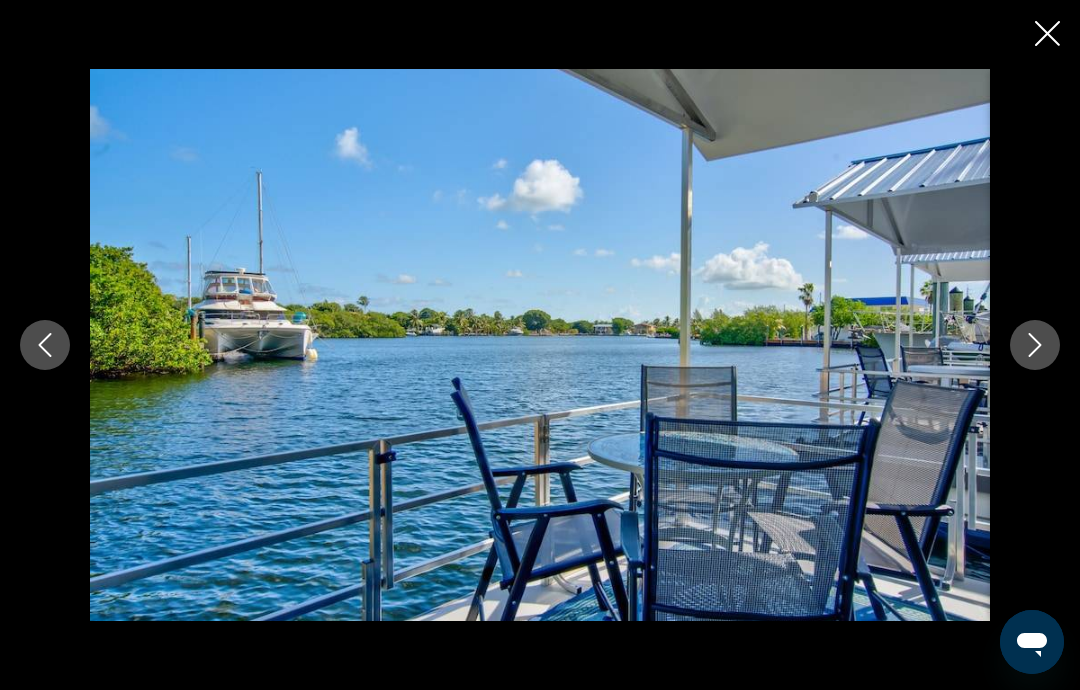click at bounding box center (1035, 345) 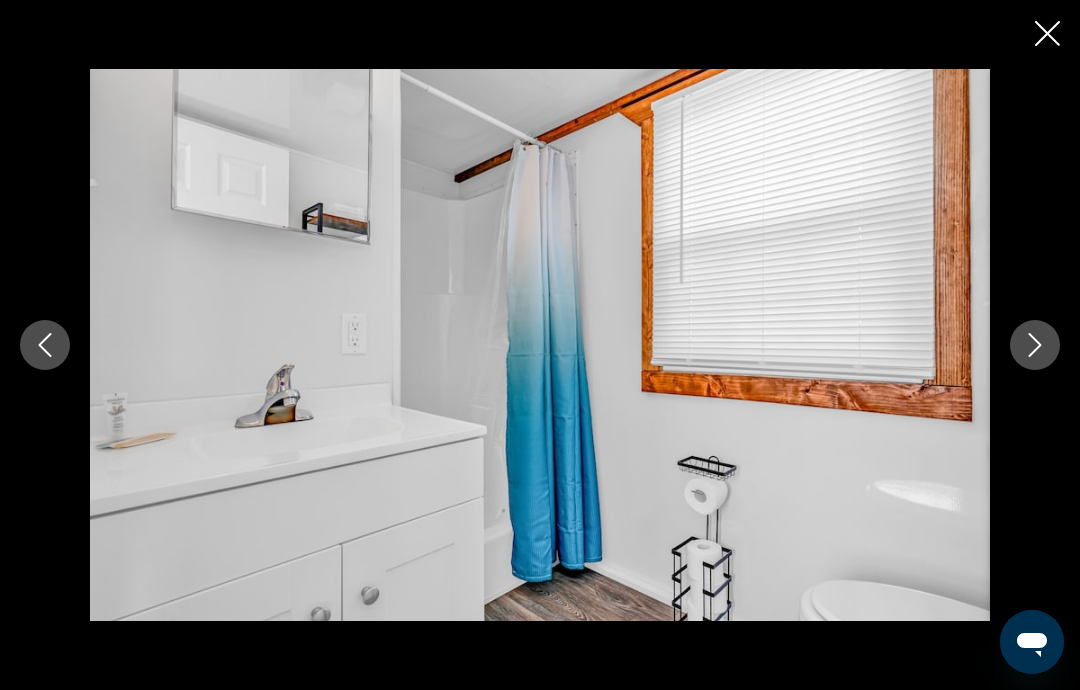 click 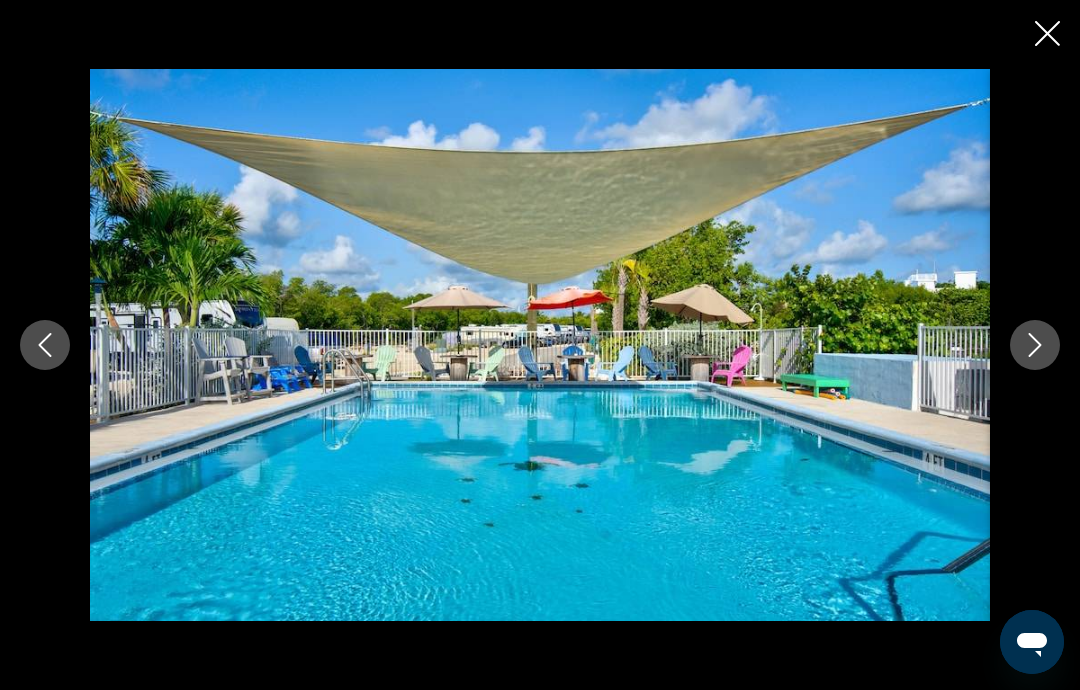 click at bounding box center [1035, 345] 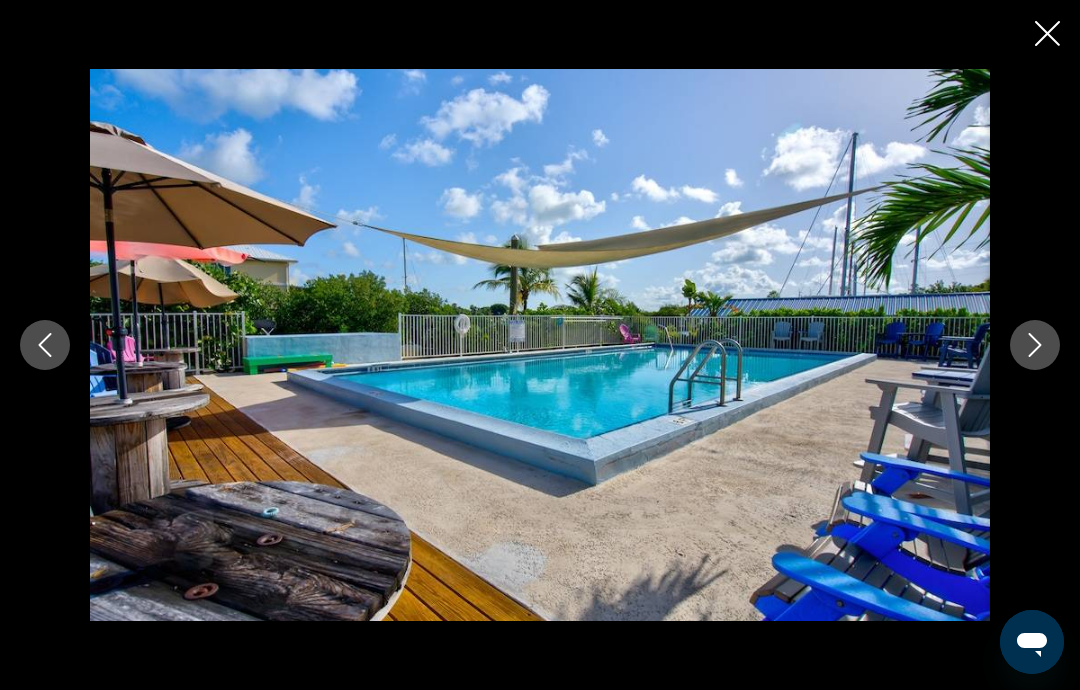 click at bounding box center (1035, 345) 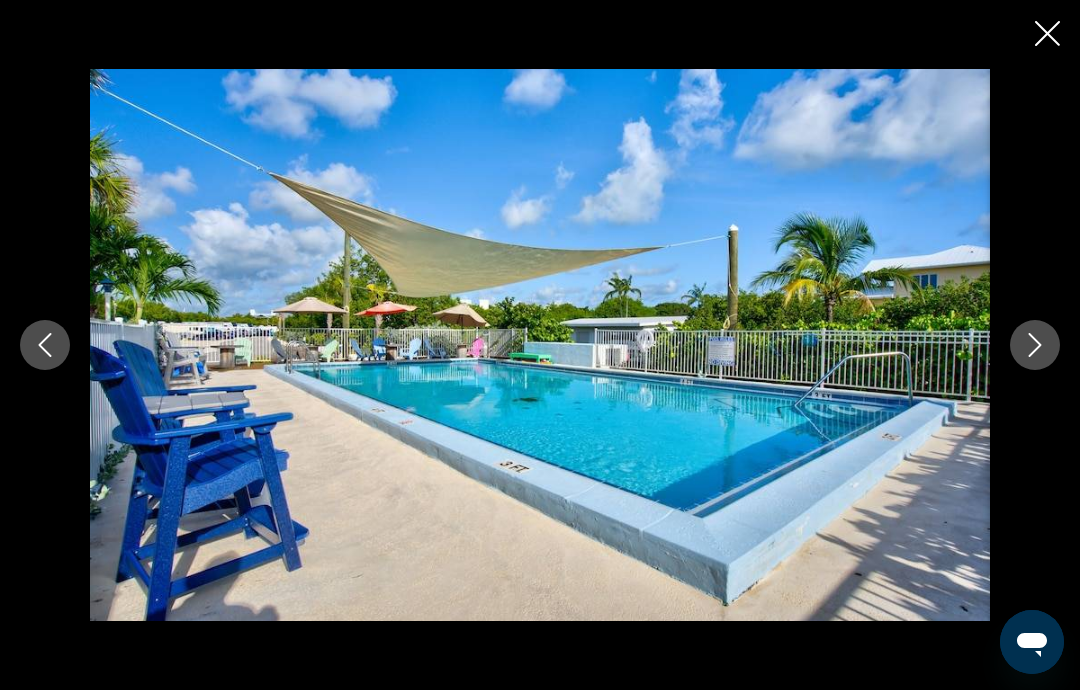 click at bounding box center [1035, 345] 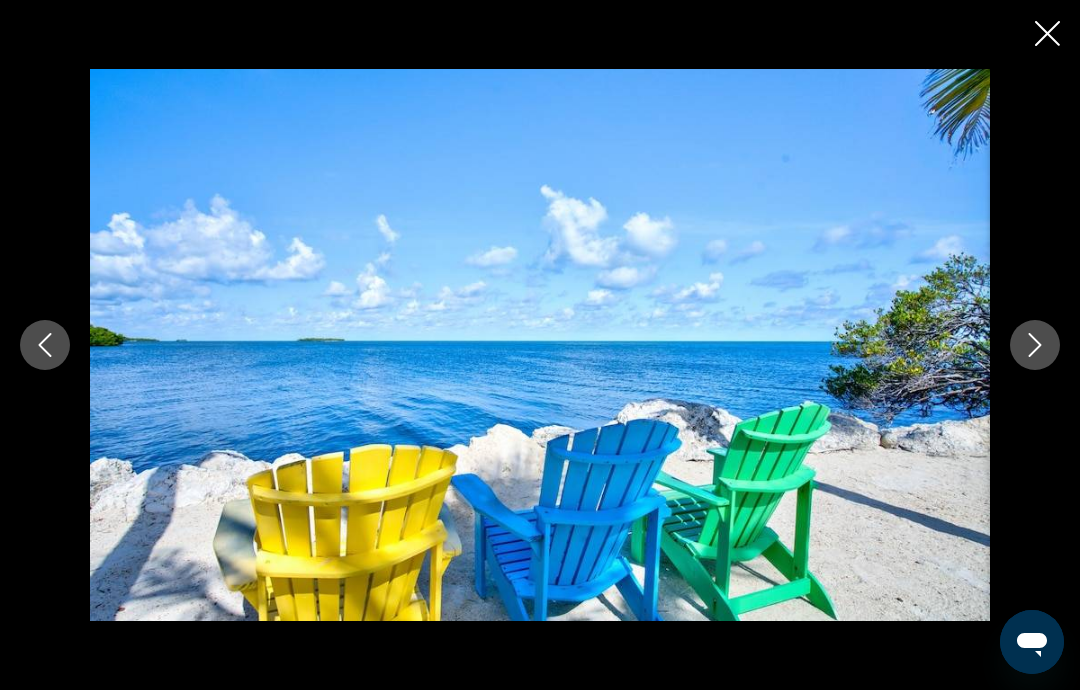 click at bounding box center [1035, 345] 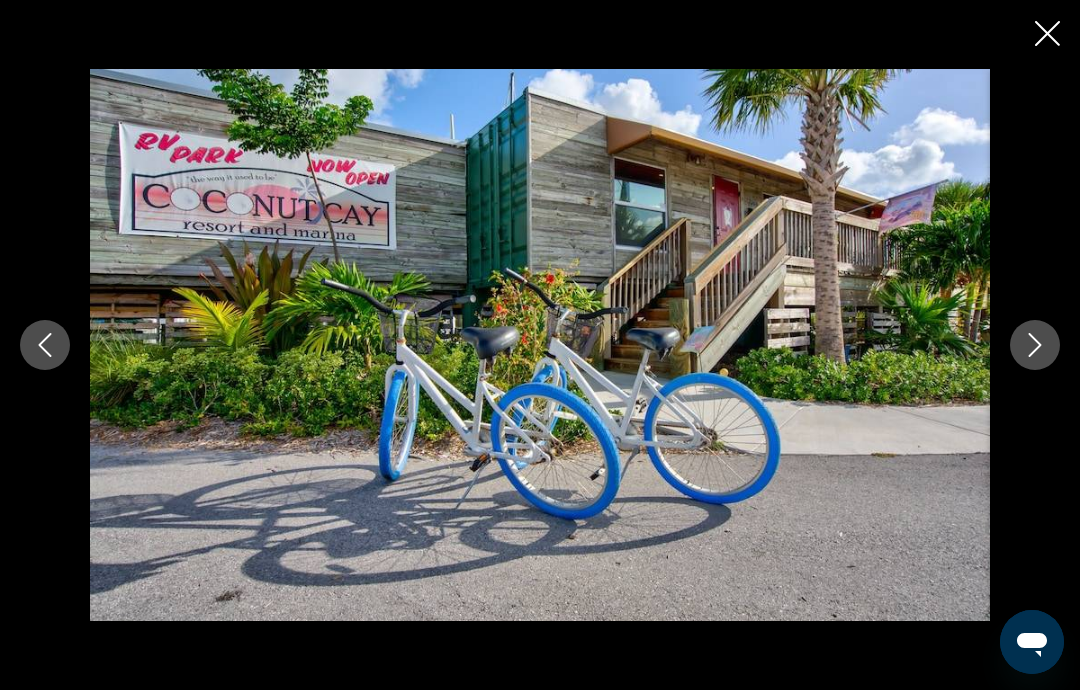 click 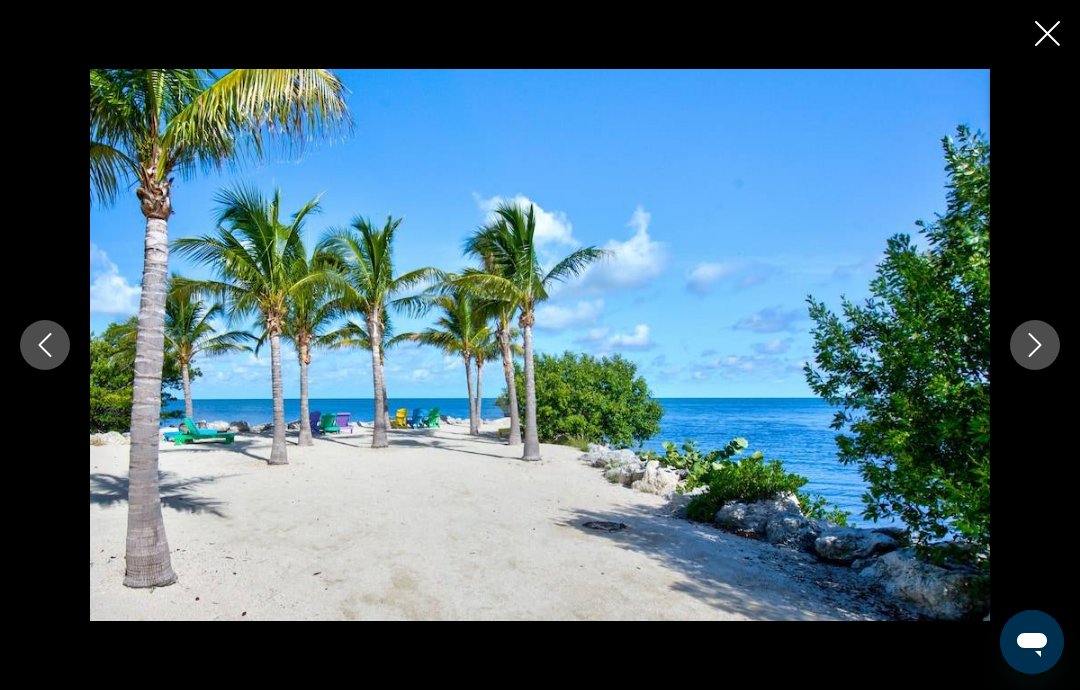 click at bounding box center (1035, 345) 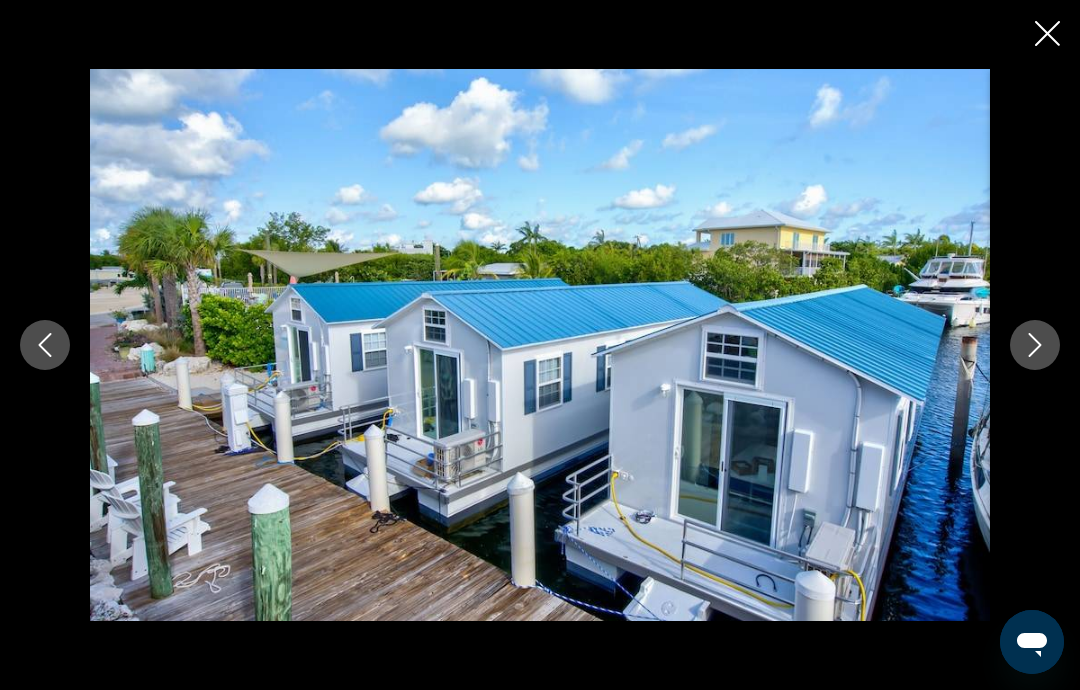 click 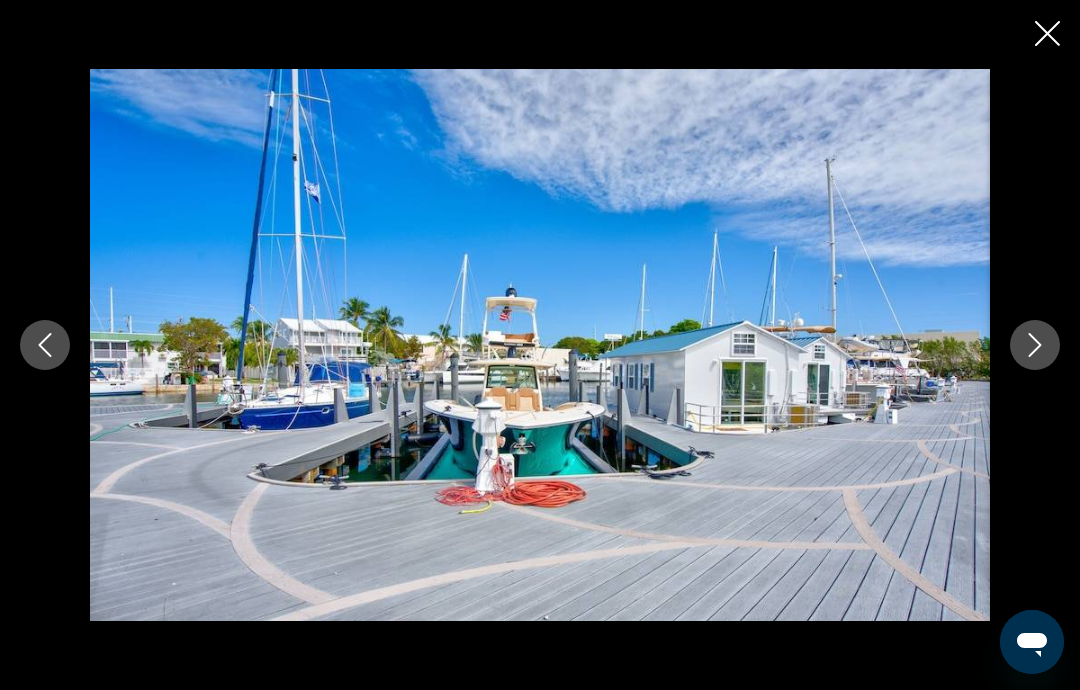 click 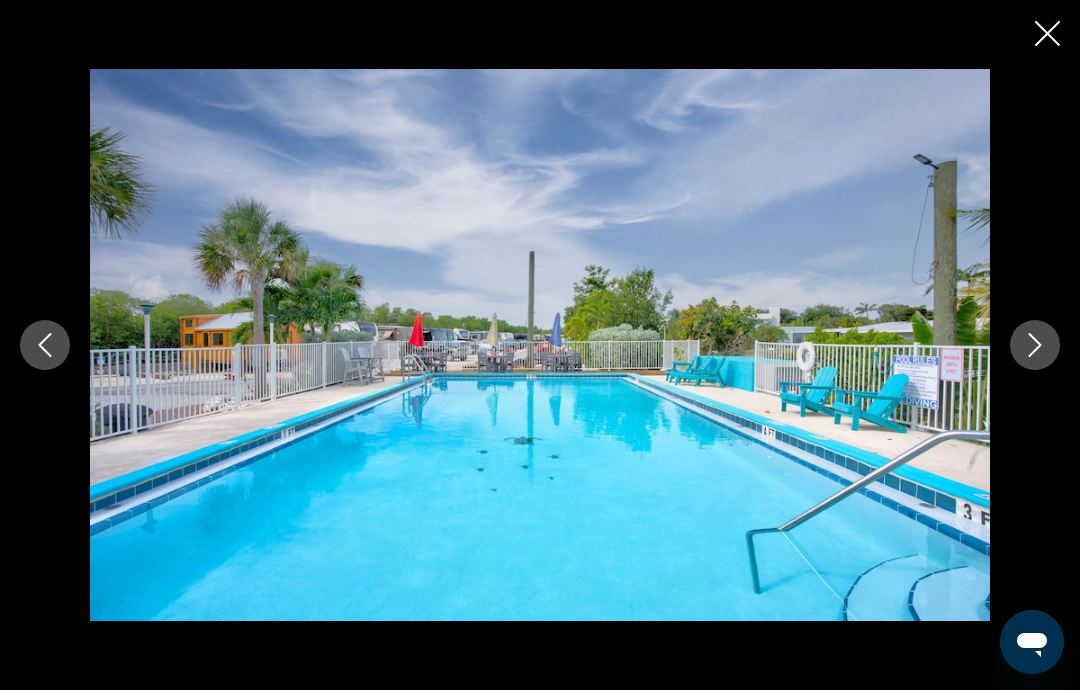 click at bounding box center [1035, 345] 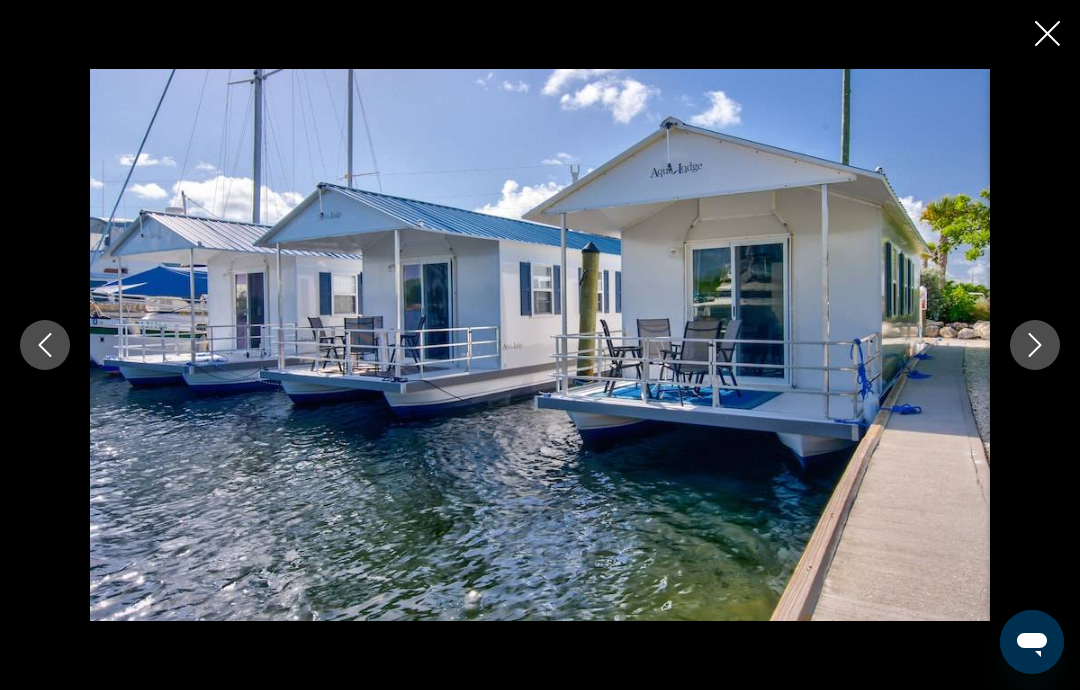click 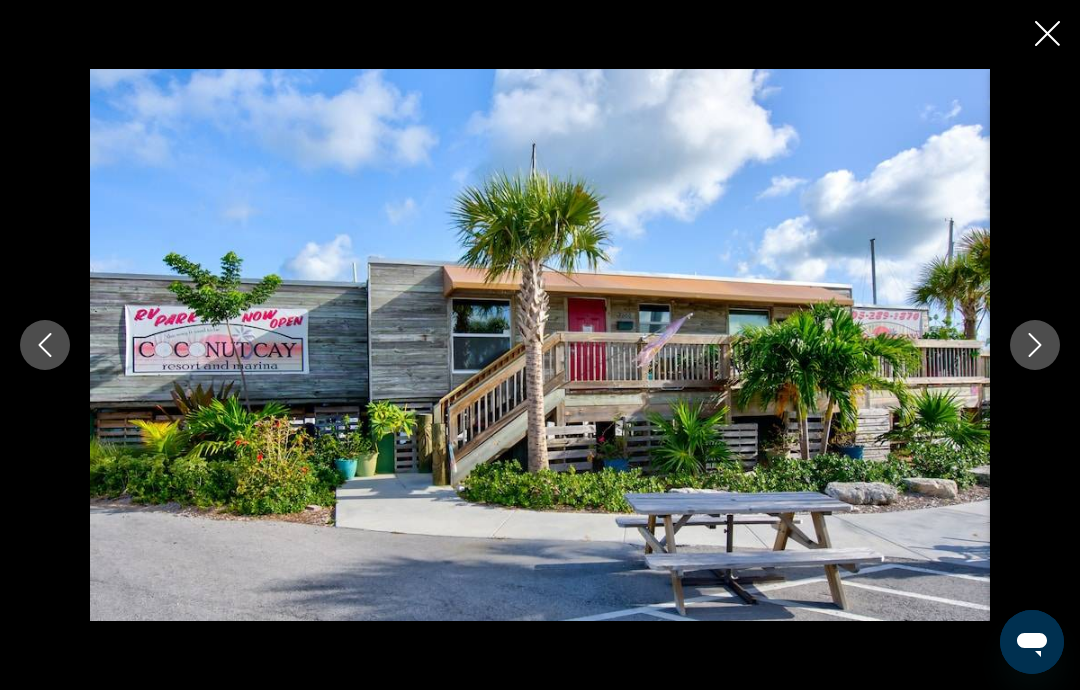 click at bounding box center [1035, 345] 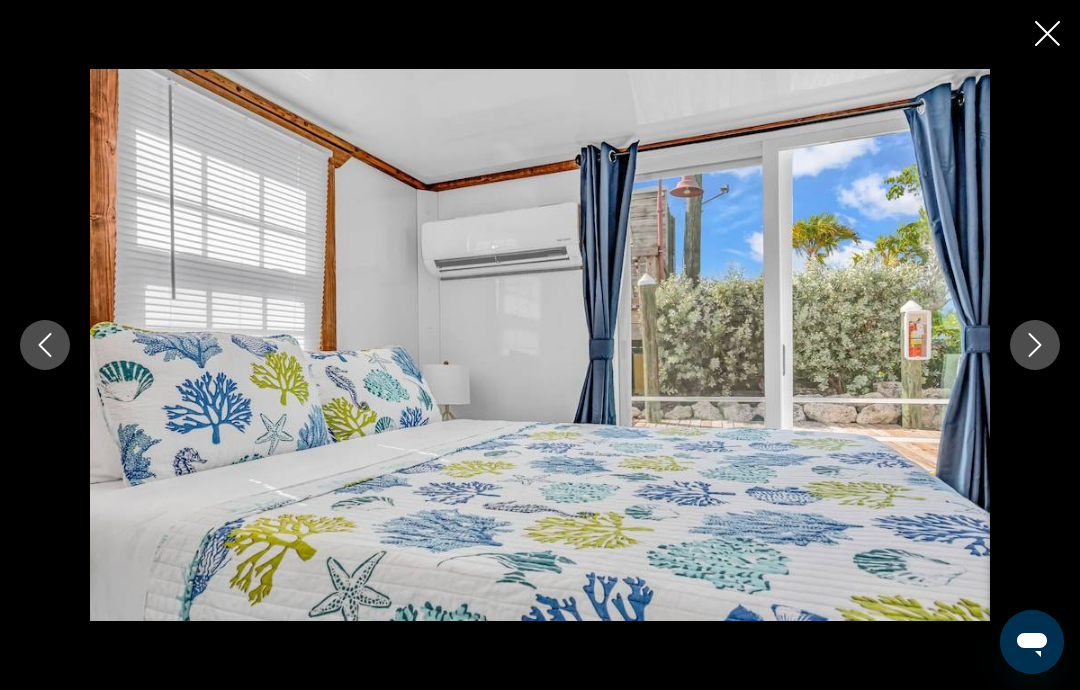click at bounding box center (1035, 345) 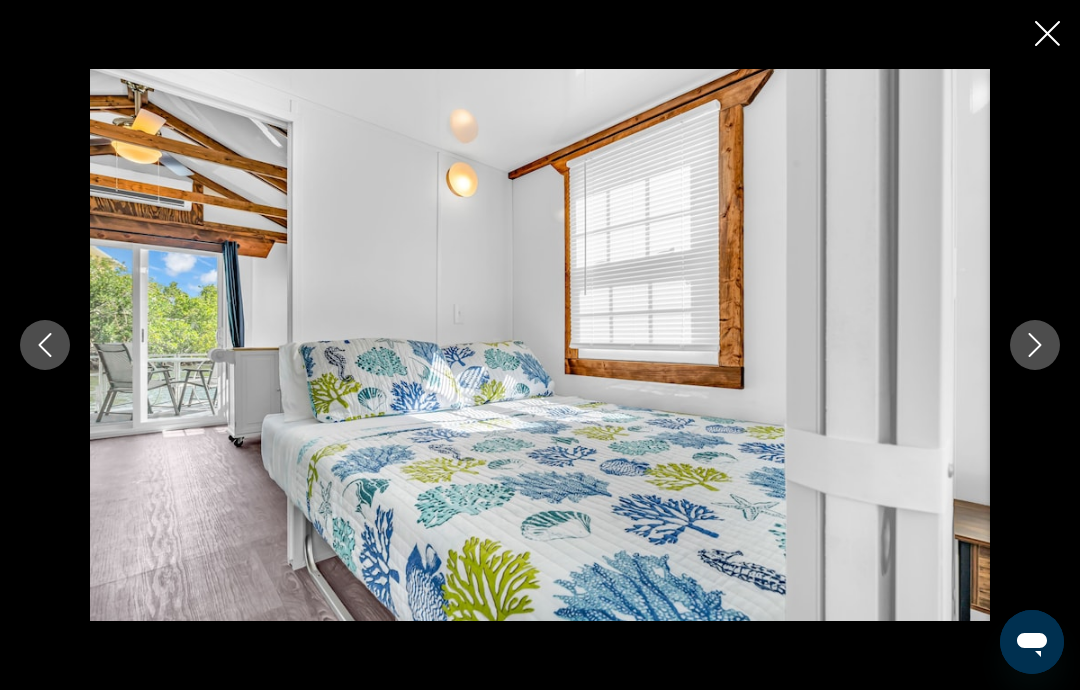 click at bounding box center [1035, 345] 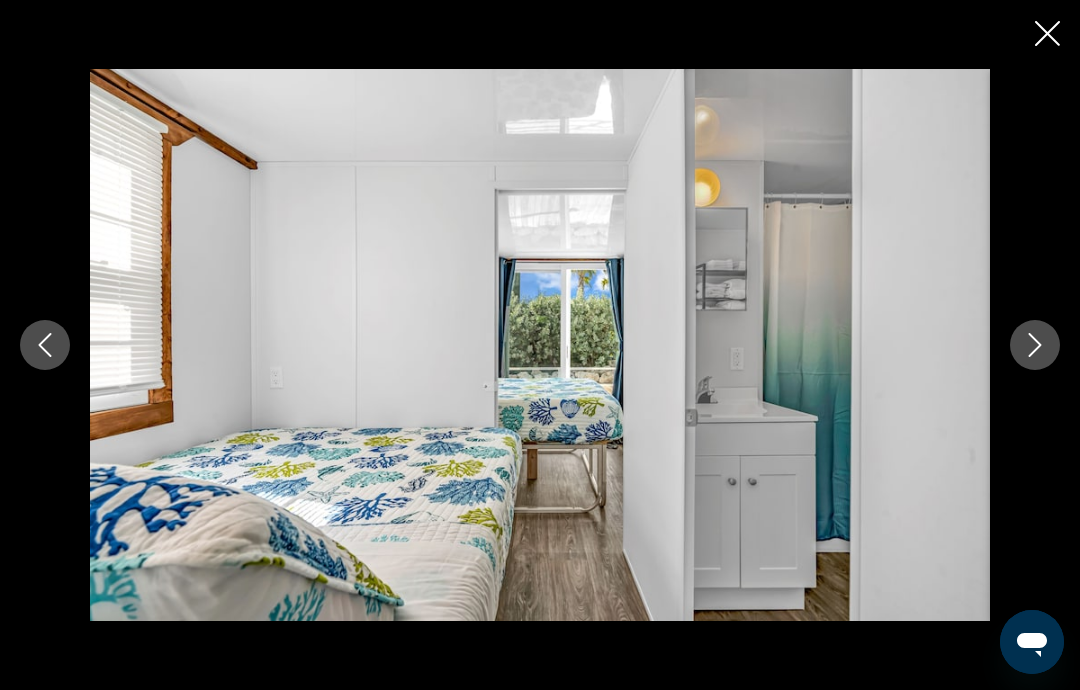 click 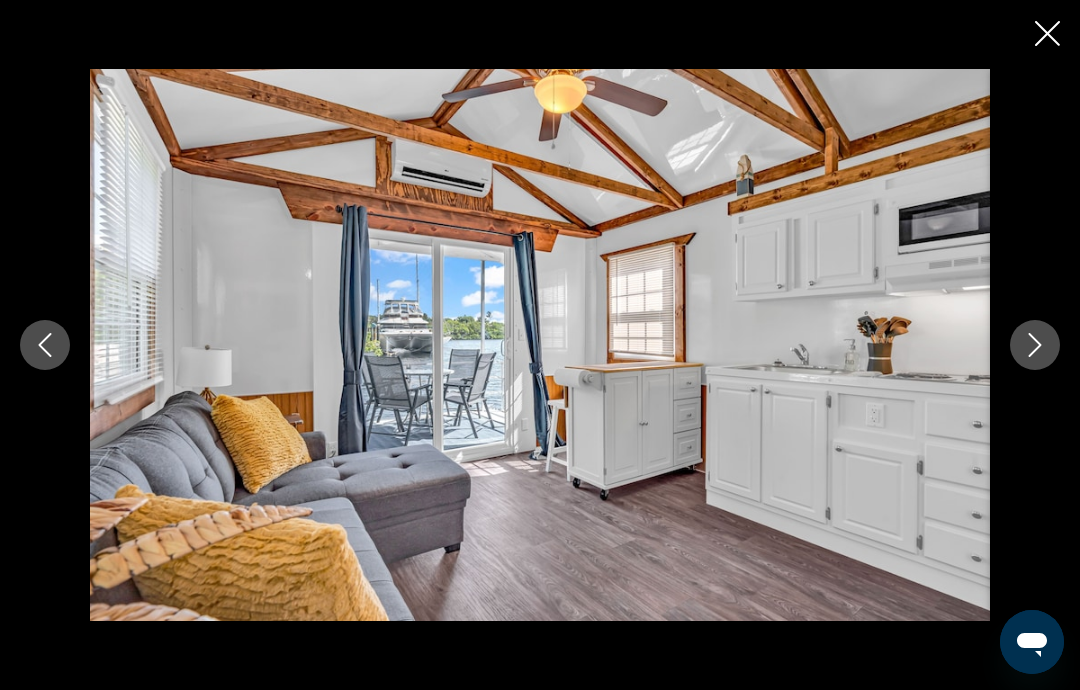 click 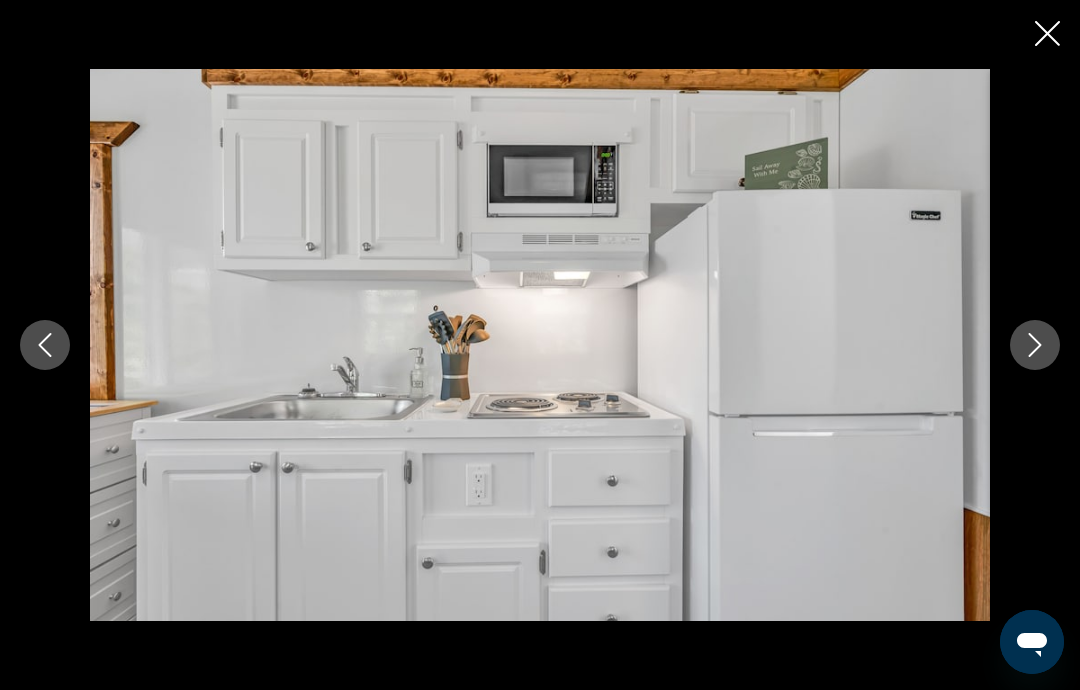 click at bounding box center [1035, 345] 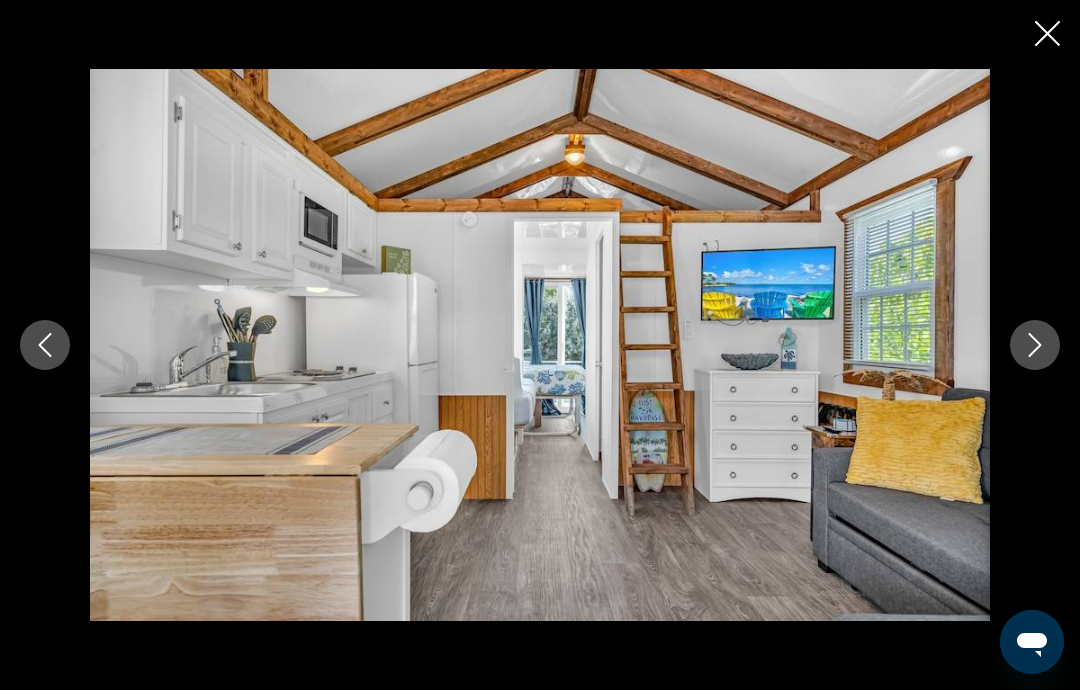 click at bounding box center (1035, 345) 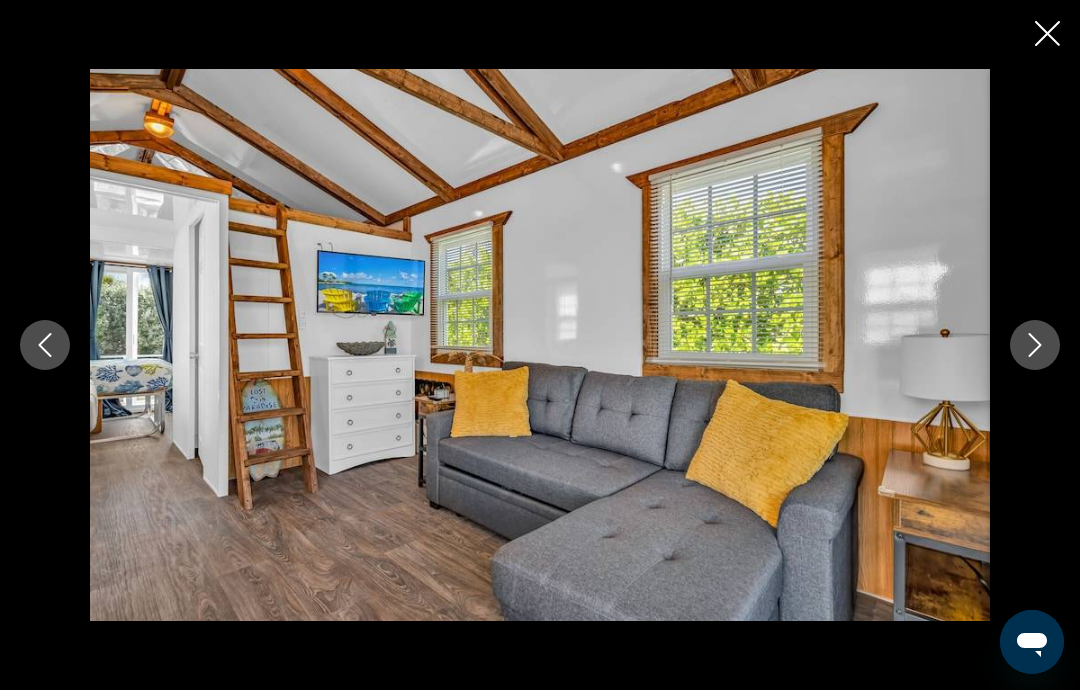 click 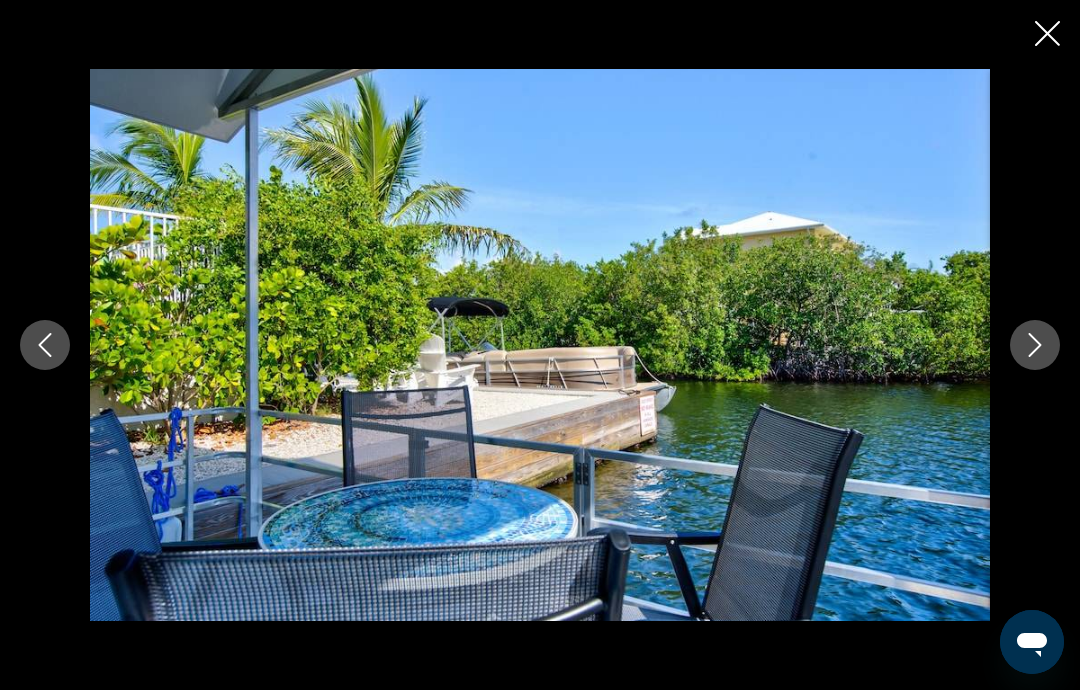 click at bounding box center [1035, 345] 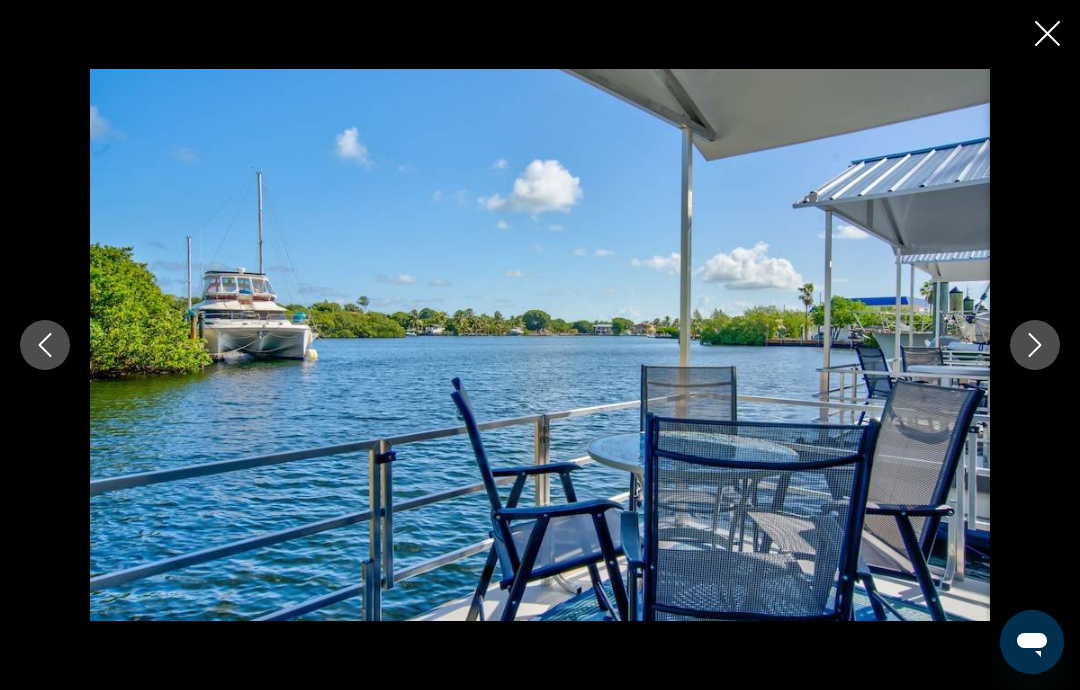 click 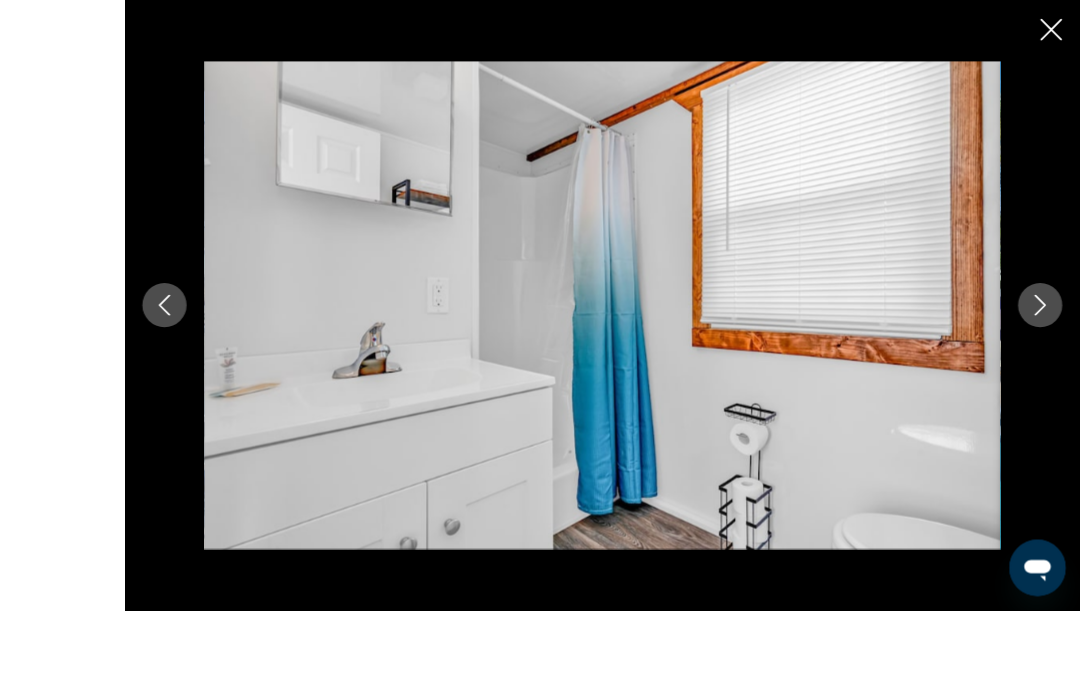 scroll, scrollTop: 2442, scrollLeft: 0, axis: vertical 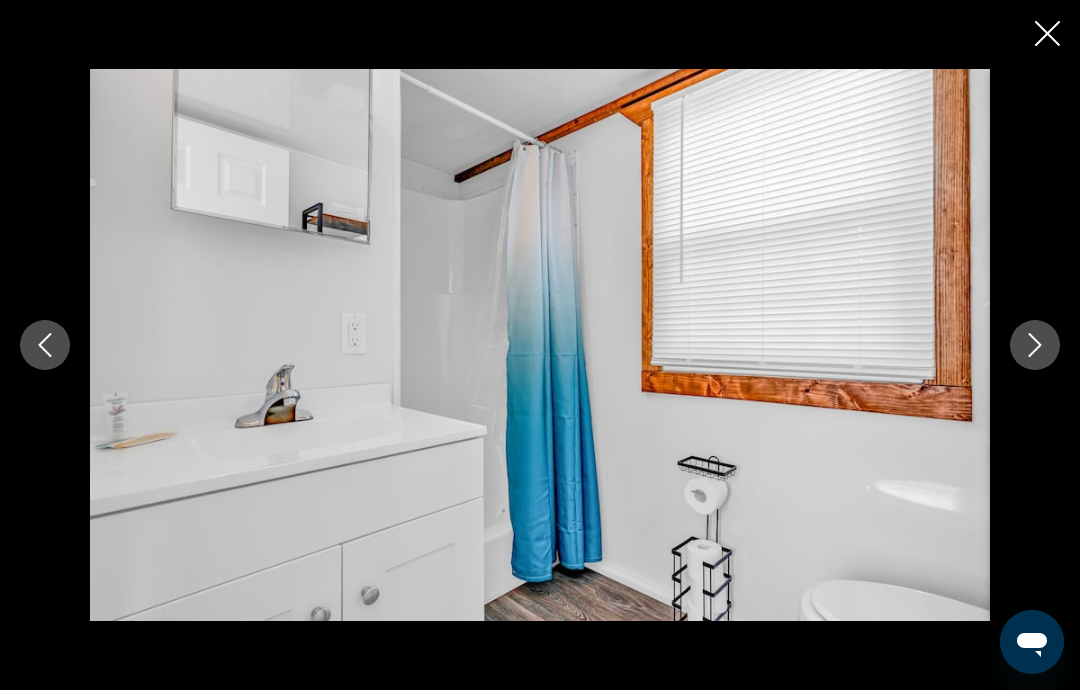 click 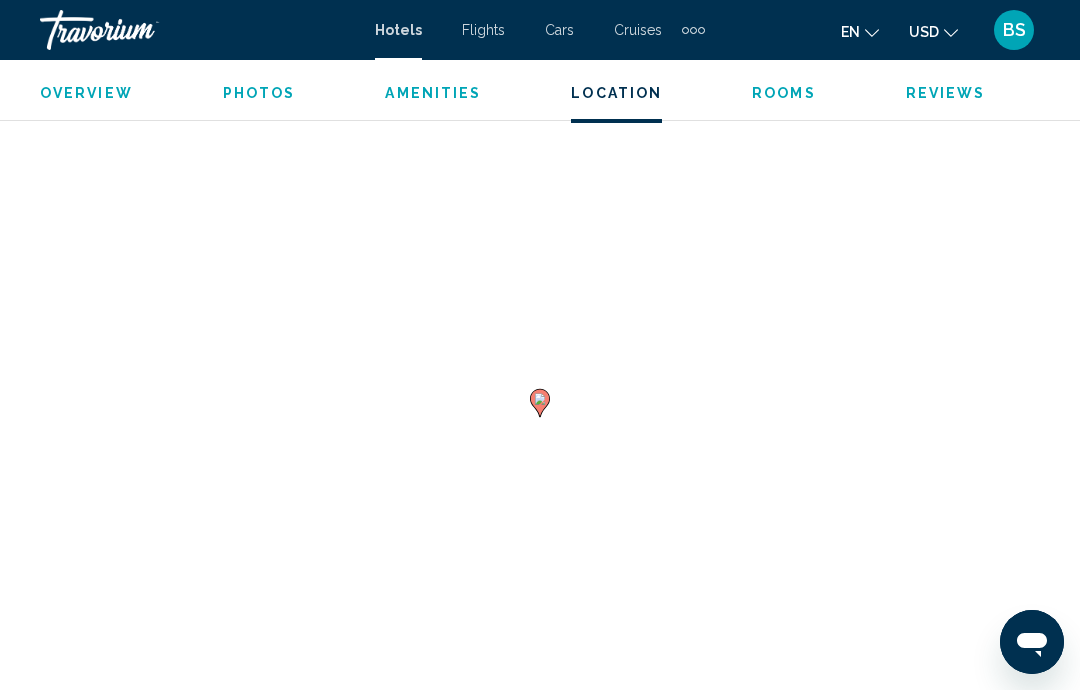 scroll, scrollTop: 3330, scrollLeft: 0, axis: vertical 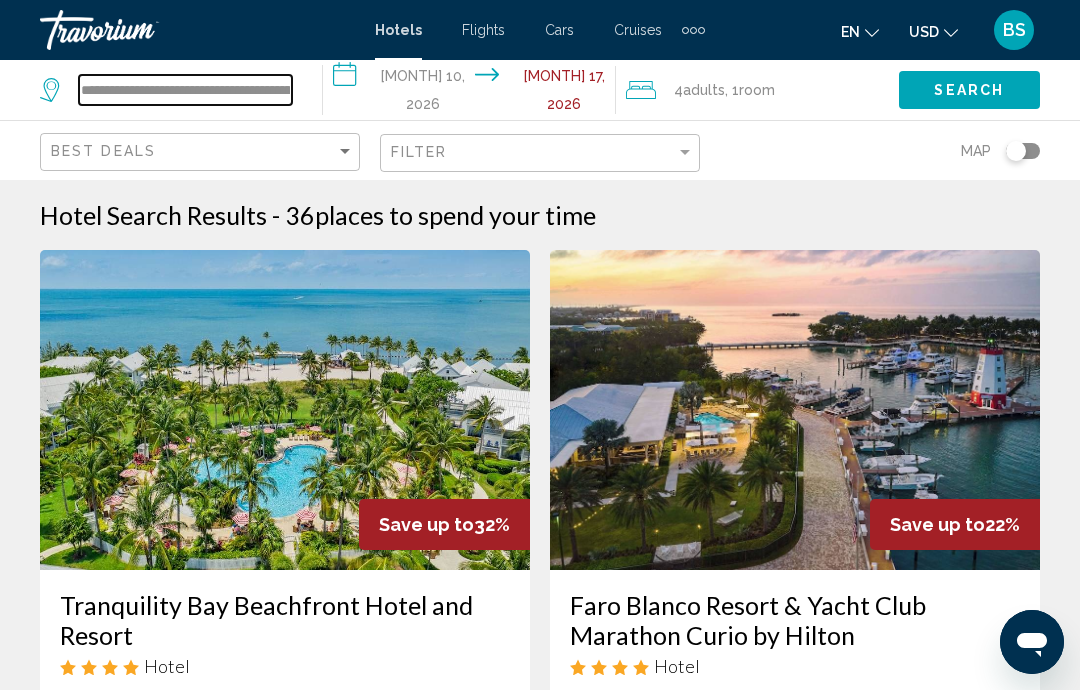click on "**********" at bounding box center [185, 90] 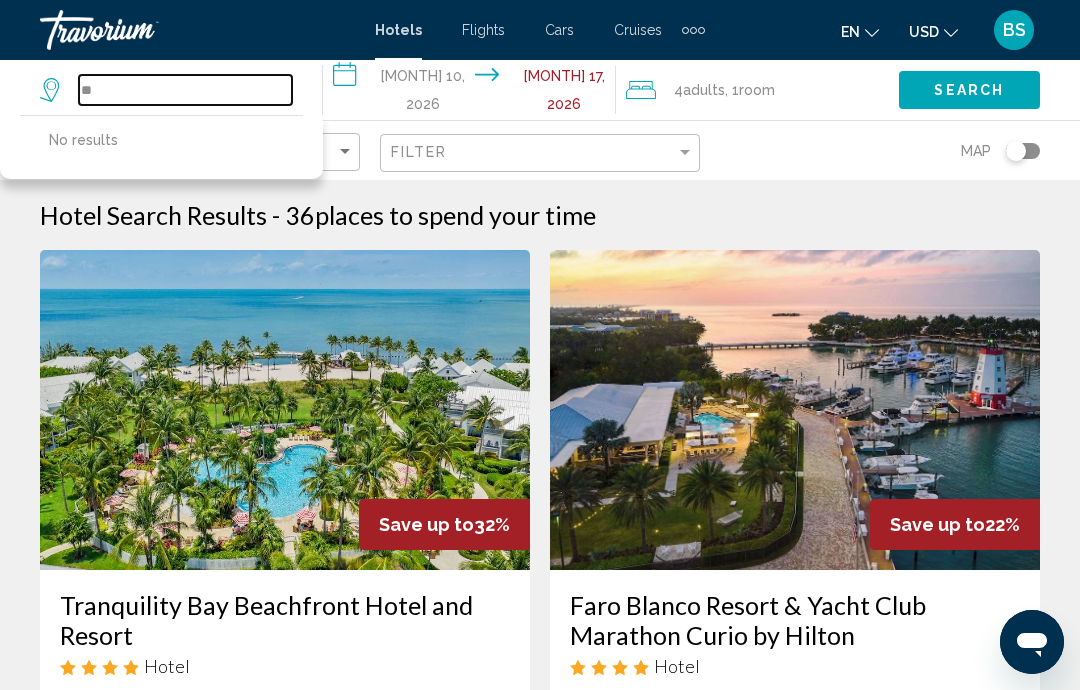 type on "*" 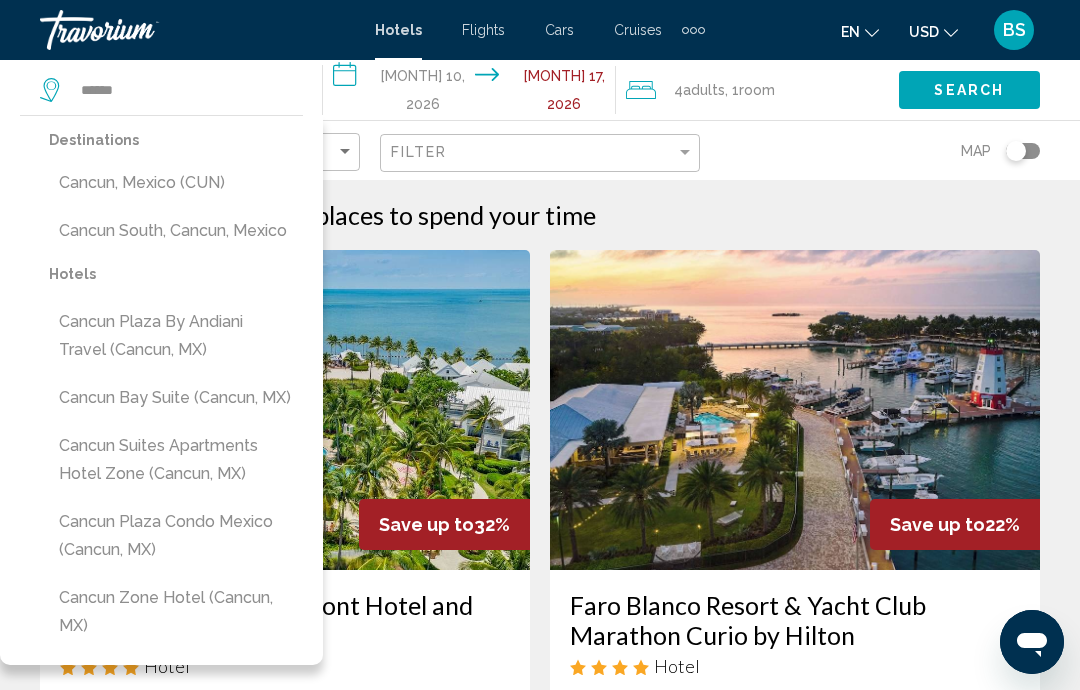 click on "Cancun, Mexico (CUN)" at bounding box center (176, 183) 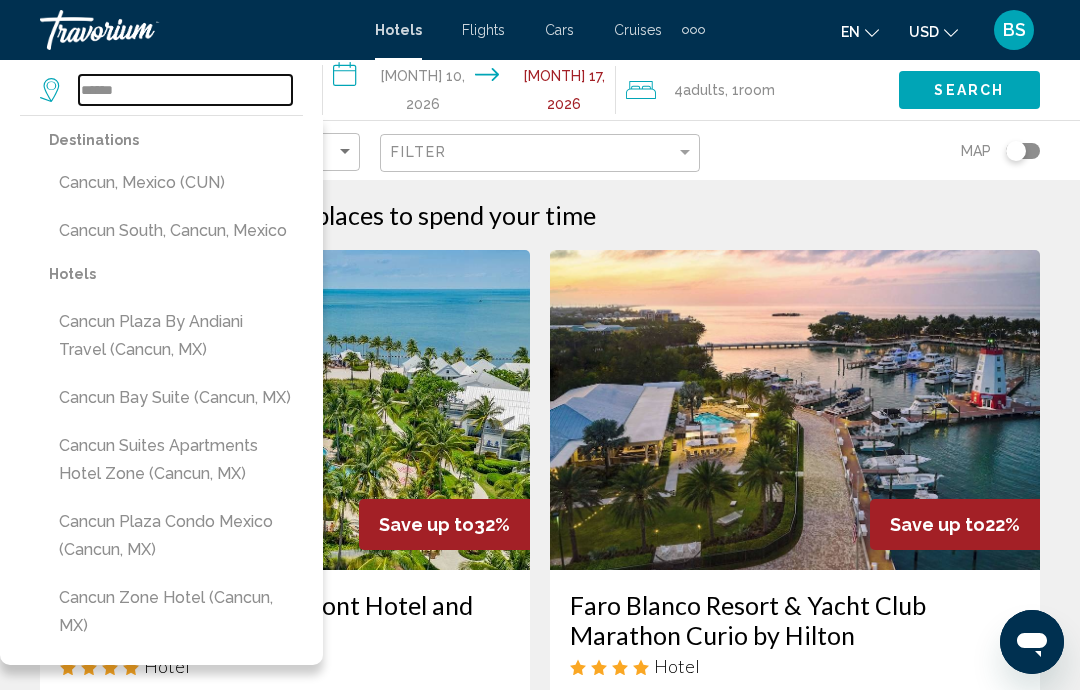 type on "**********" 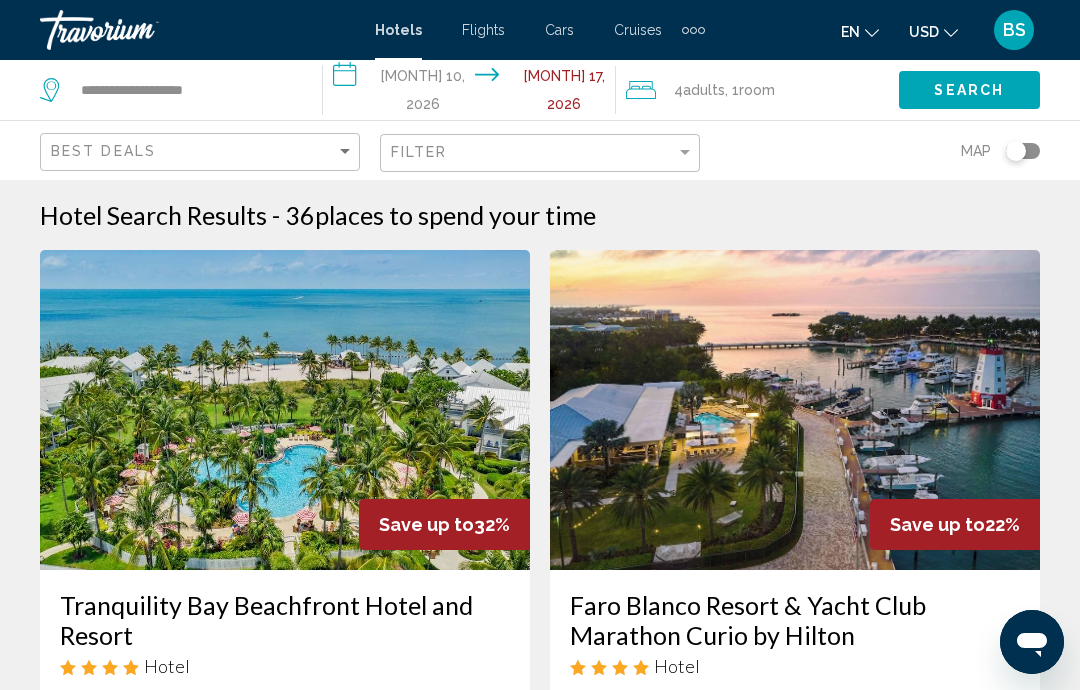 click on "Search" 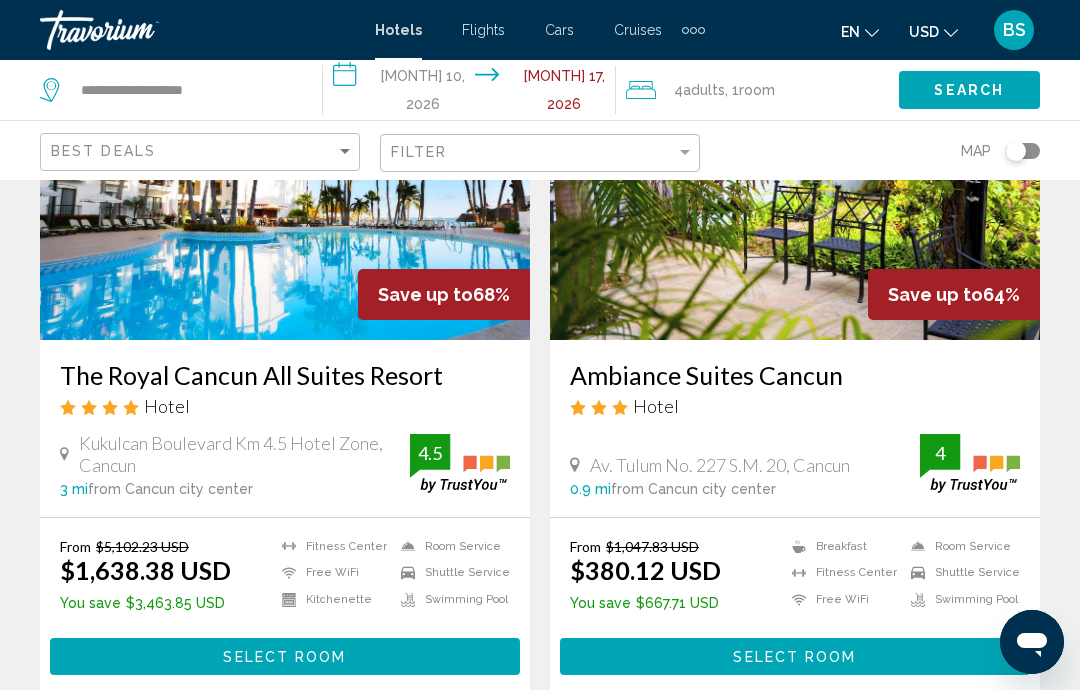 scroll, scrollTop: 230, scrollLeft: 0, axis: vertical 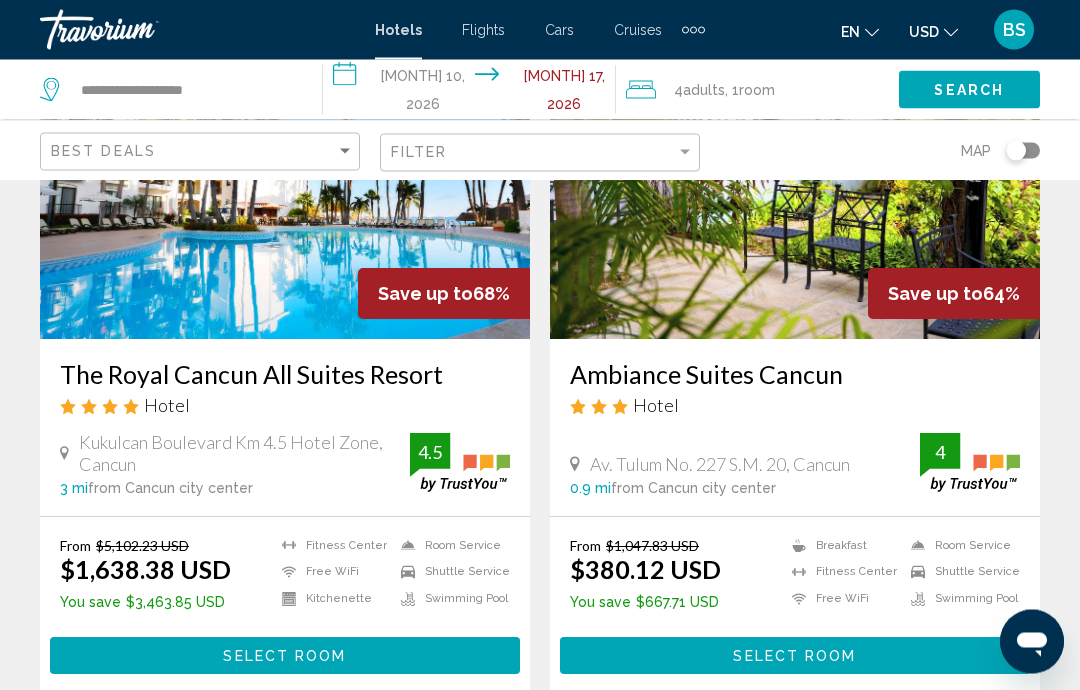 click on "The Royal Cancun All Suites Resort" at bounding box center [285, 375] 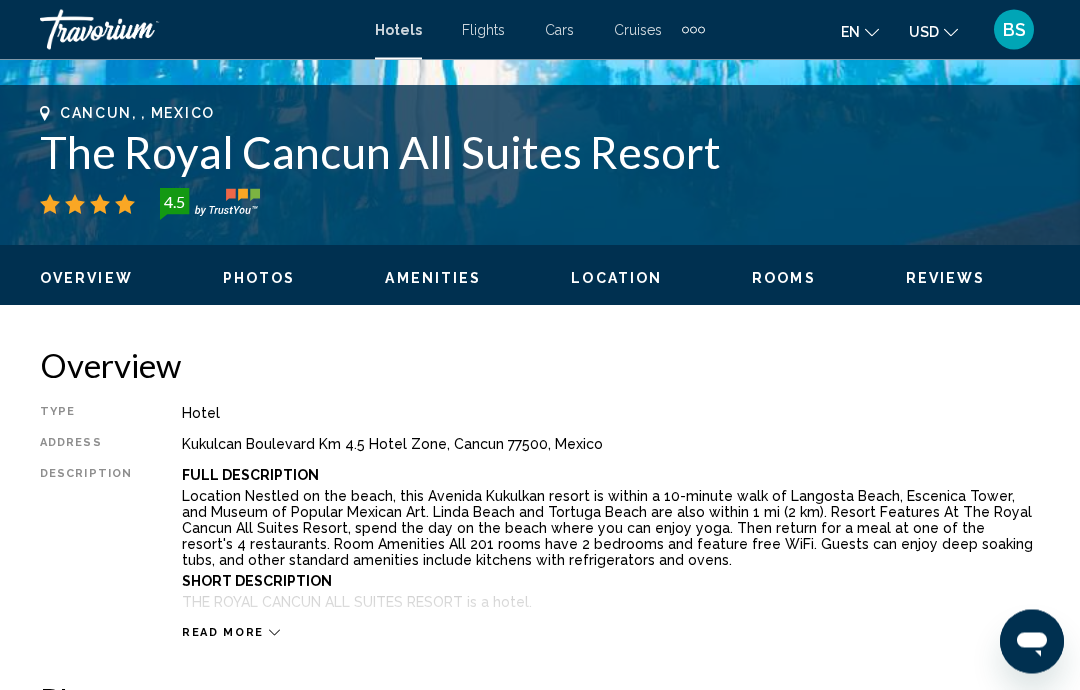 scroll, scrollTop: 836, scrollLeft: 0, axis: vertical 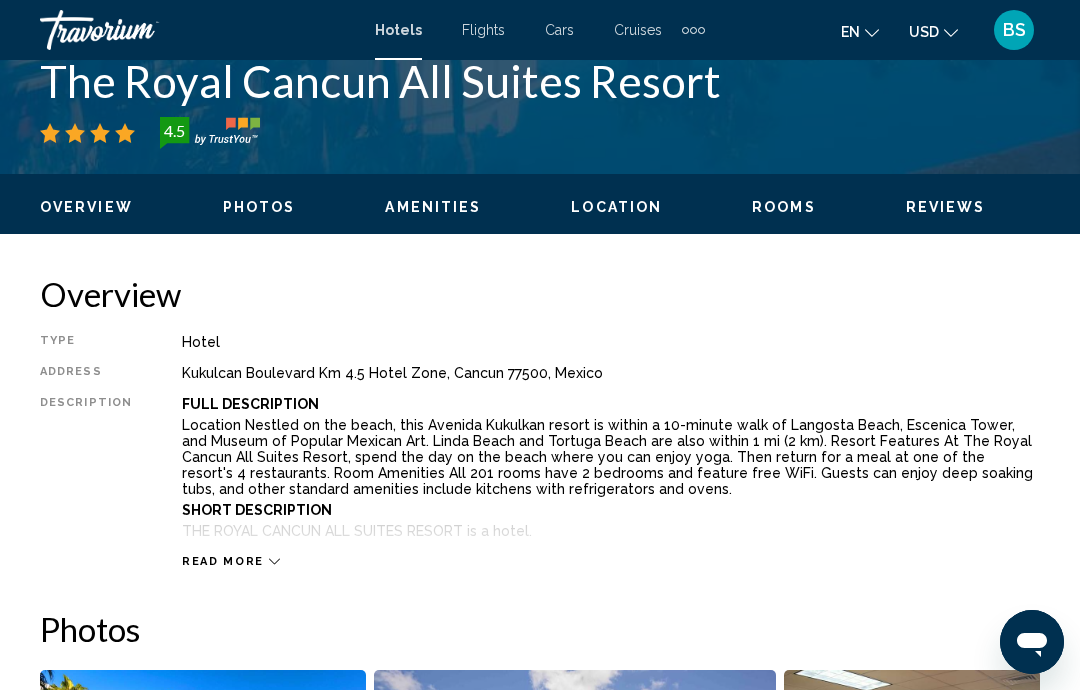 click on "Read more" at bounding box center [231, 561] 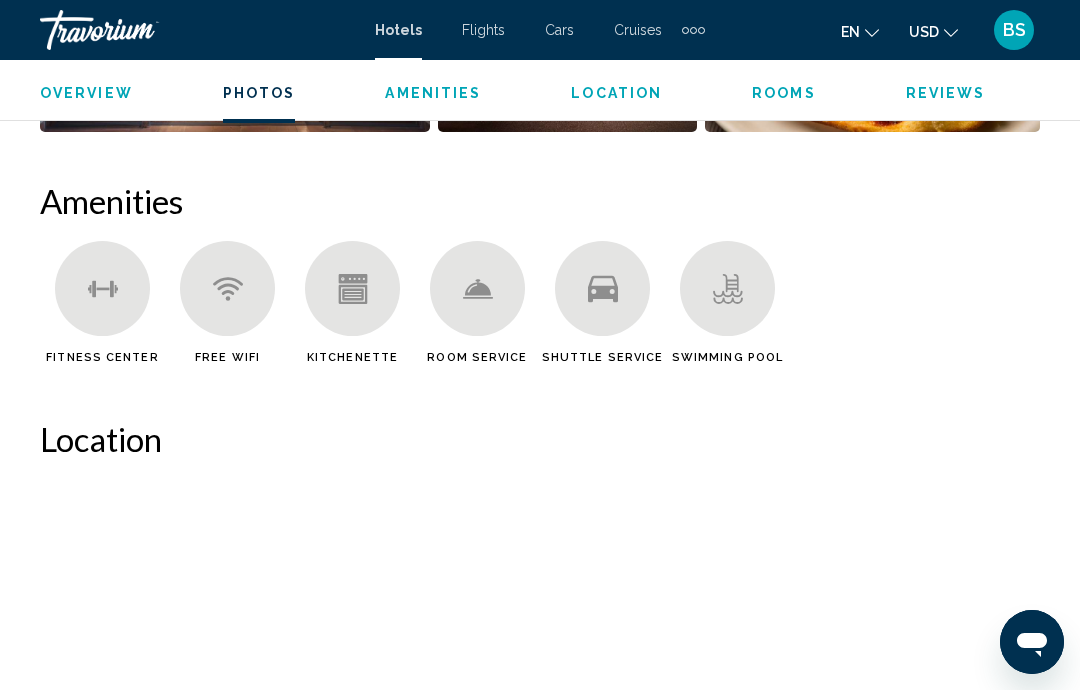 scroll, scrollTop: 1883, scrollLeft: 0, axis: vertical 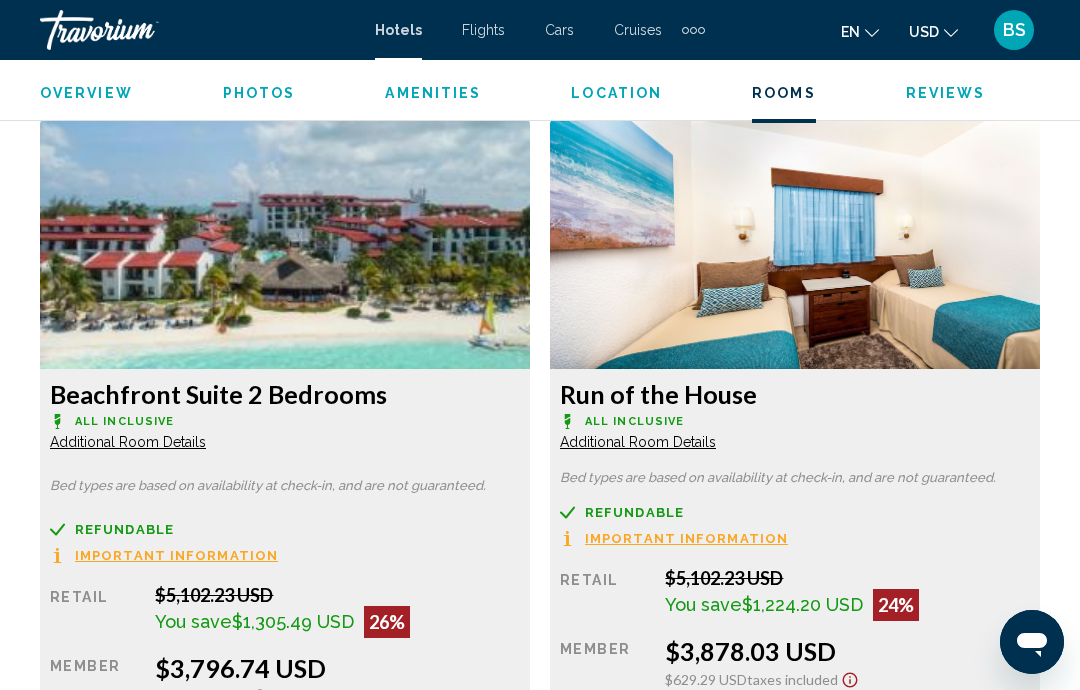 click on "Additional Room Details" at bounding box center (128, -924) 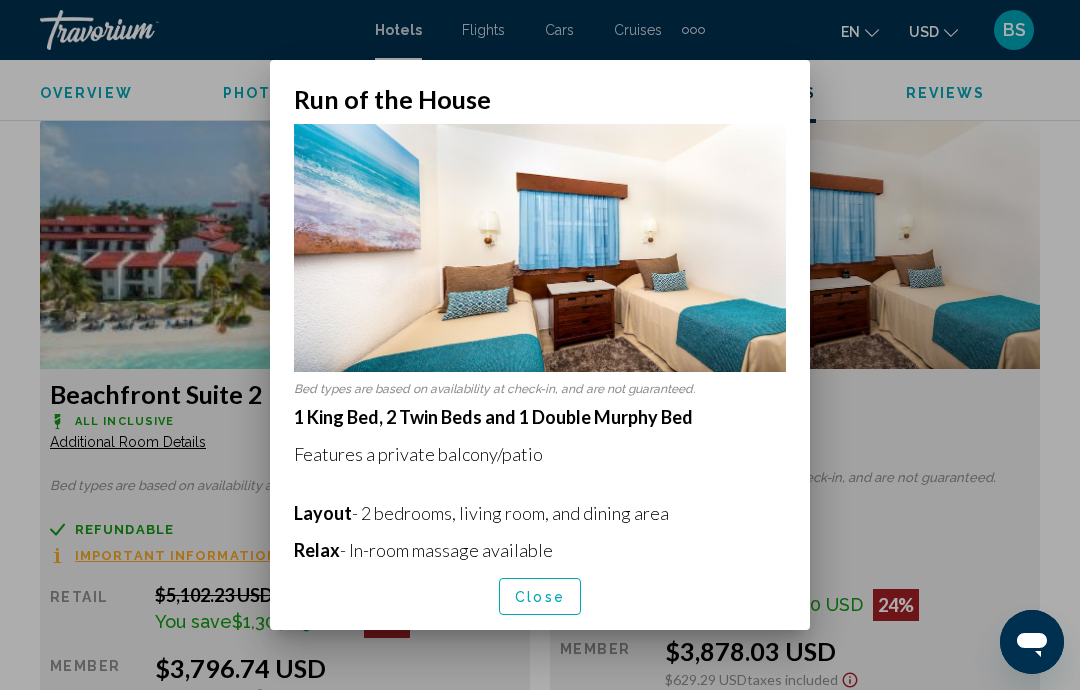 scroll, scrollTop: 0, scrollLeft: 0, axis: both 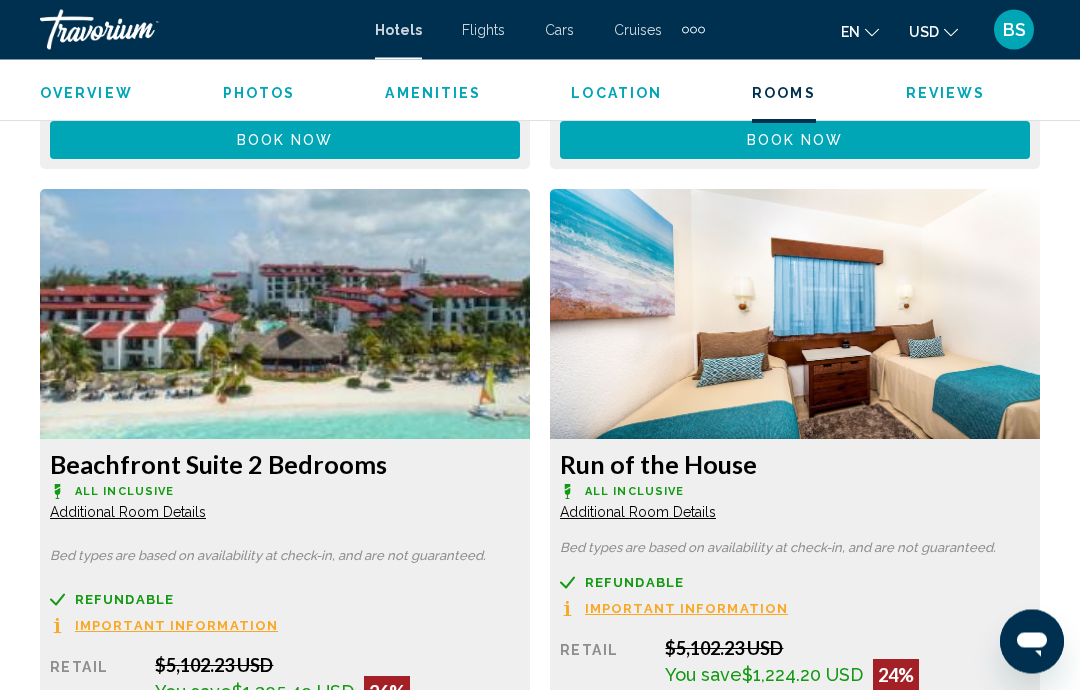 click on "Bed types are based on availability at check-in, and are not guaranteed." at bounding box center (285, -817) 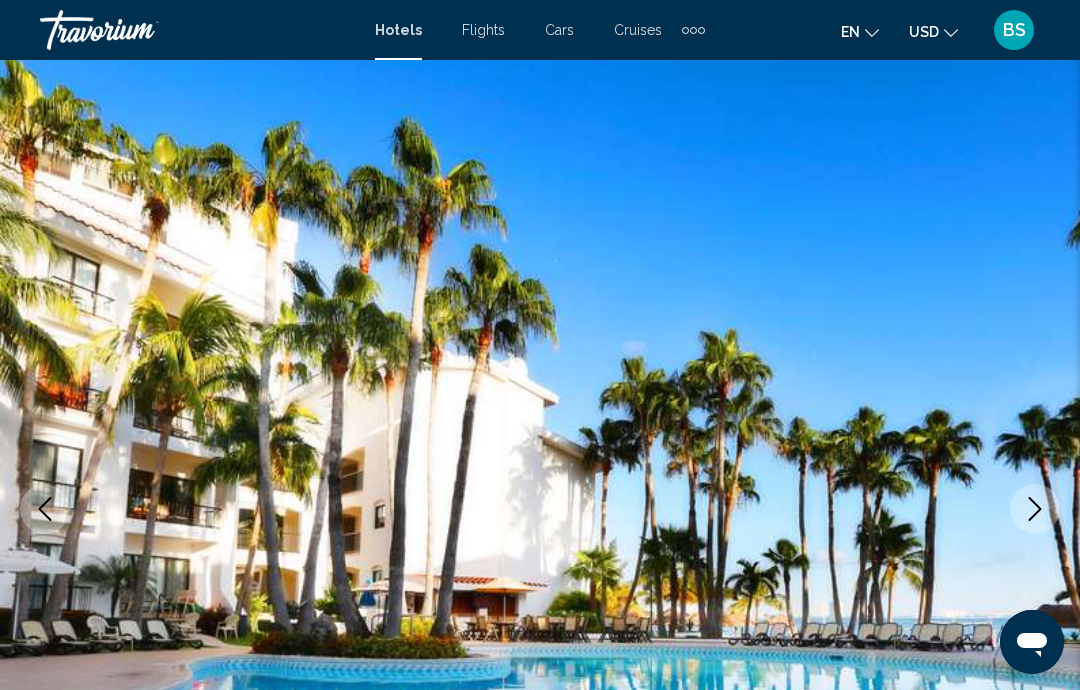 scroll, scrollTop: 0, scrollLeft: 0, axis: both 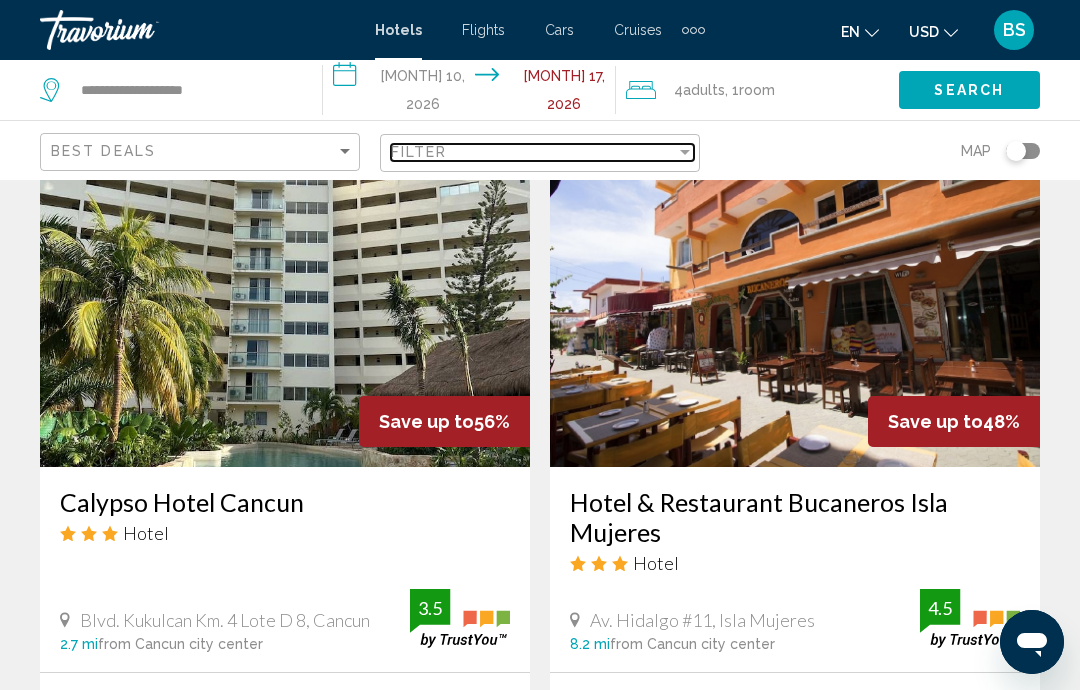 click on "Filter" at bounding box center (533, 152) 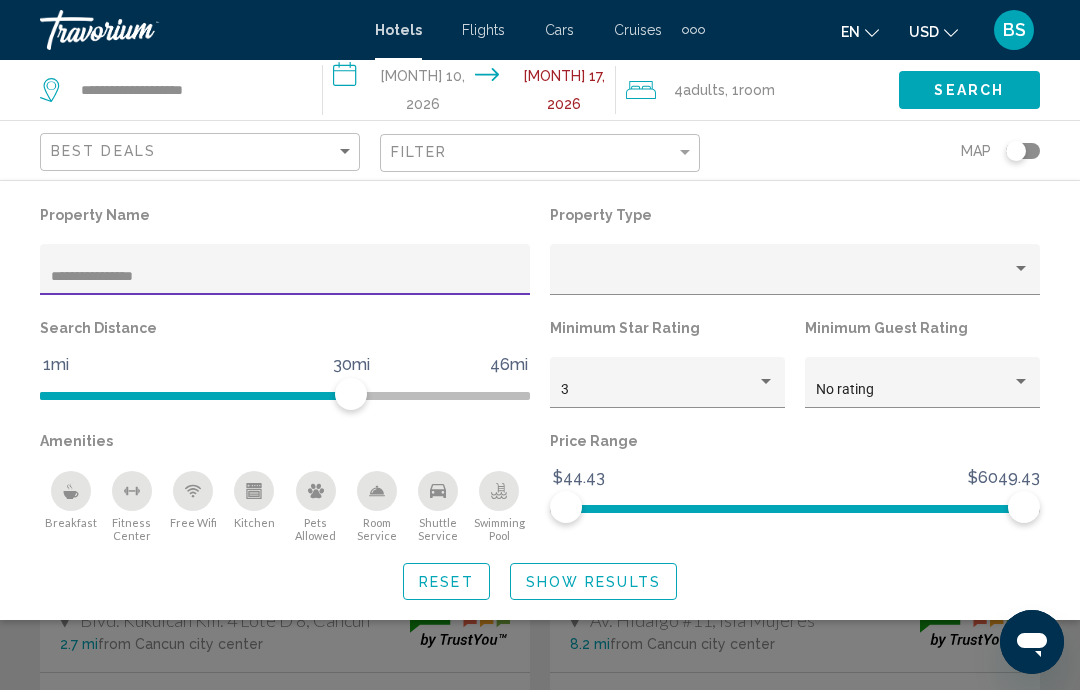 scroll, scrollTop: 598, scrollLeft: 0, axis: vertical 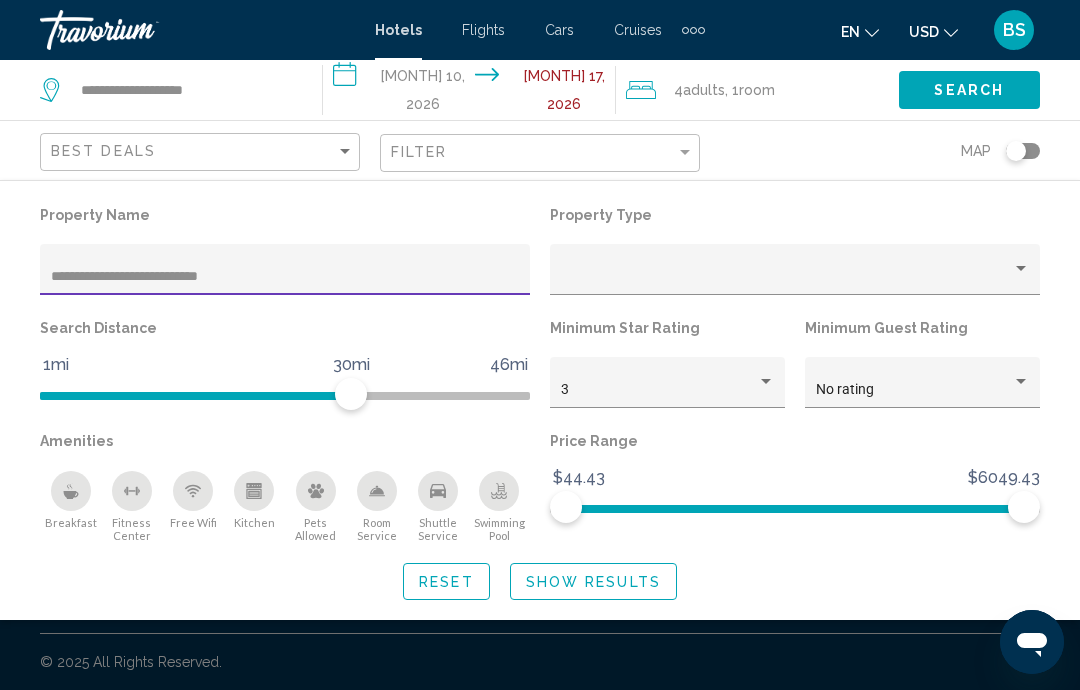 type on "**********" 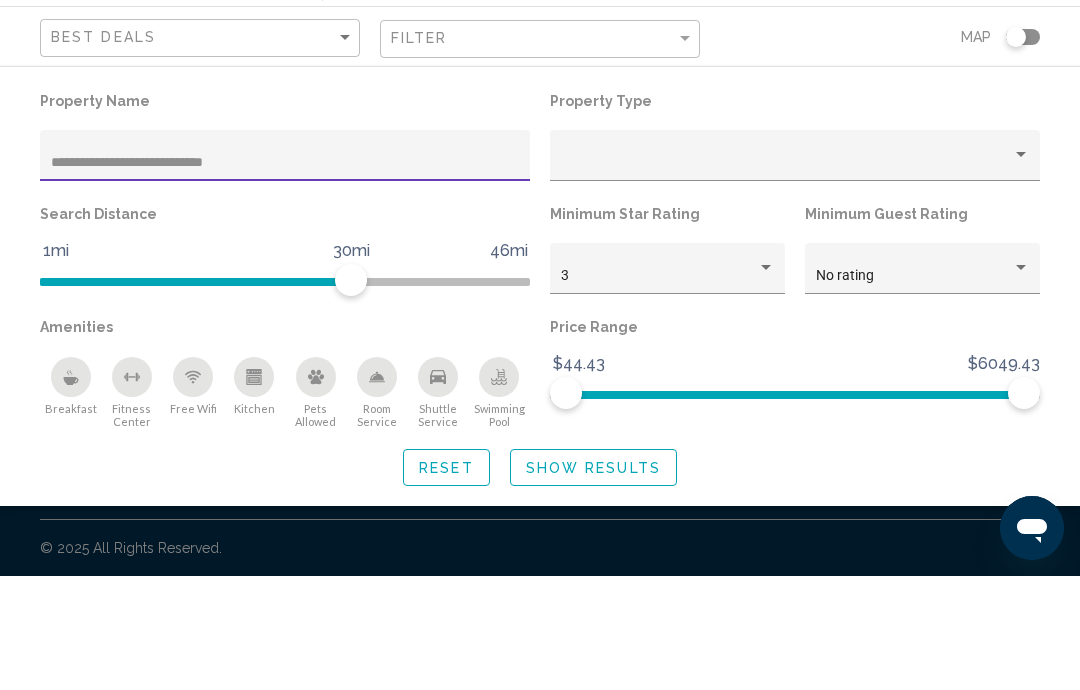 click on "Show Results" 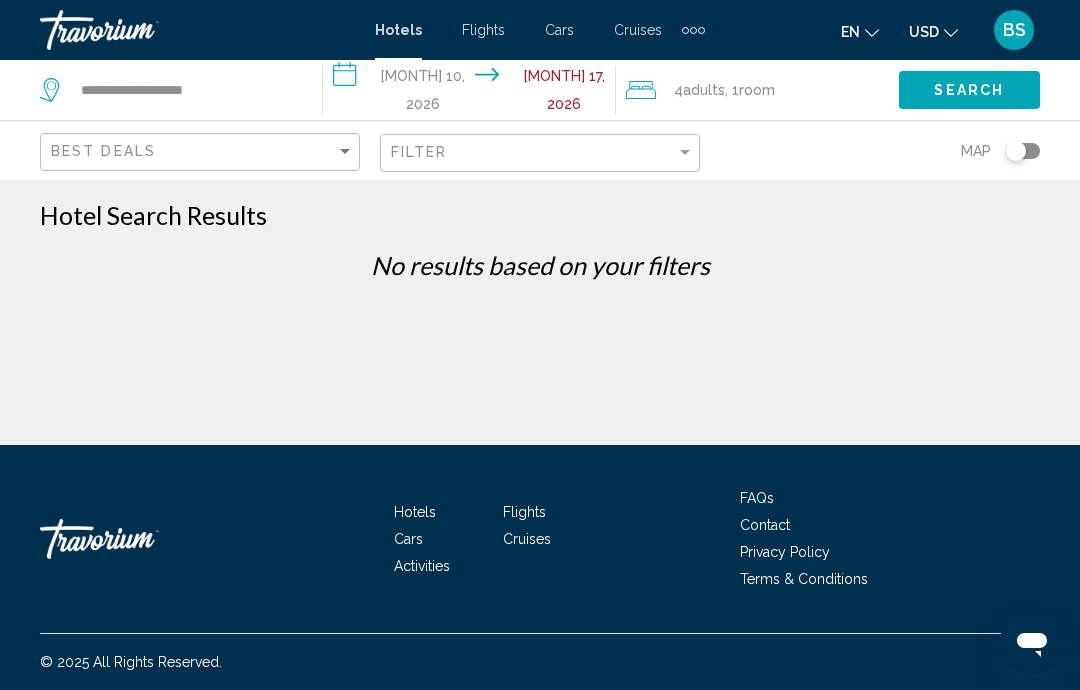 scroll, scrollTop: 0, scrollLeft: 0, axis: both 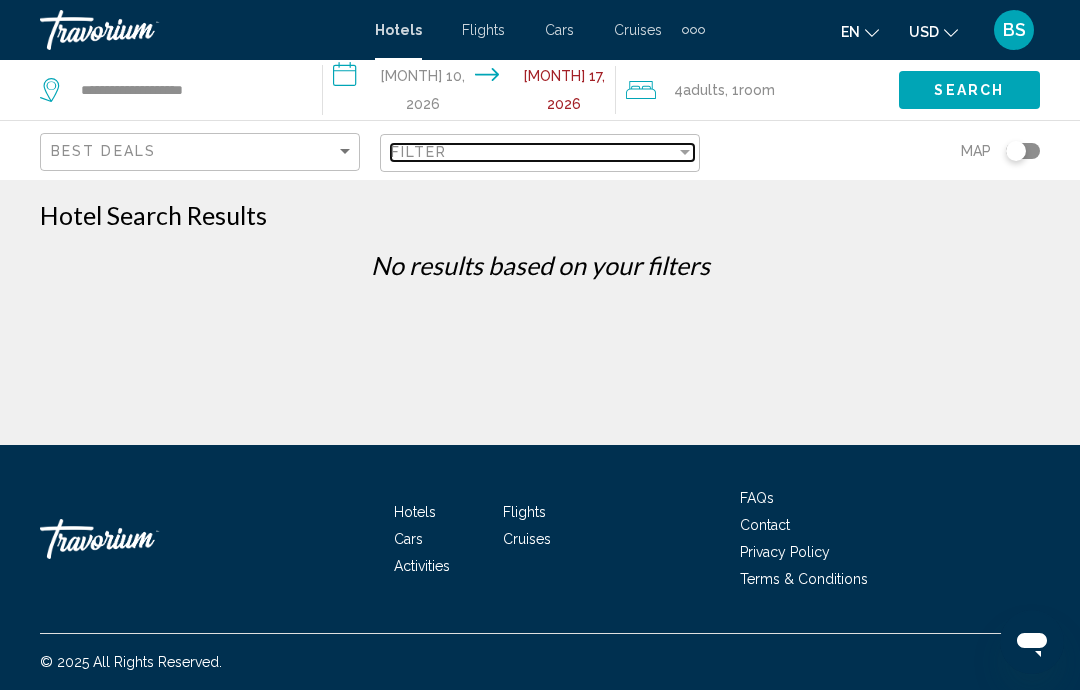 click on "Filter" at bounding box center (533, 152) 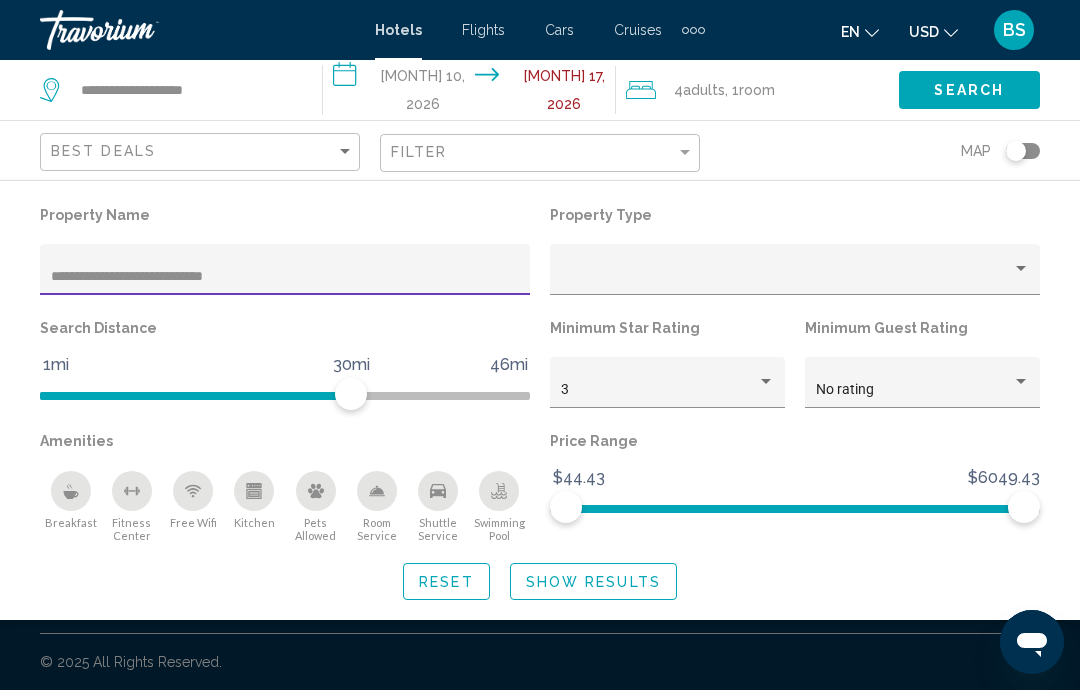 click on "**********" at bounding box center (285, 277) 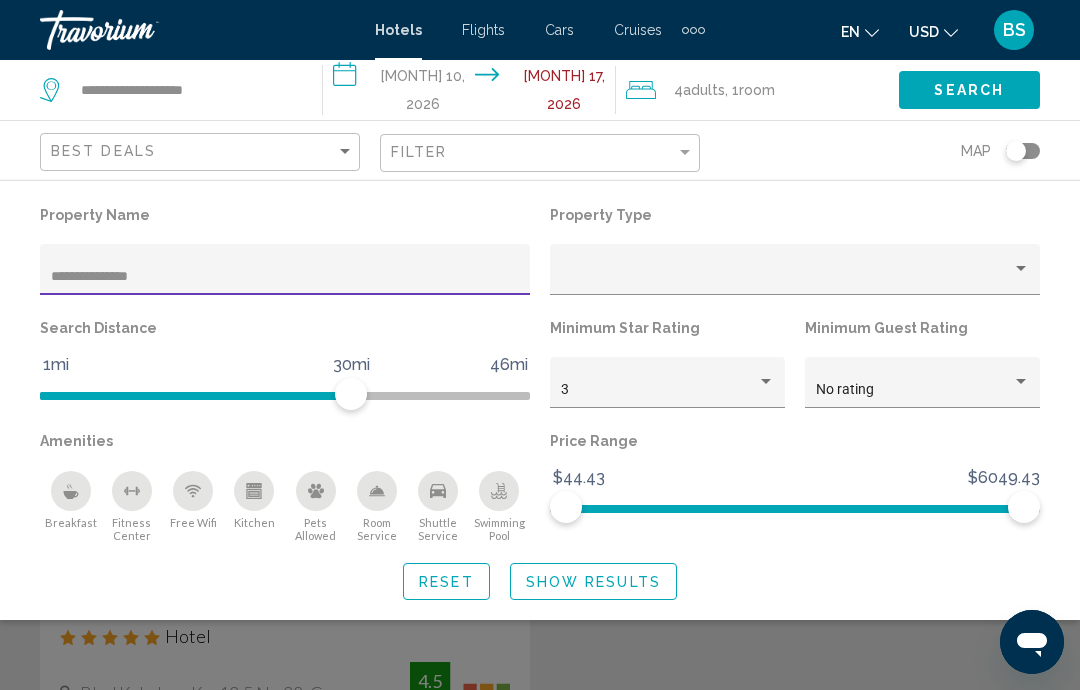 type on "**********" 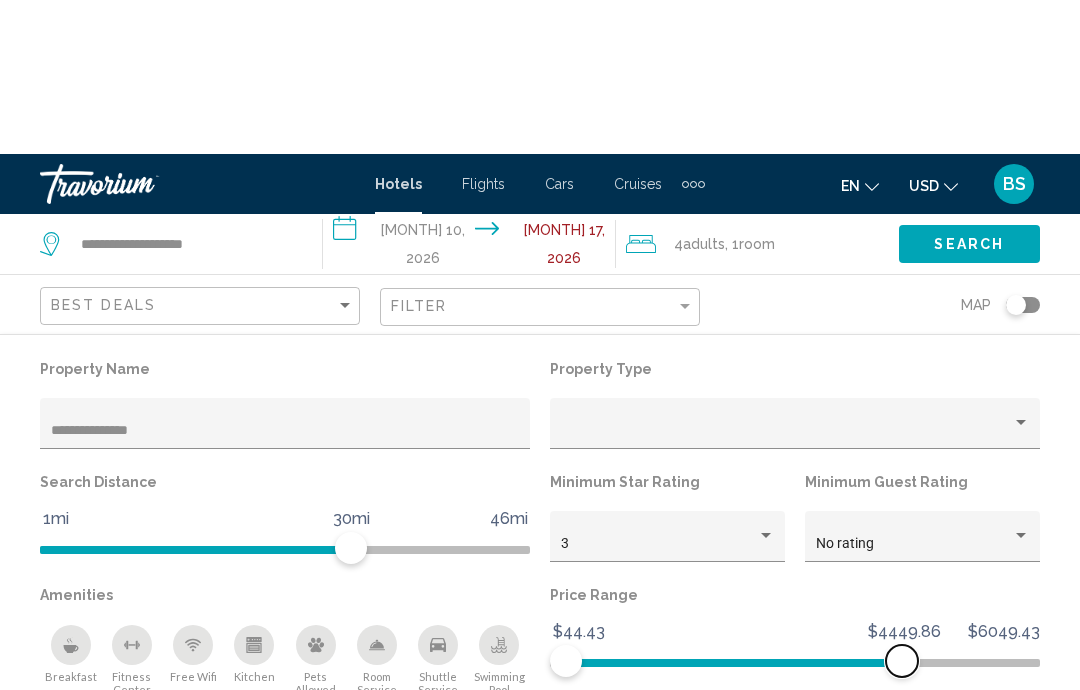 scroll, scrollTop: 598, scrollLeft: 0, axis: vertical 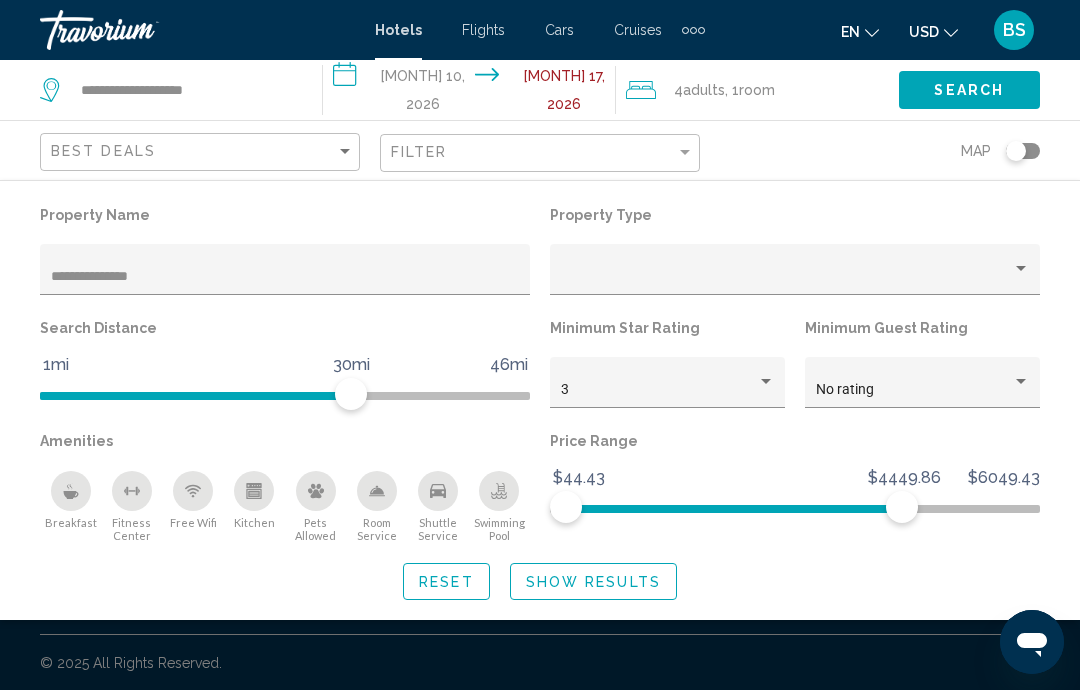 click on "Show Results" 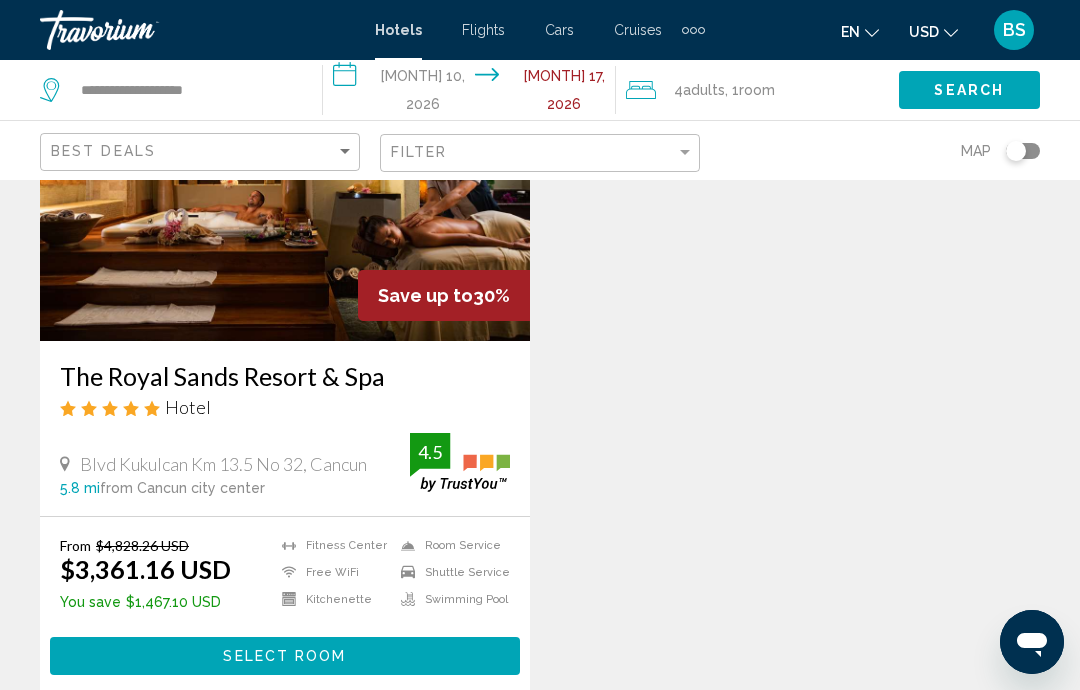 scroll, scrollTop: 233, scrollLeft: 0, axis: vertical 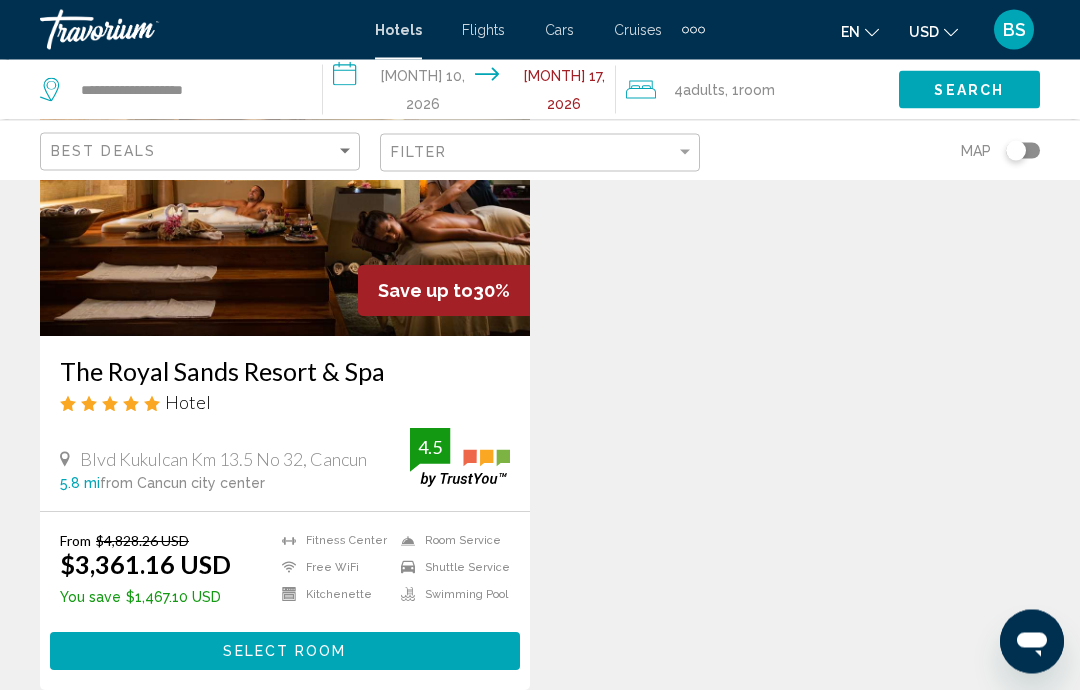 click on "The Royal Sands Resort & Spa" at bounding box center [285, 372] 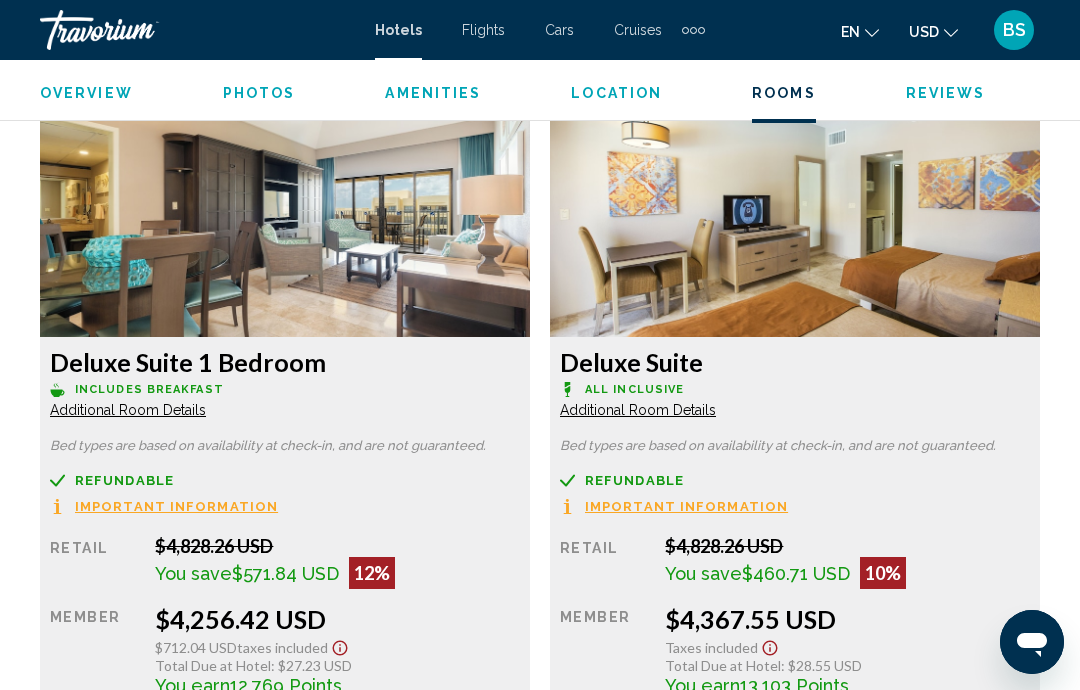 scroll, scrollTop: 5164, scrollLeft: 0, axis: vertical 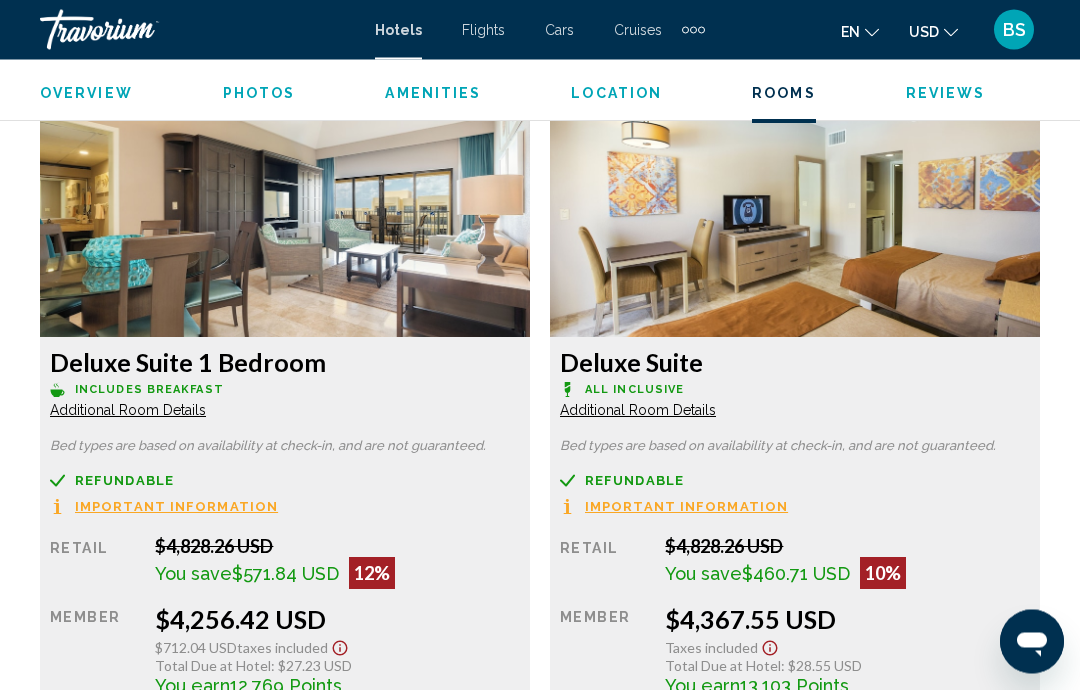 click on "Important Information" at bounding box center (176, -1550) 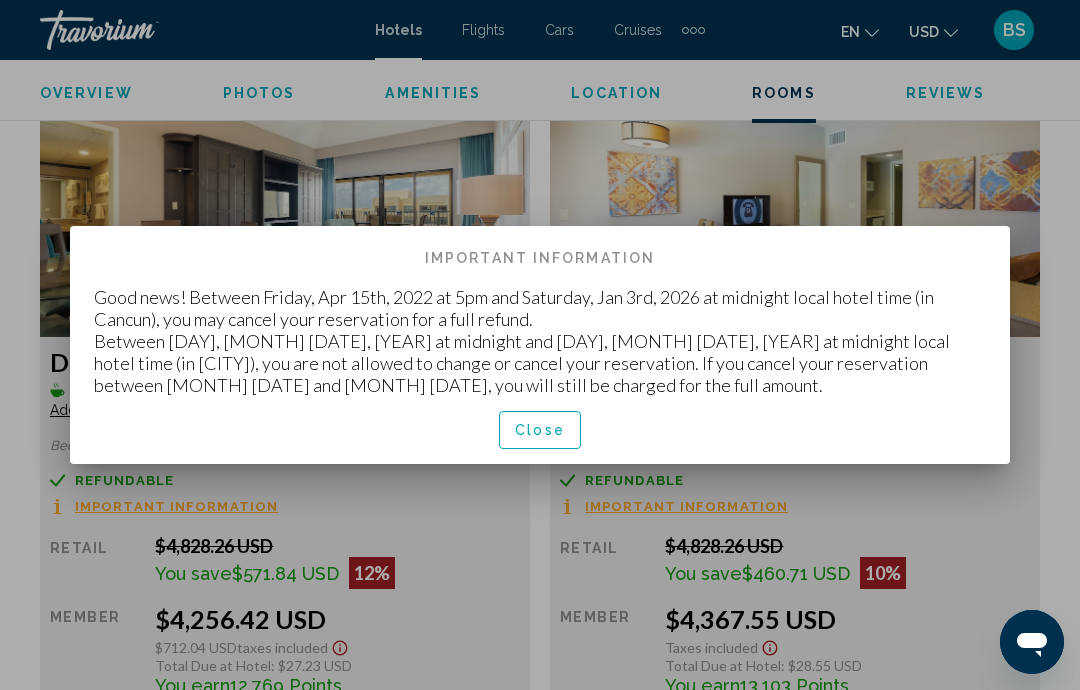 click on "Close" at bounding box center (540, 431) 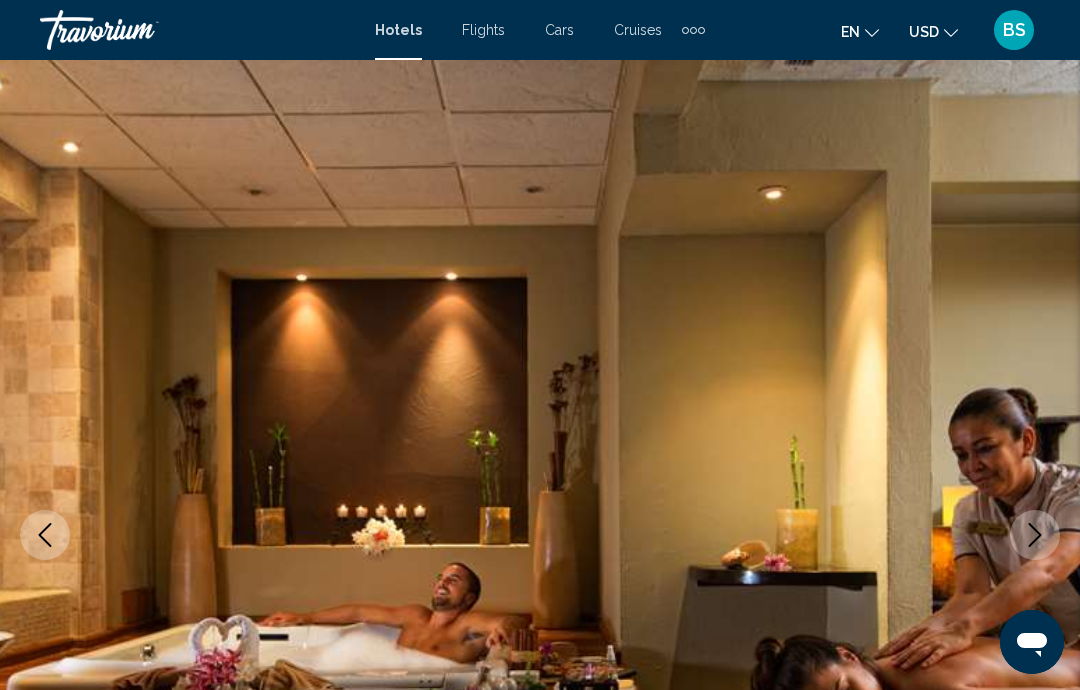 scroll, scrollTop: 5165, scrollLeft: 0, axis: vertical 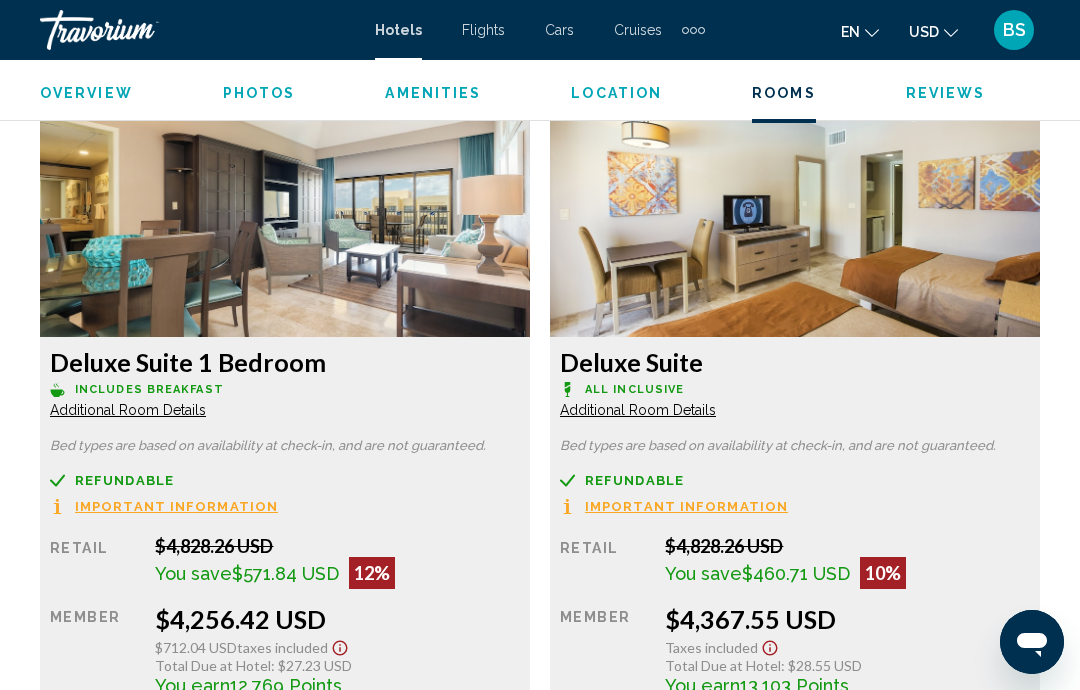 click on "Additional Room Details" at bounding box center (128, -1660) 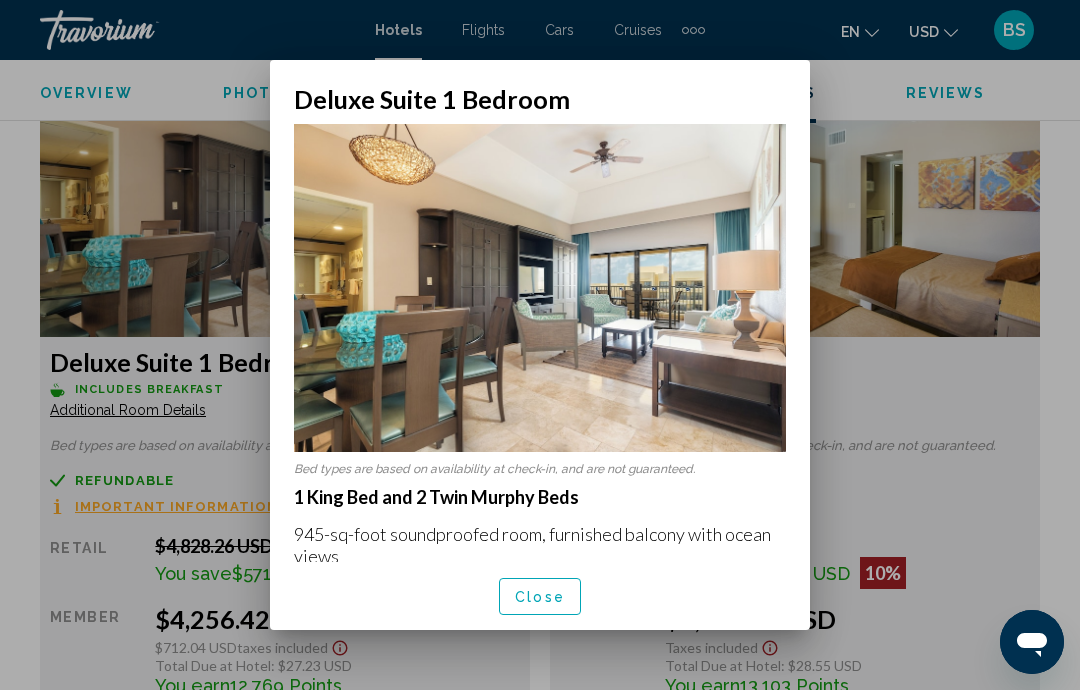 scroll, scrollTop: 0, scrollLeft: 0, axis: both 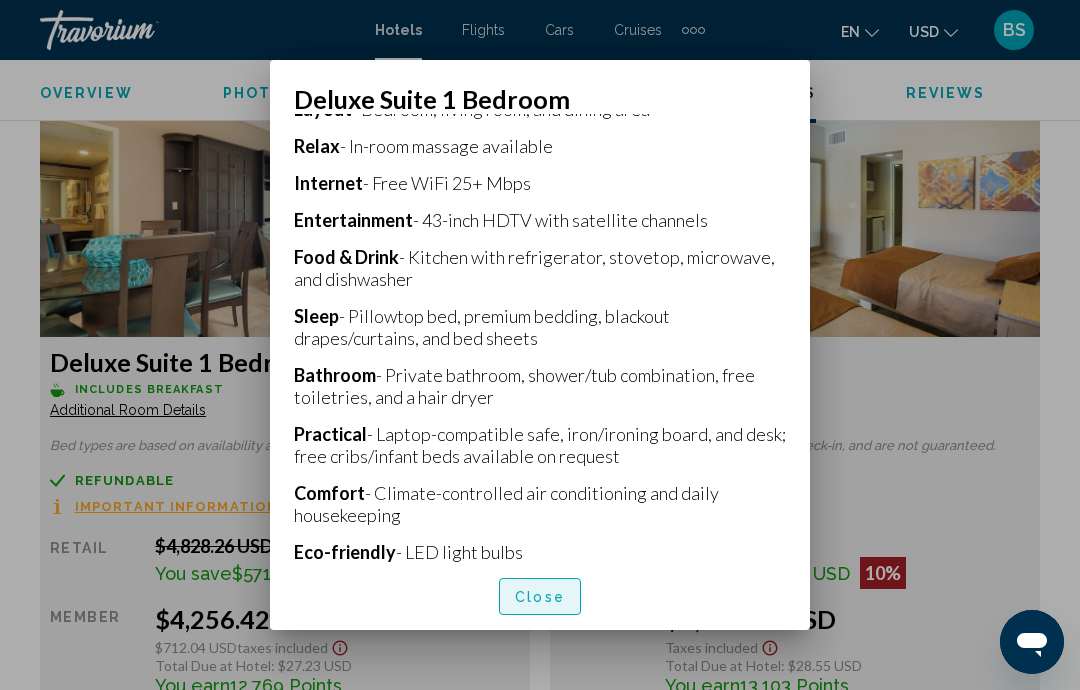 click on "Close" at bounding box center [540, 597] 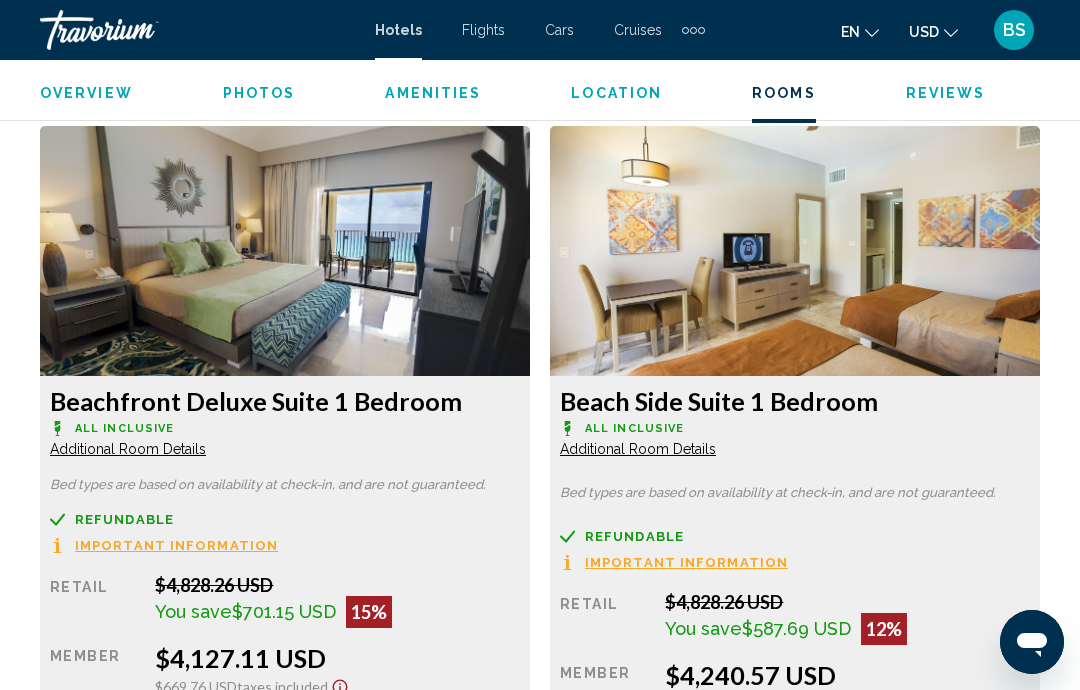 scroll, scrollTop: 4422, scrollLeft: 0, axis: vertical 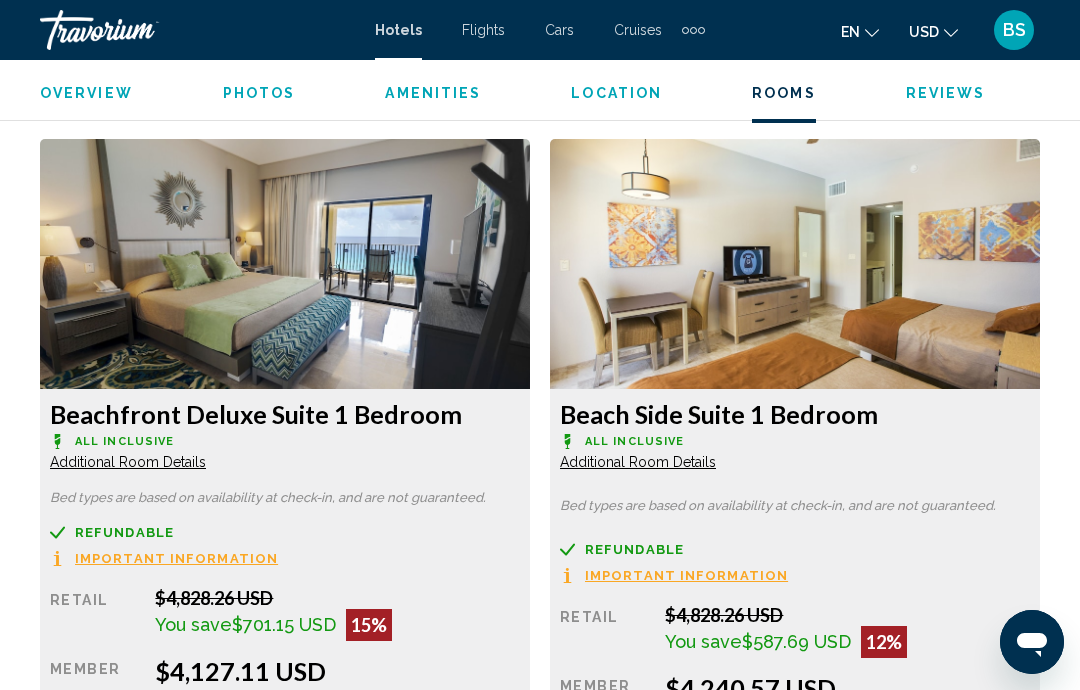 click on "Additional Room Details" at bounding box center [128, -917] 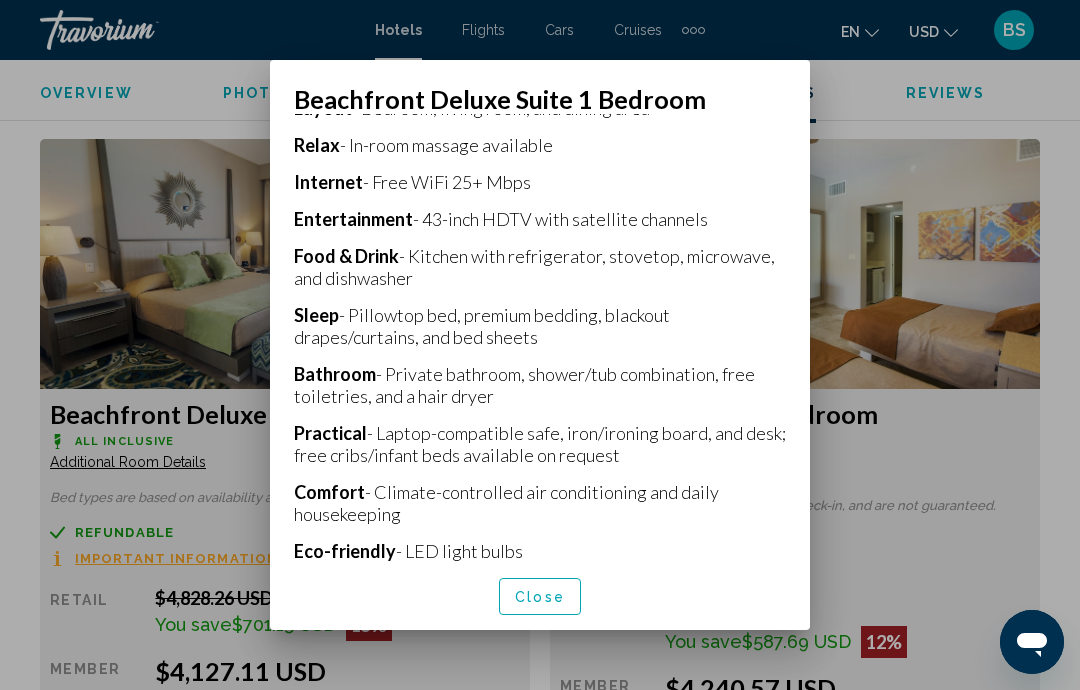 scroll, scrollTop: 506, scrollLeft: 0, axis: vertical 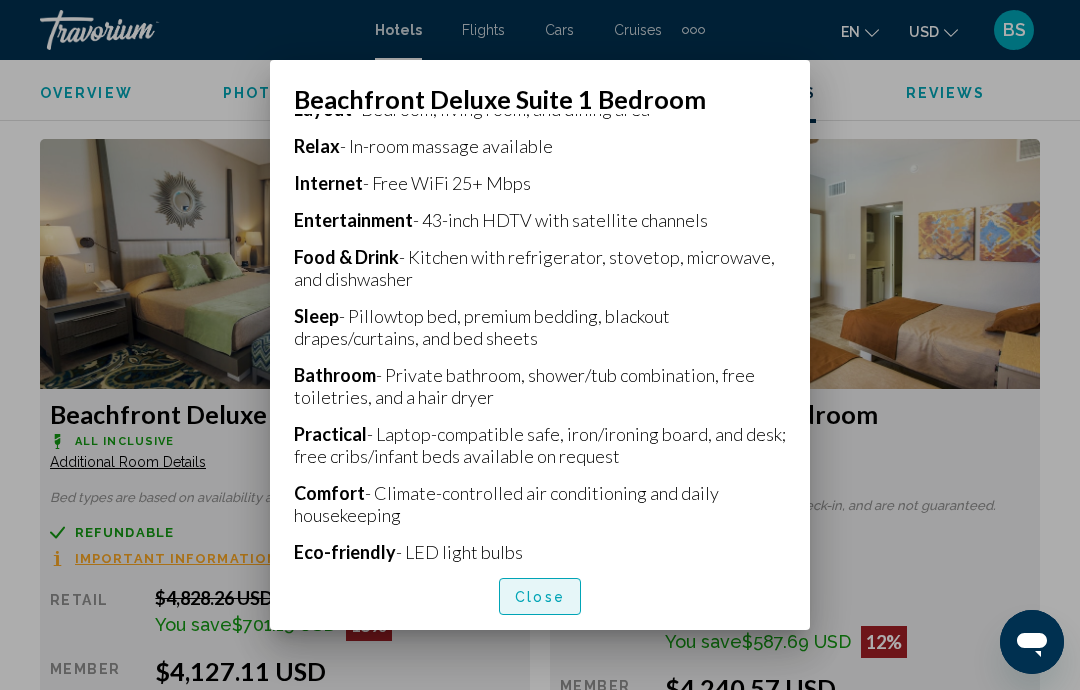 click on "Close" at bounding box center (540, 596) 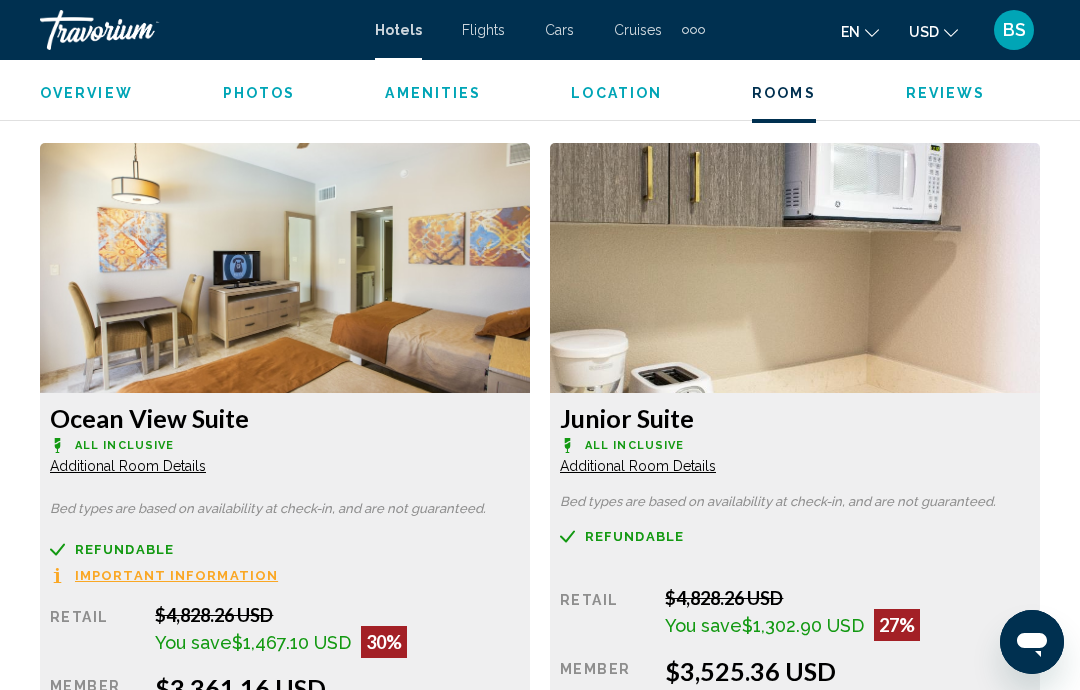 scroll, scrollTop: 3038, scrollLeft: 0, axis: vertical 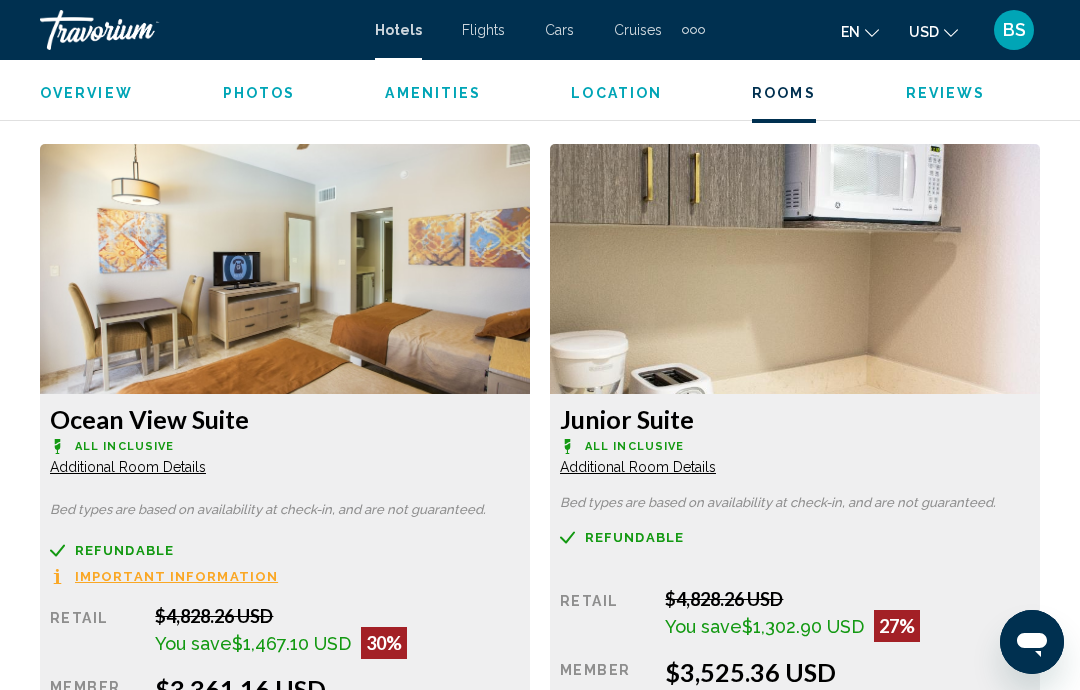 click on "Additional Room Details" at bounding box center [128, 467] 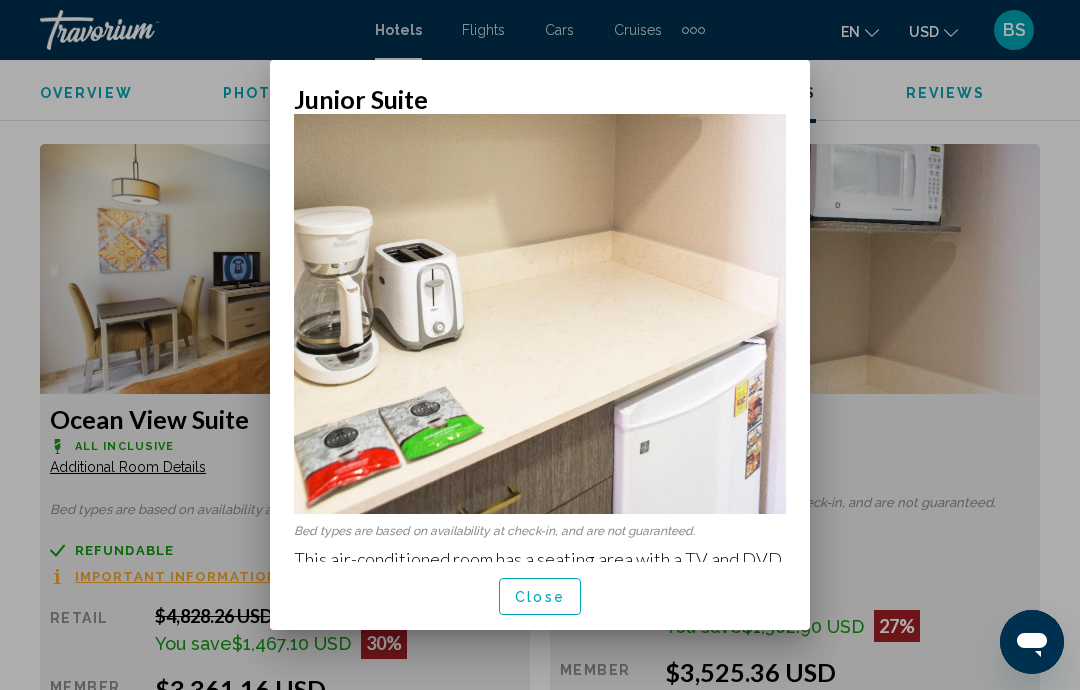 scroll, scrollTop: 347, scrollLeft: 0, axis: vertical 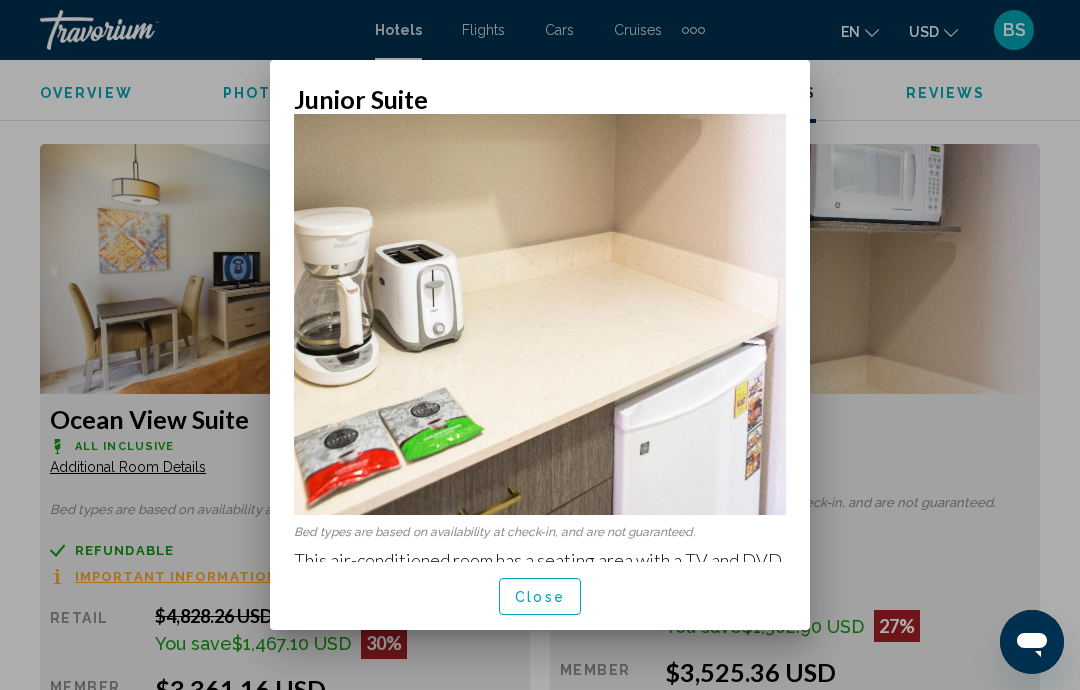 click on "Close" at bounding box center [540, 597] 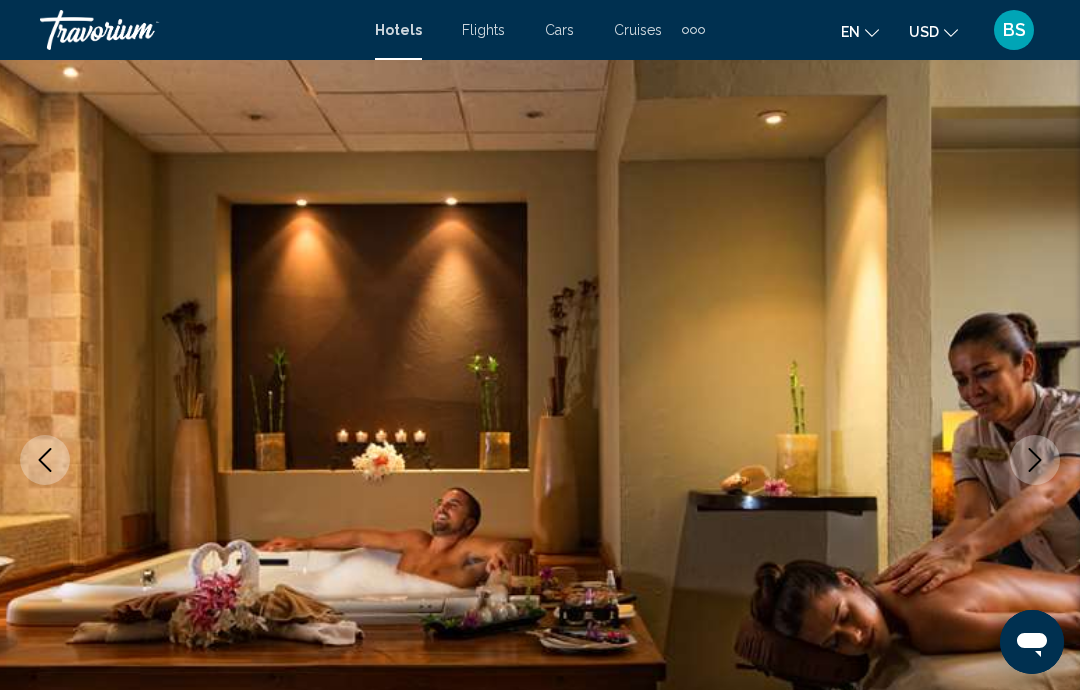 scroll, scrollTop: 0, scrollLeft: 0, axis: both 